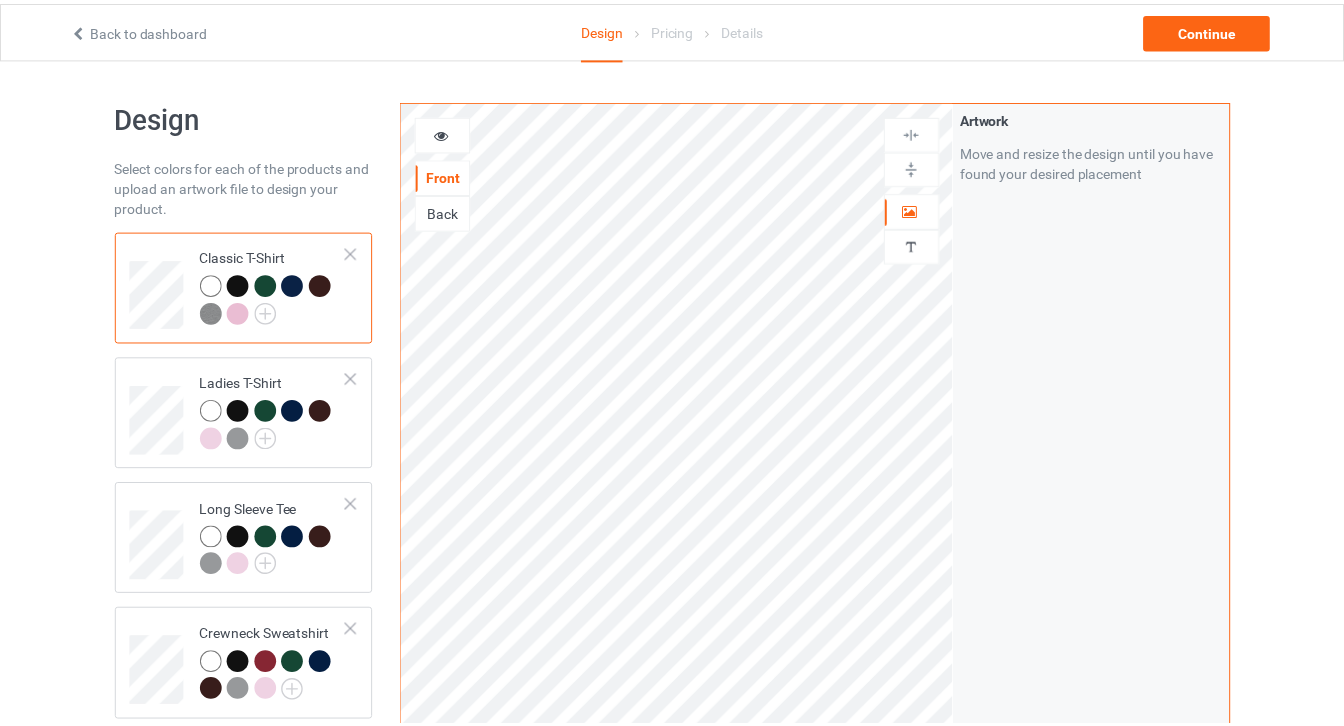 scroll, scrollTop: 0, scrollLeft: 0, axis: both 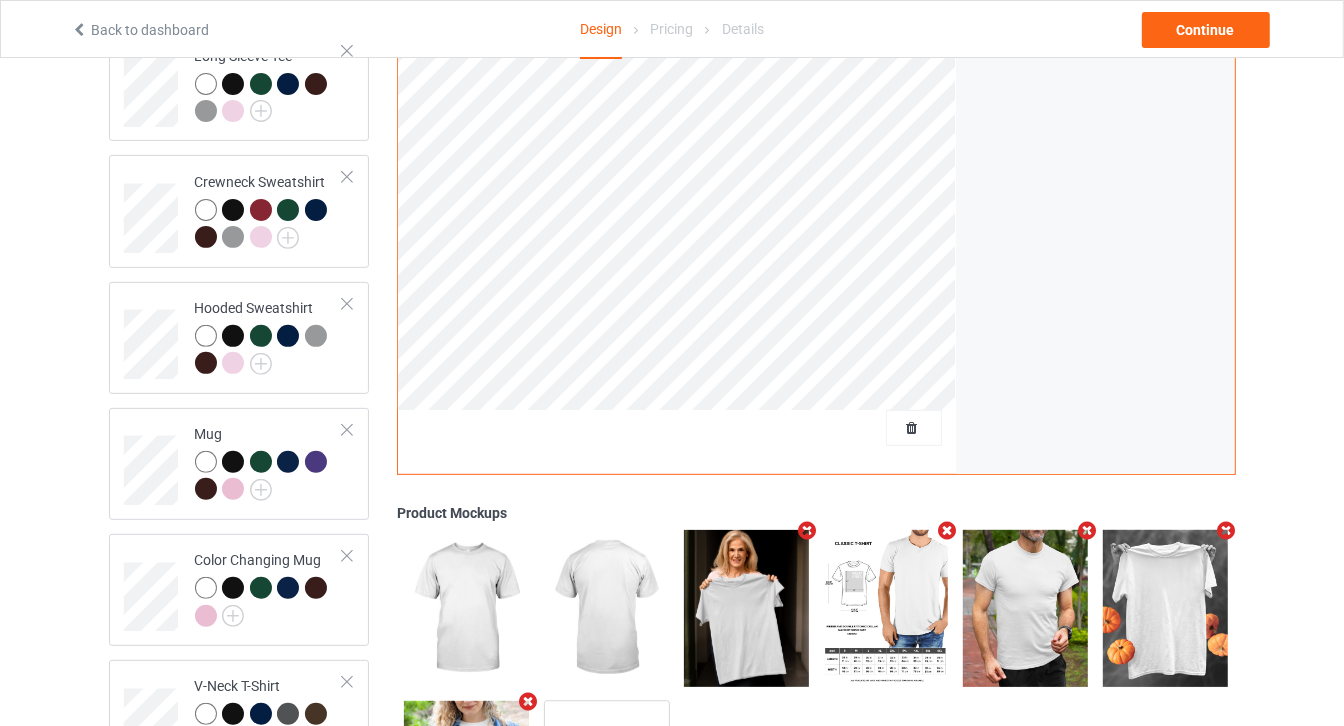 click at bounding box center (914, 429) 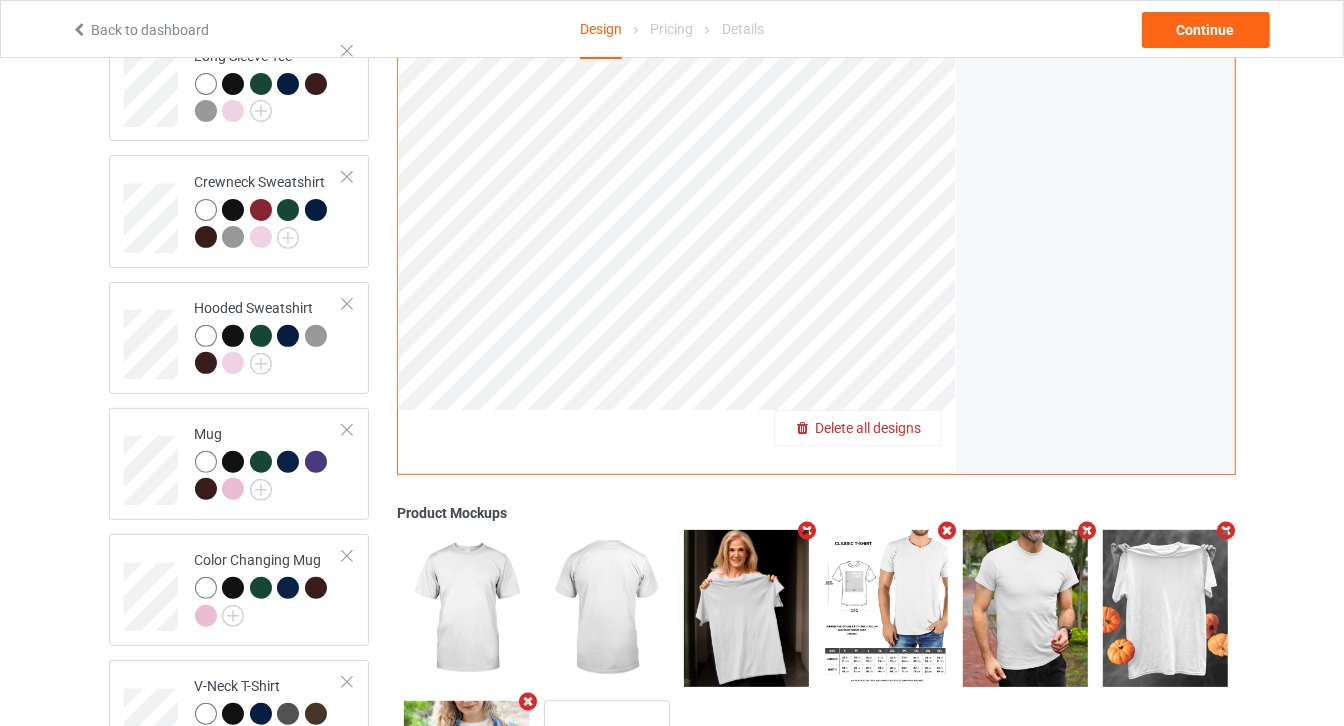 click on "Delete all designs" at bounding box center (868, 429) 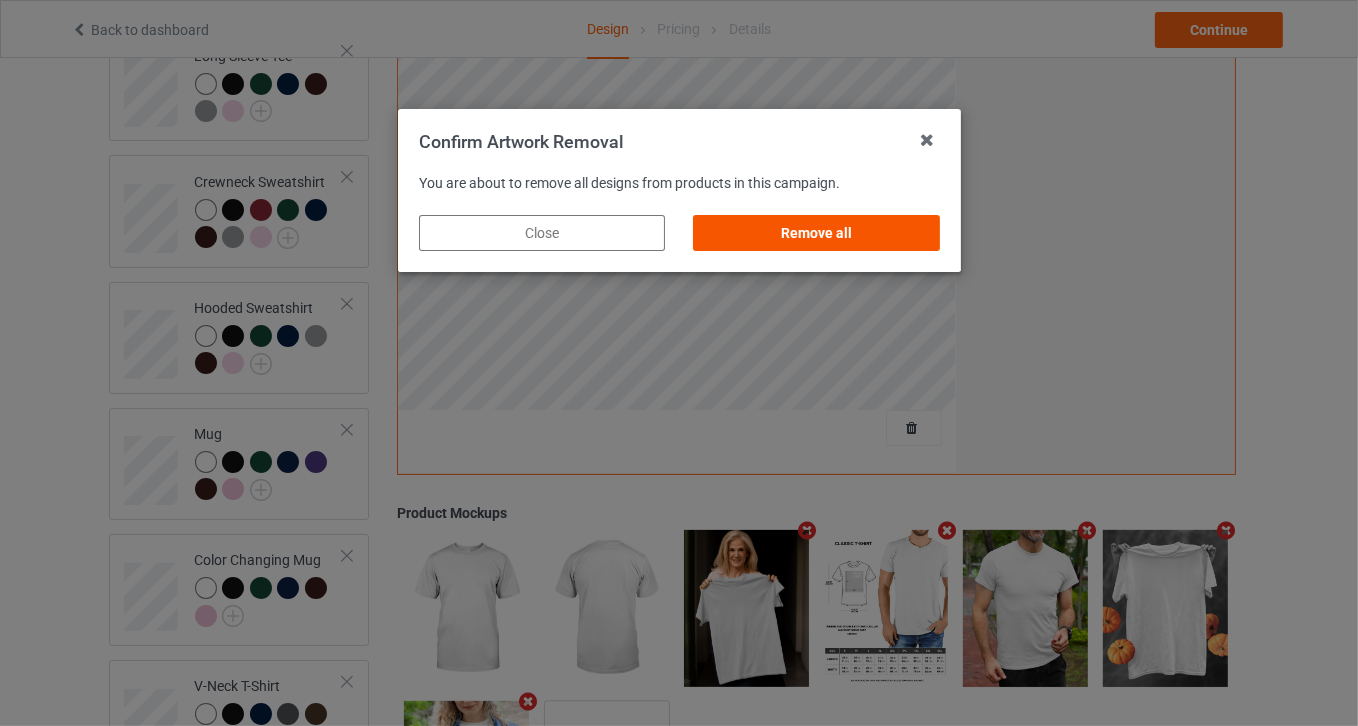 click on "Remove all" at bounding box center (816, 233) 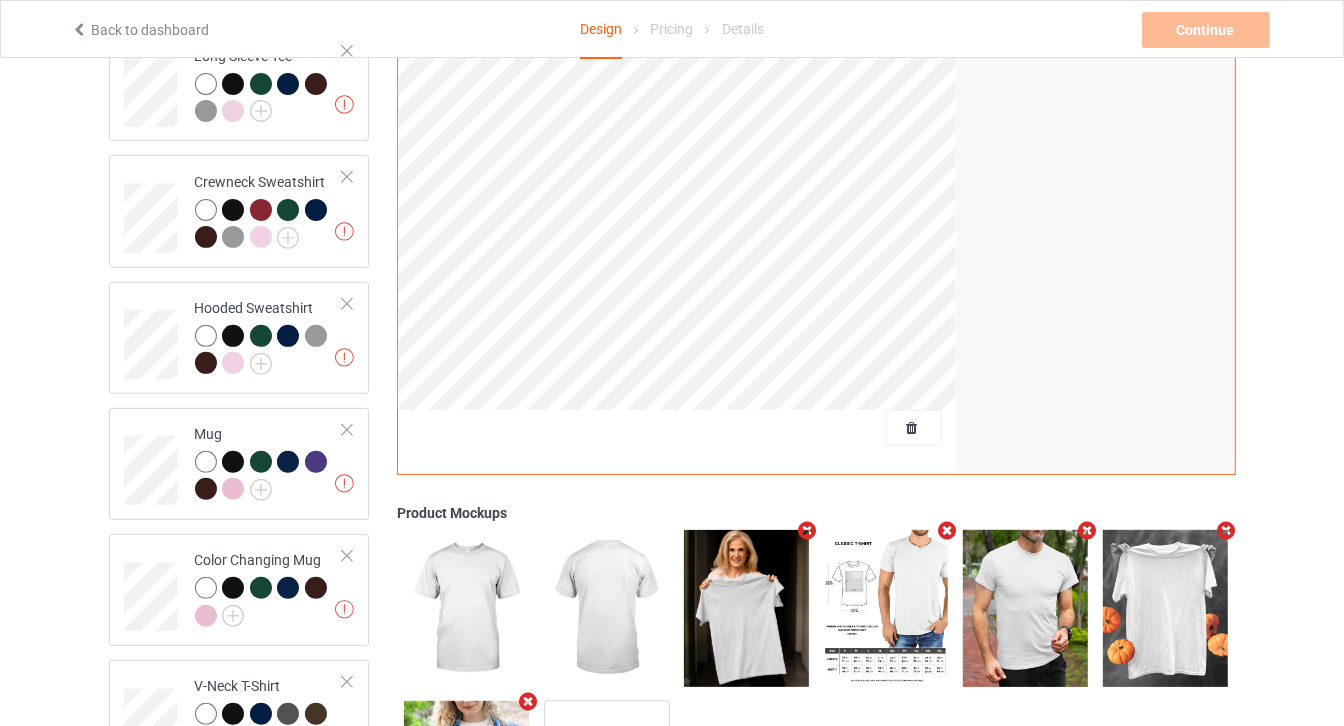 scroll, scrollTop: 90, scrollLeft: 0, axis: vertical 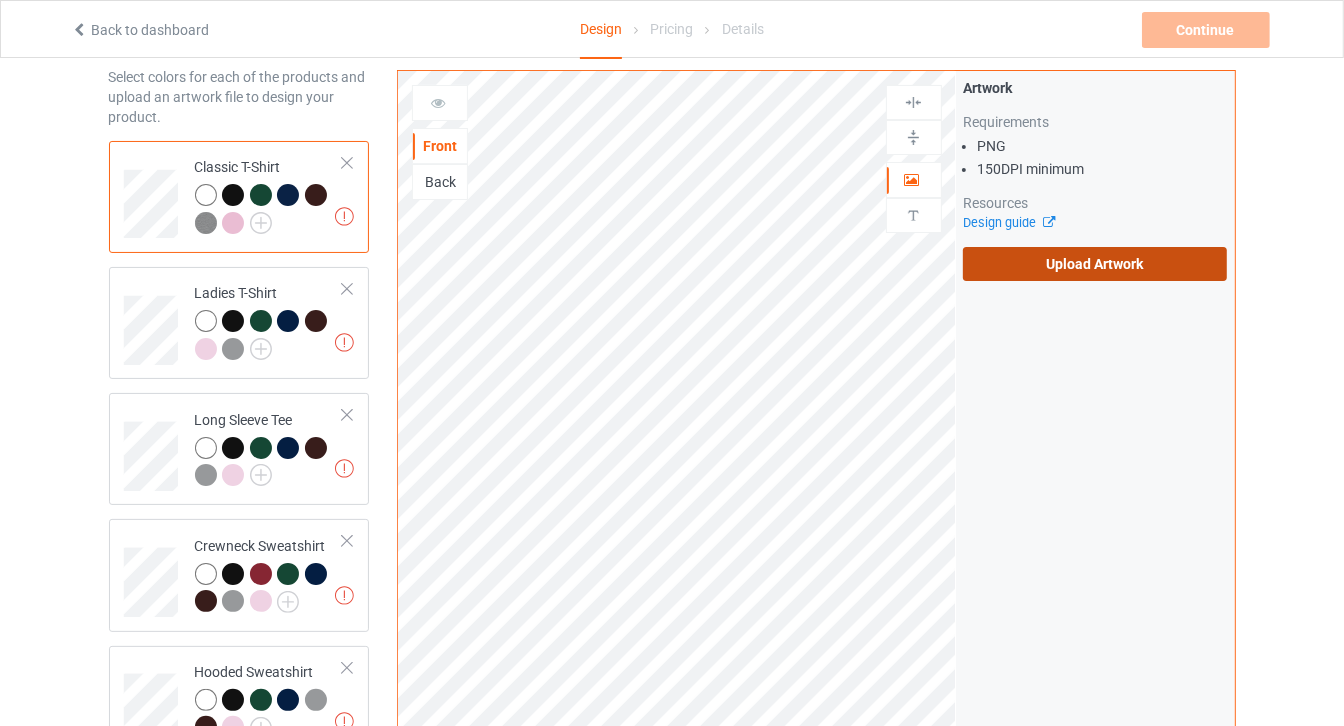 click on "Upload Artwork" at bounding box center [1095, 264] 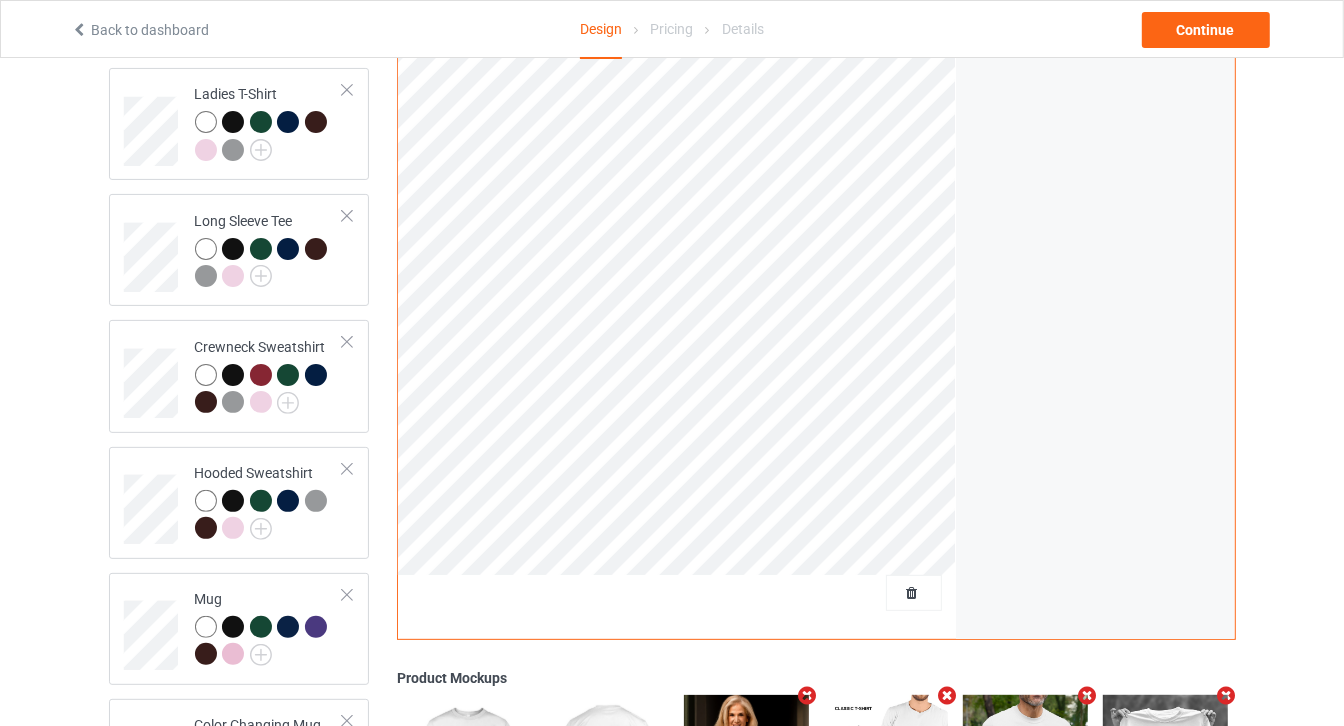 scroll, scrollTop: 363, scrollLeft: 0, axis: vertical 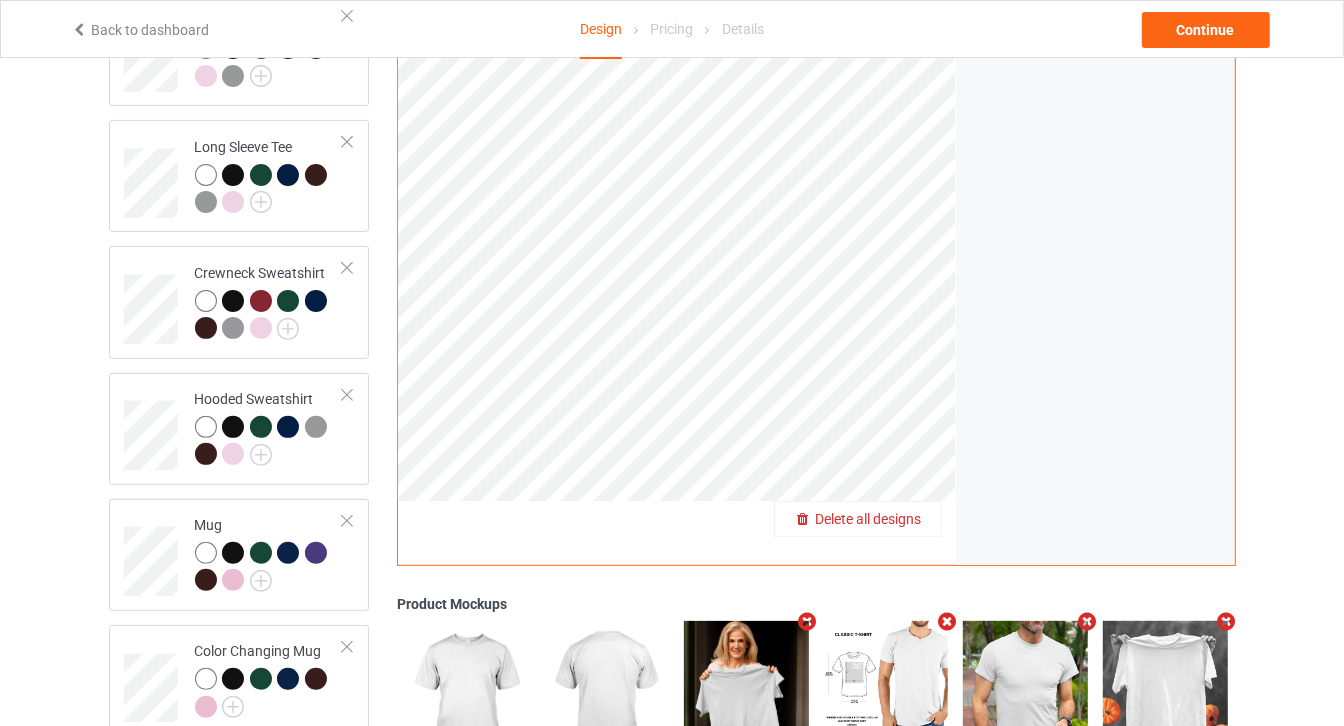 click on "Delete all designs" at bounding box center (868, 520) 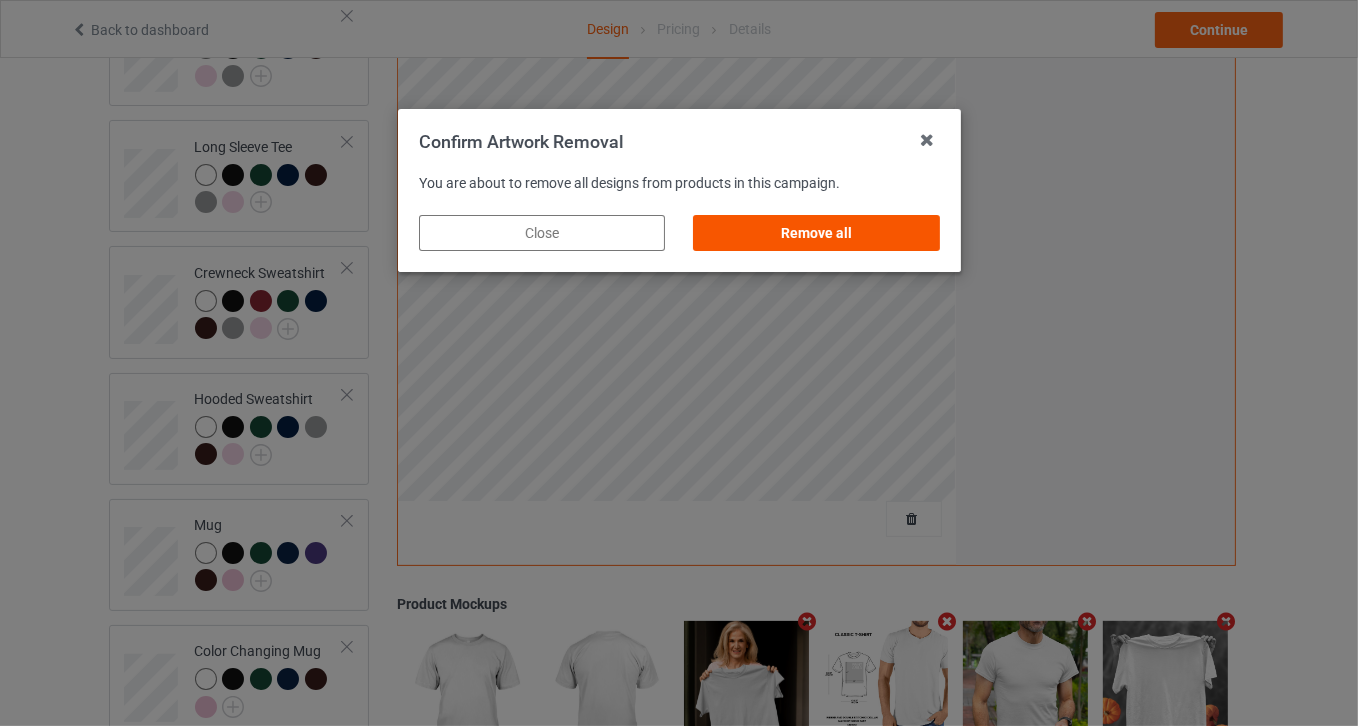 click on "Remove all" at bounding box center (816, 233) 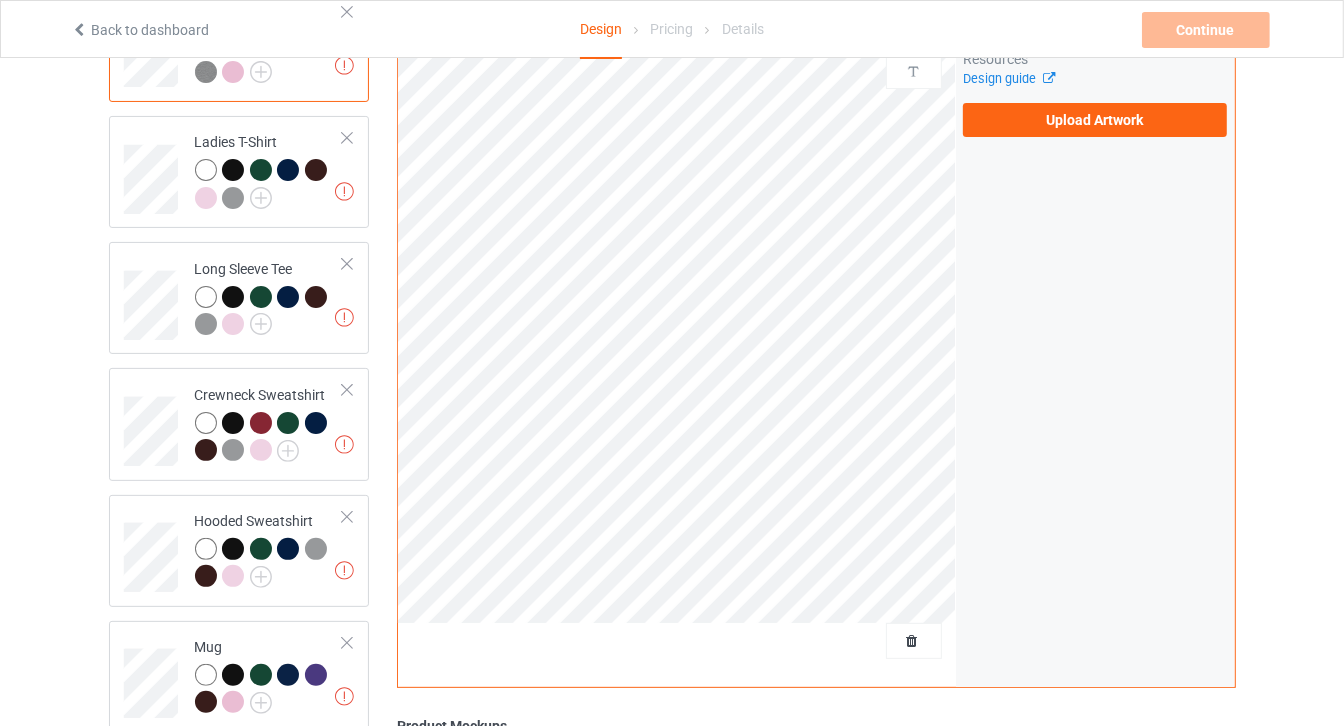 scroll, scrollTop: 181, scrollLeft: 0, axis: vertical 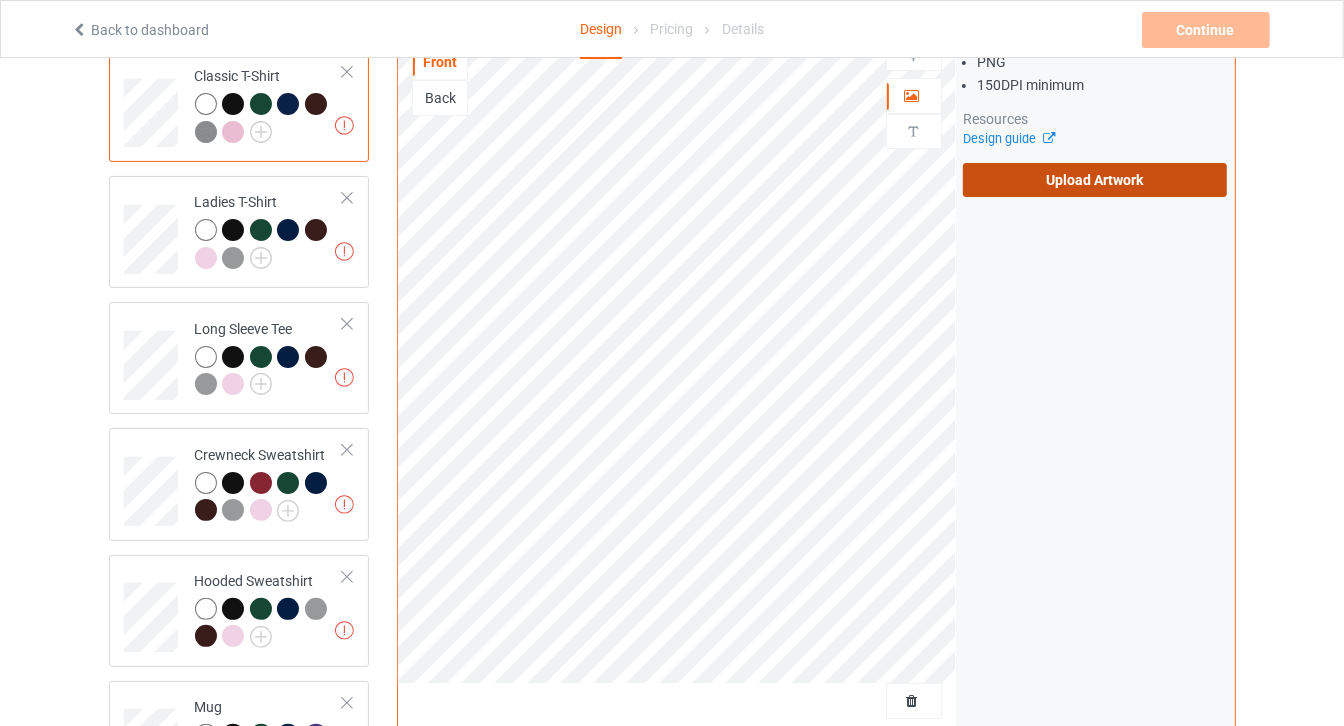 click on "Upload Artwork" at bounding box center [1095, 180] 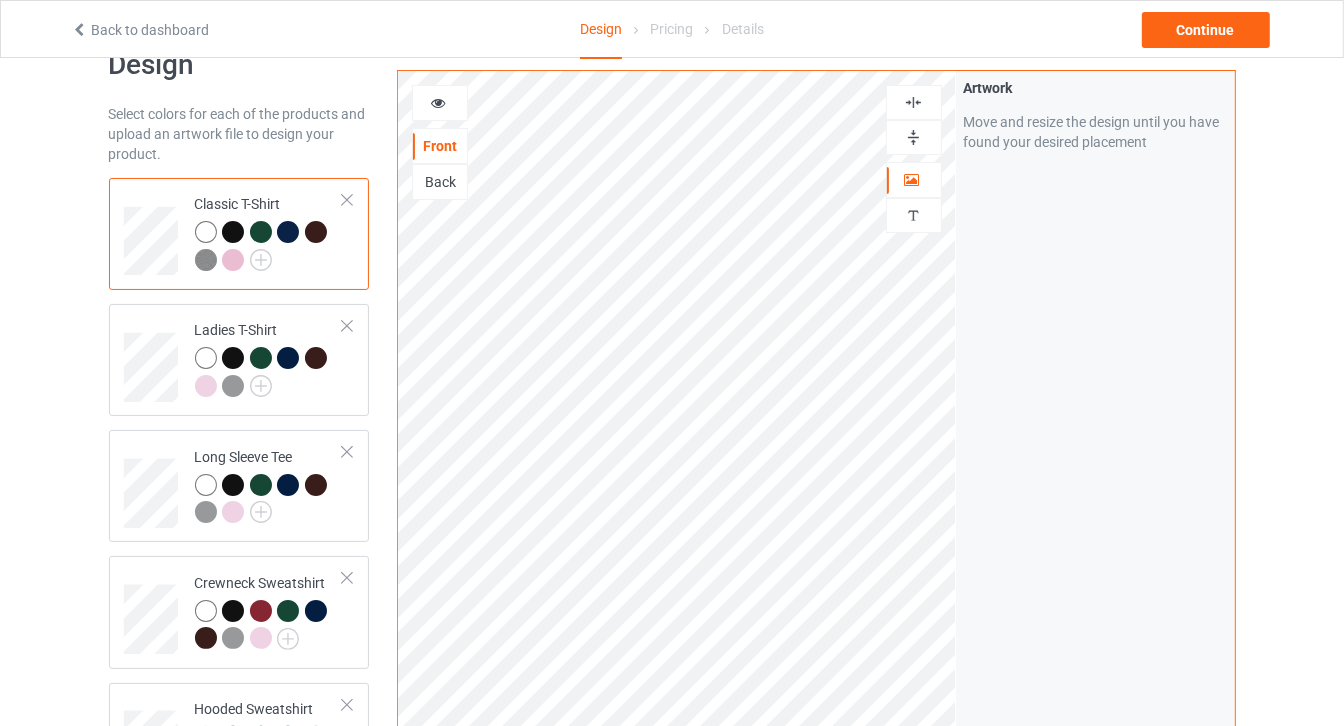 scroll, scrollTop: 0, scrollLeft: 0, axis: both 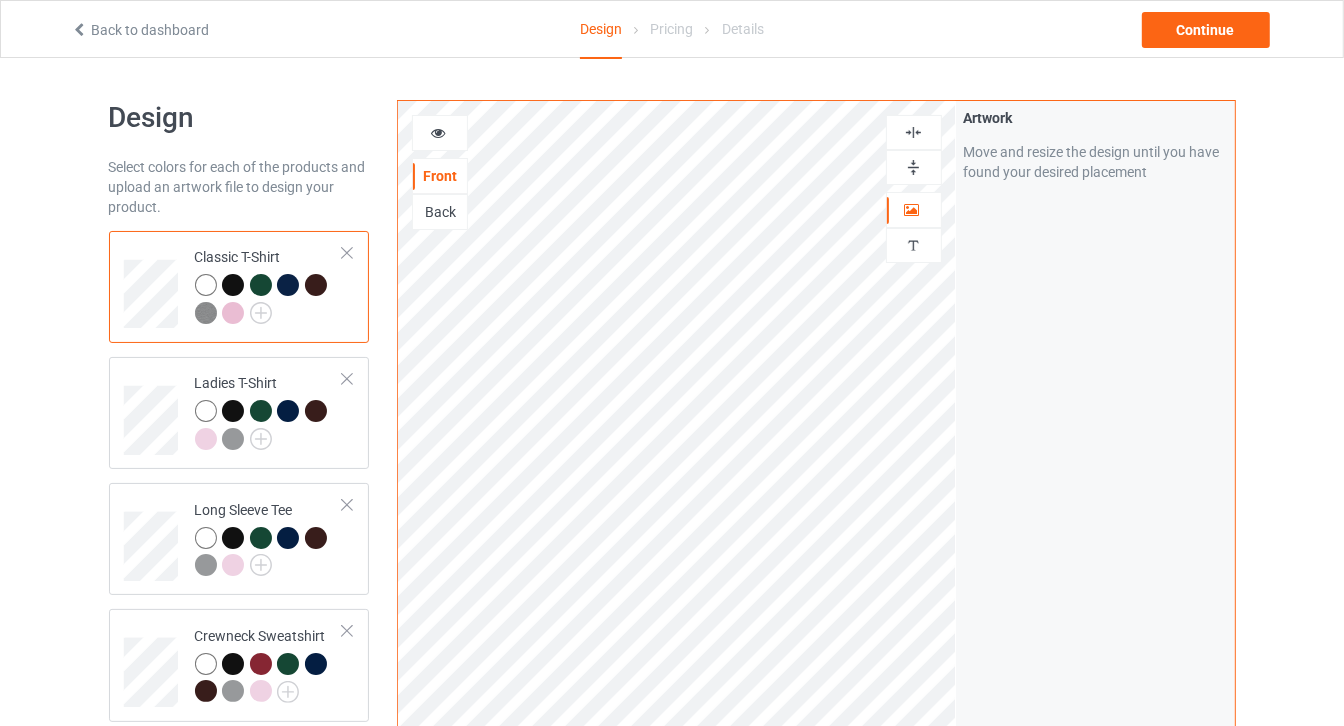 click at bounding box center [914, 167] 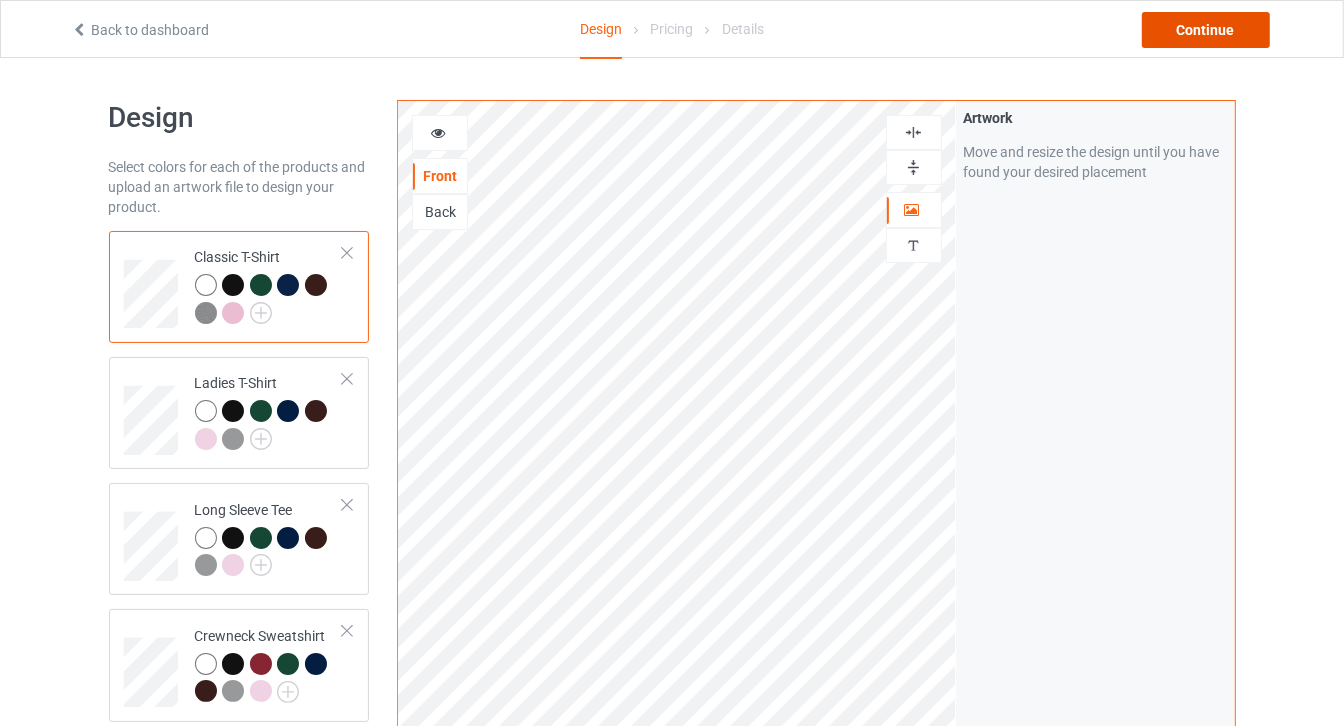 click on "Continue" at bounding box center (1206, 30) 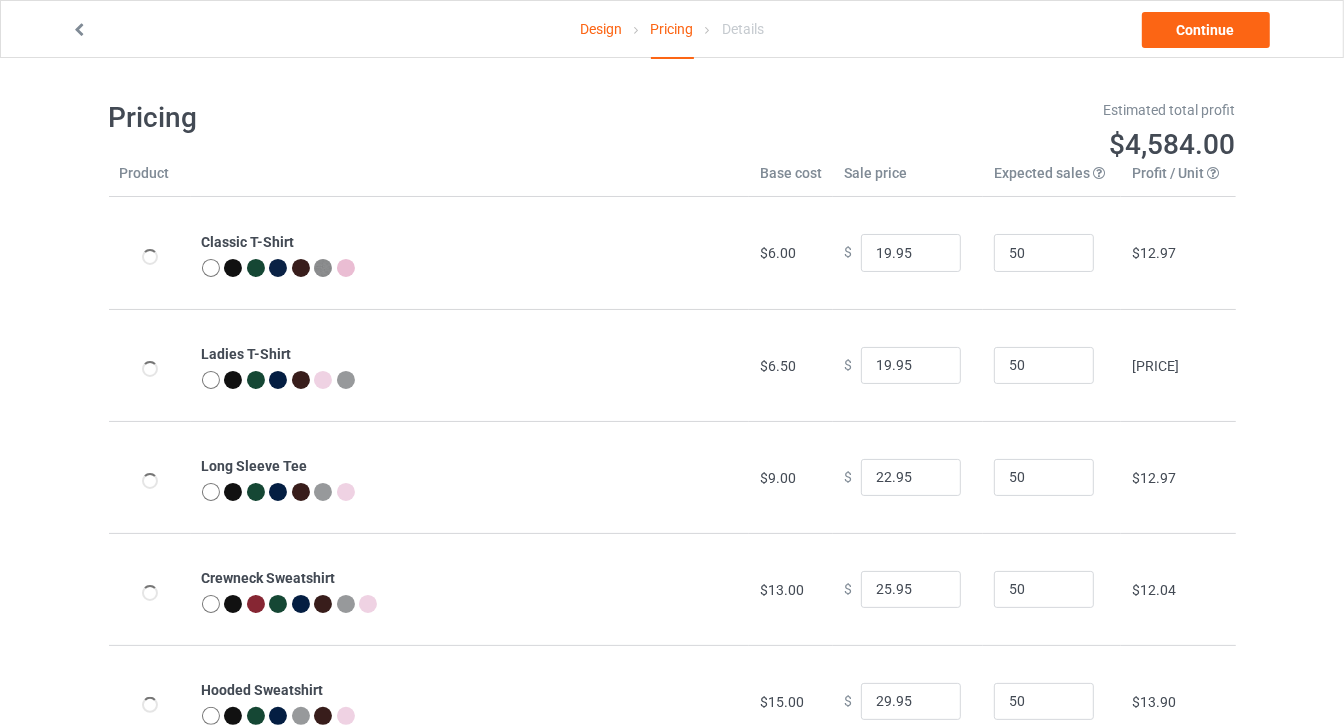 click on "Design" at bounding box center [601, 29] 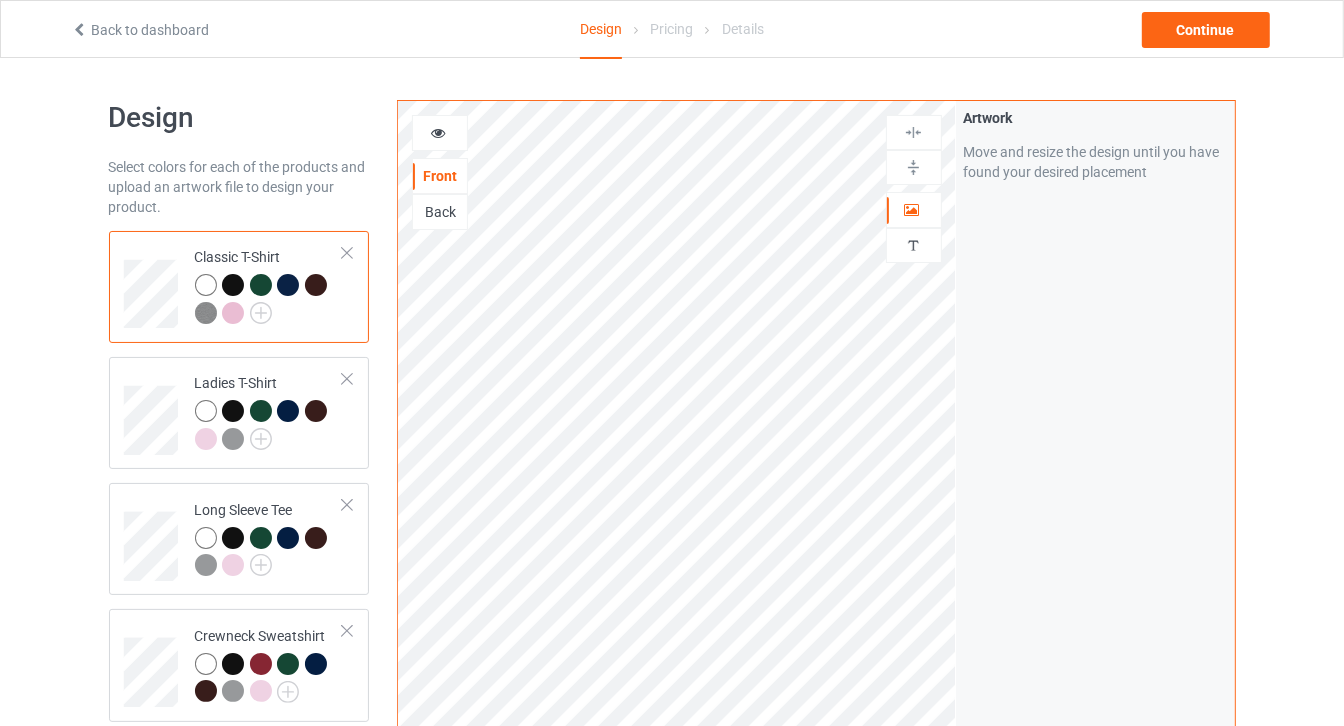 click at bounding box center (438, 130) 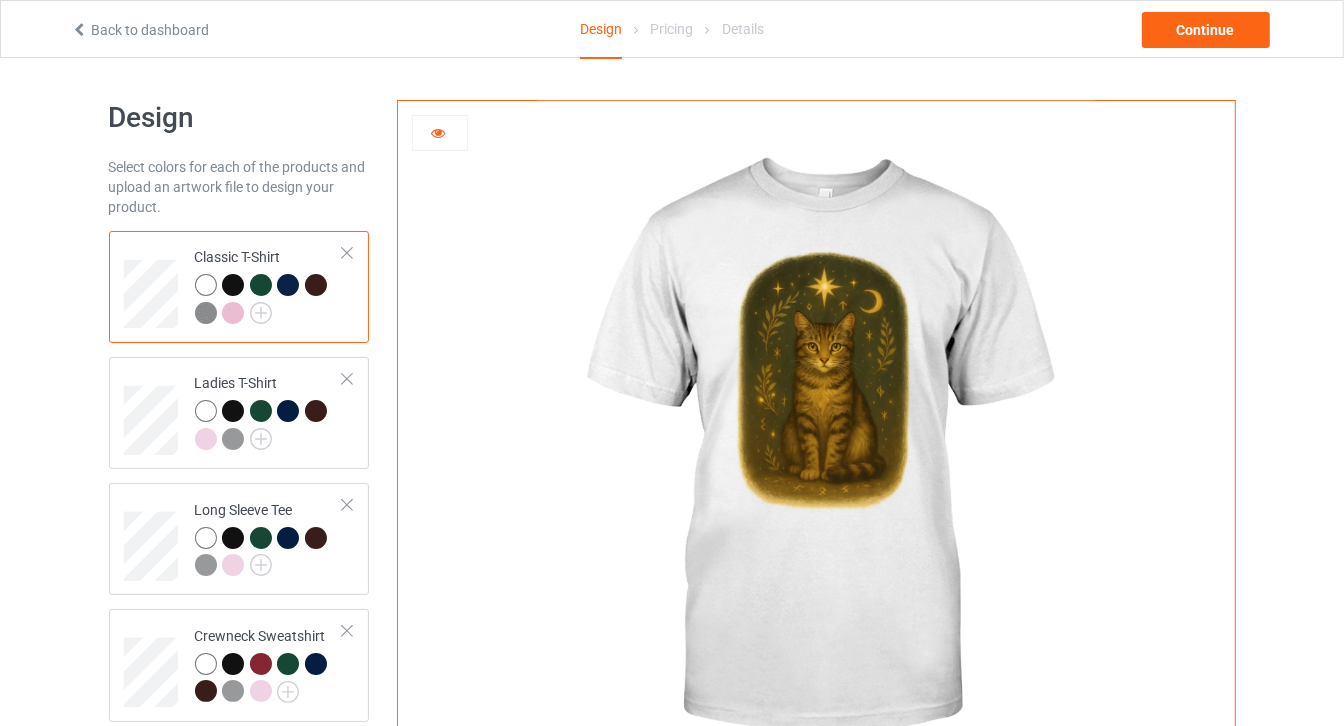 click at bounding box center [233, 285] 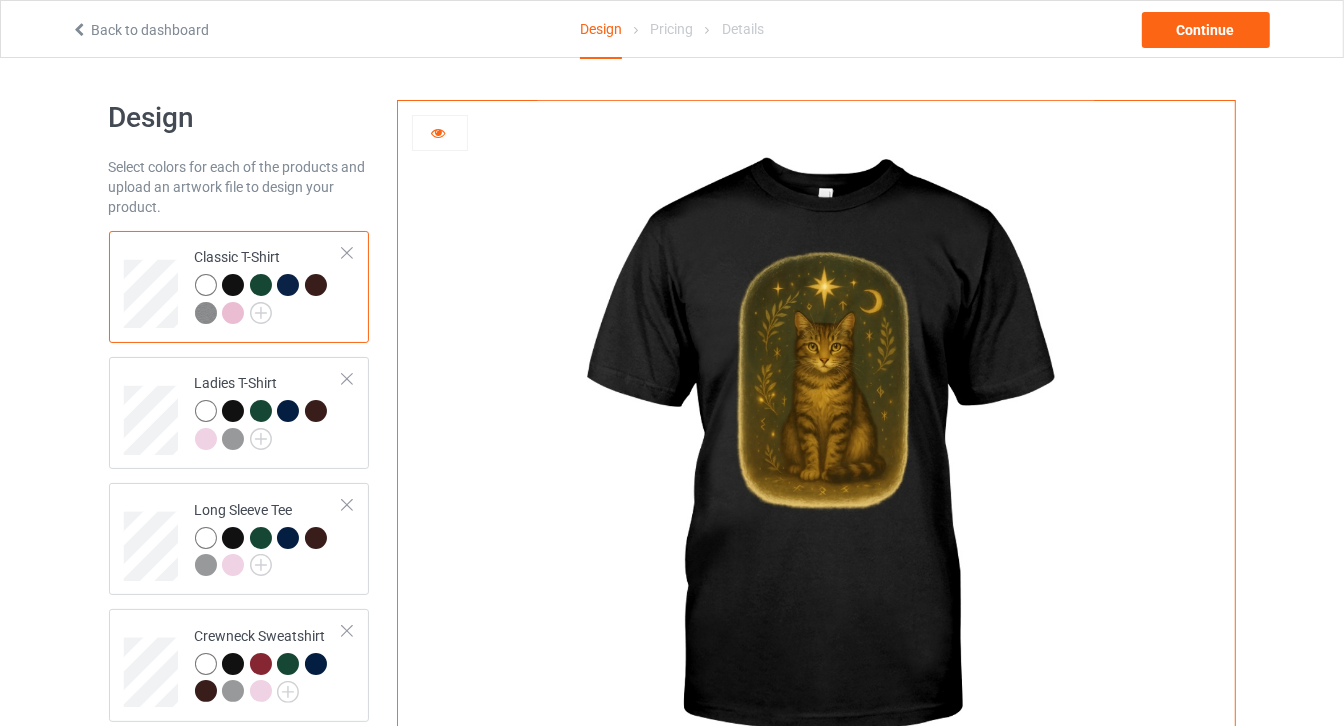 click at bounding box center [261, 285] 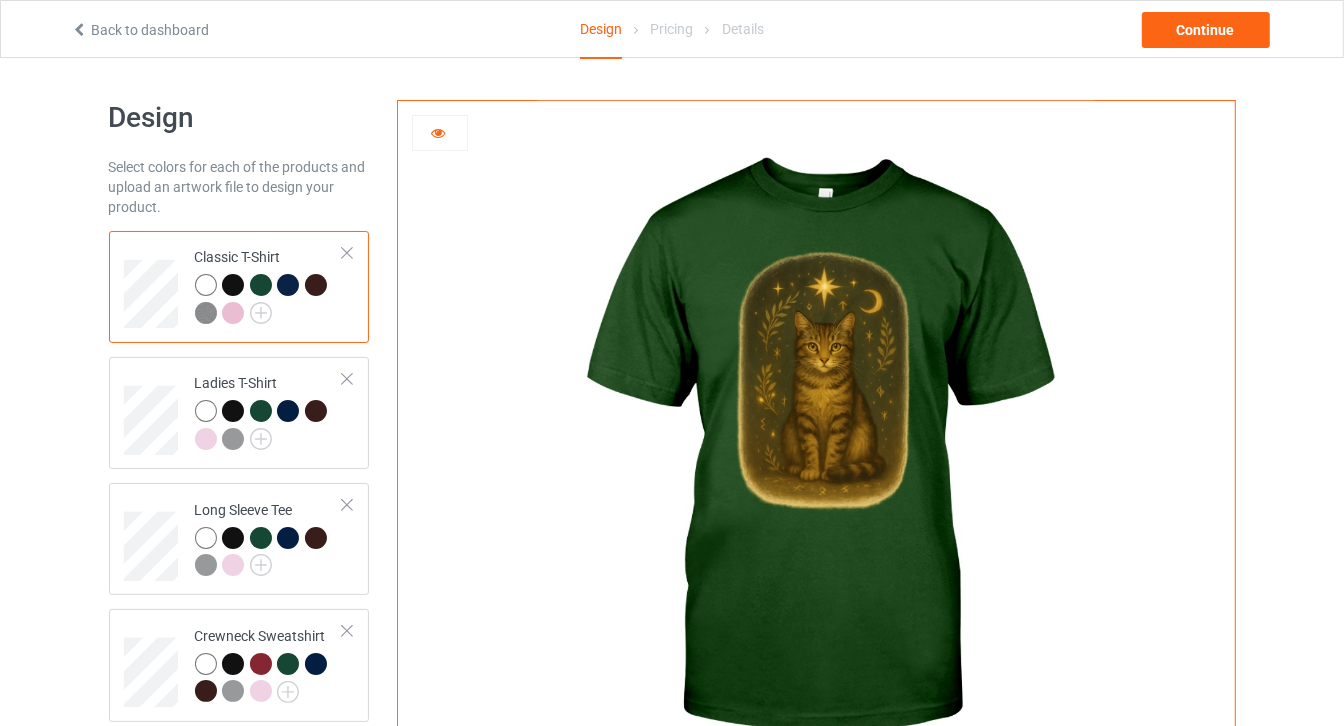 click at bounding box center (288, 285) 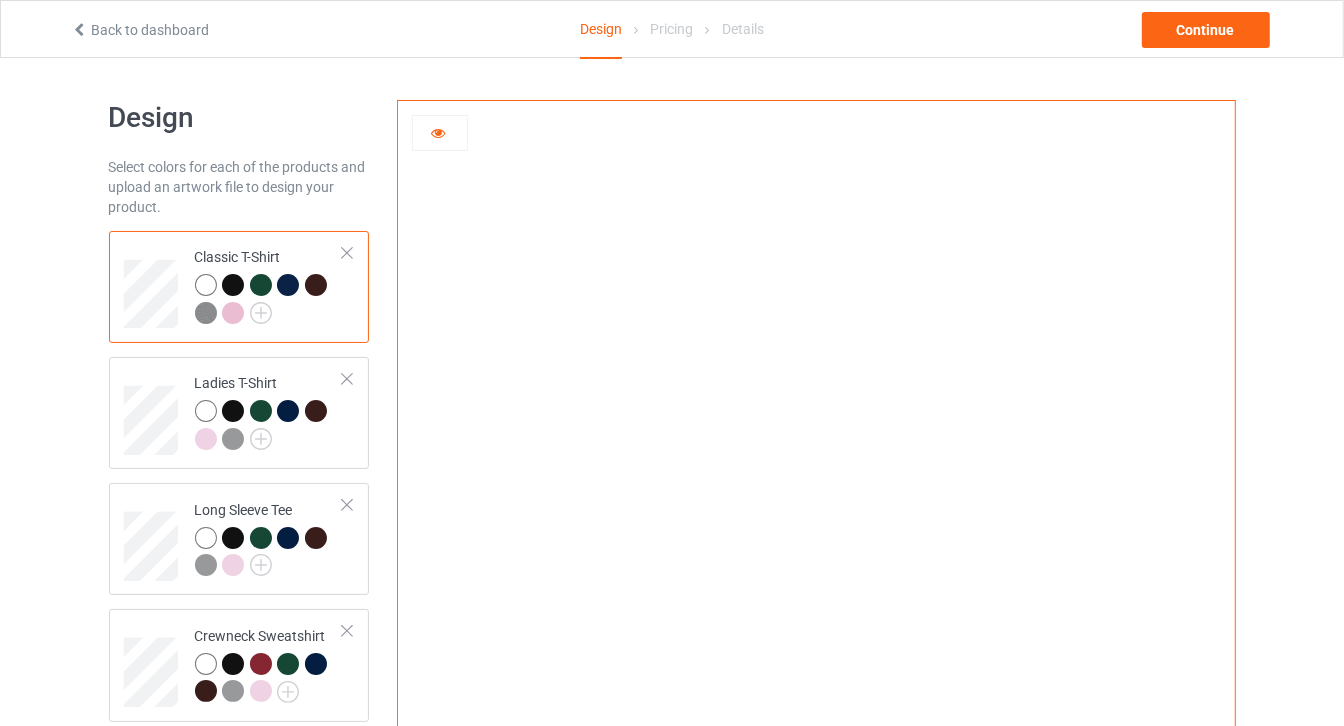 click at bounding box center (316, 285) 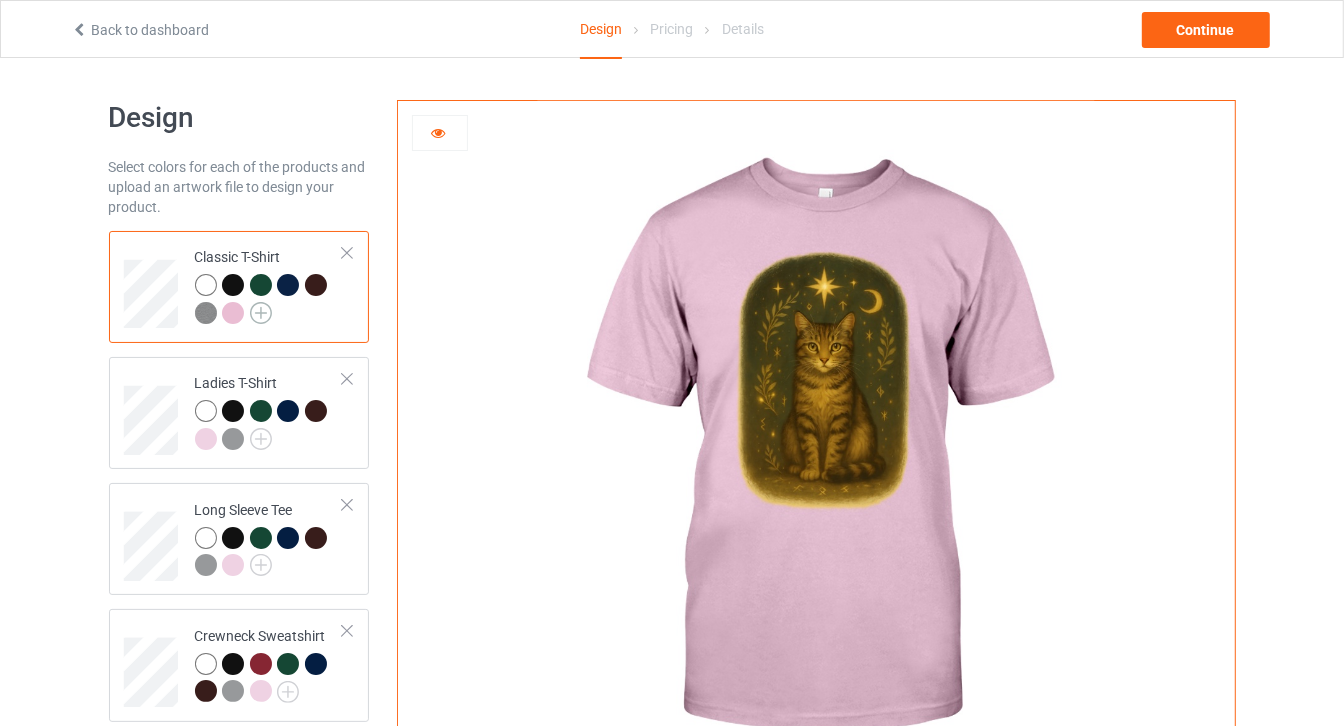 click at bounding box center (261, 313) 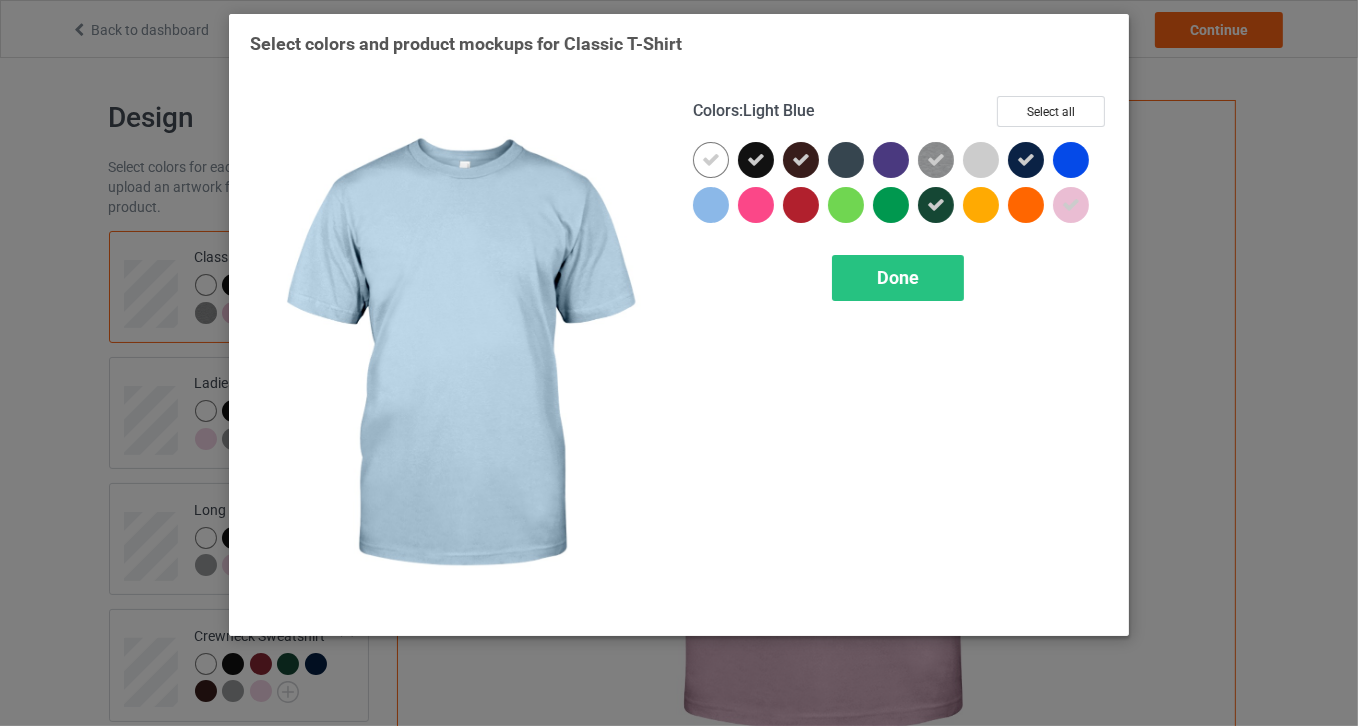 click at bounding box center [711, 205] 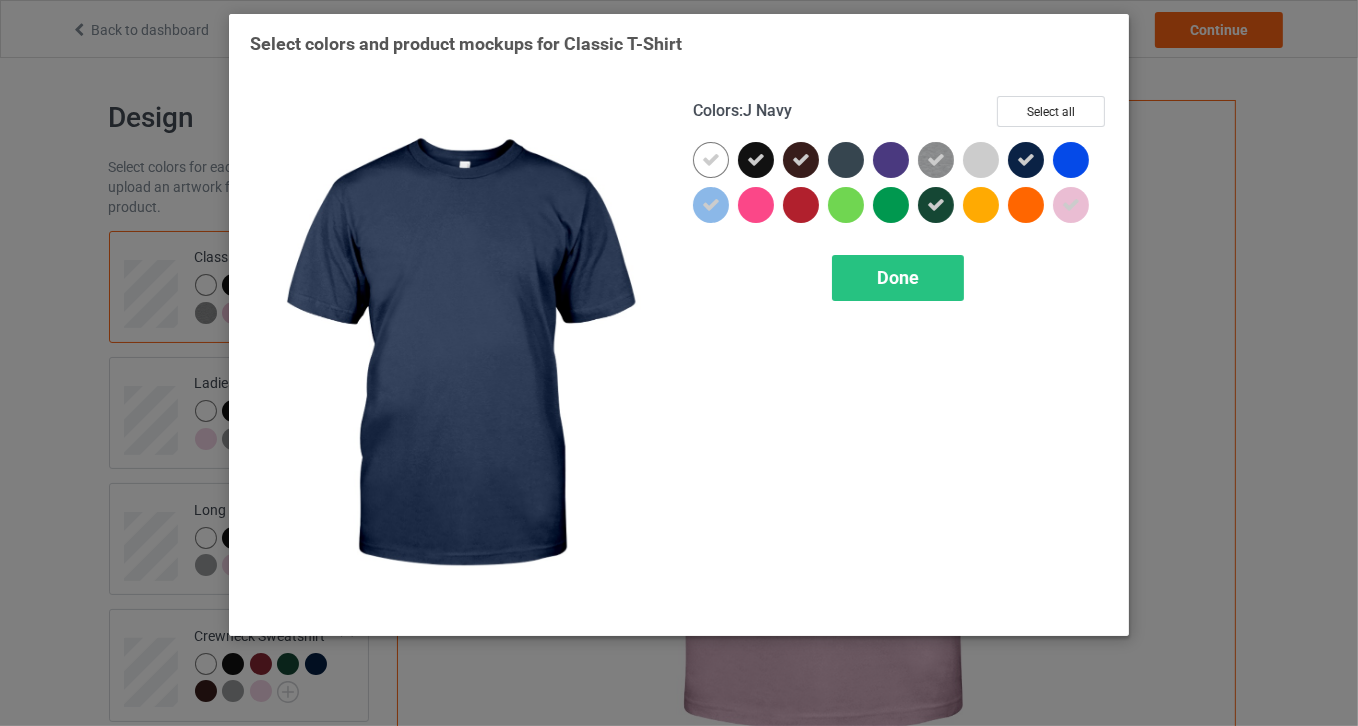 click at bounding box center (1026, 160) 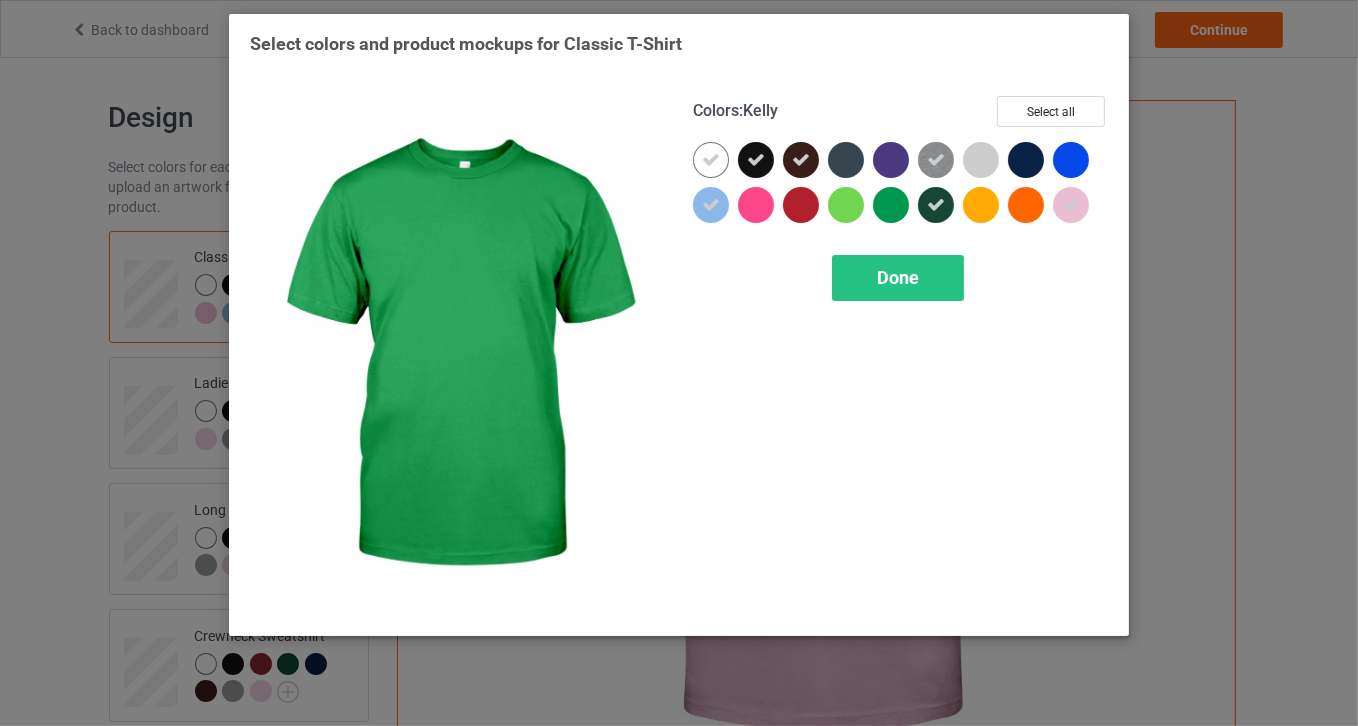click at bounding box center [891, 205] 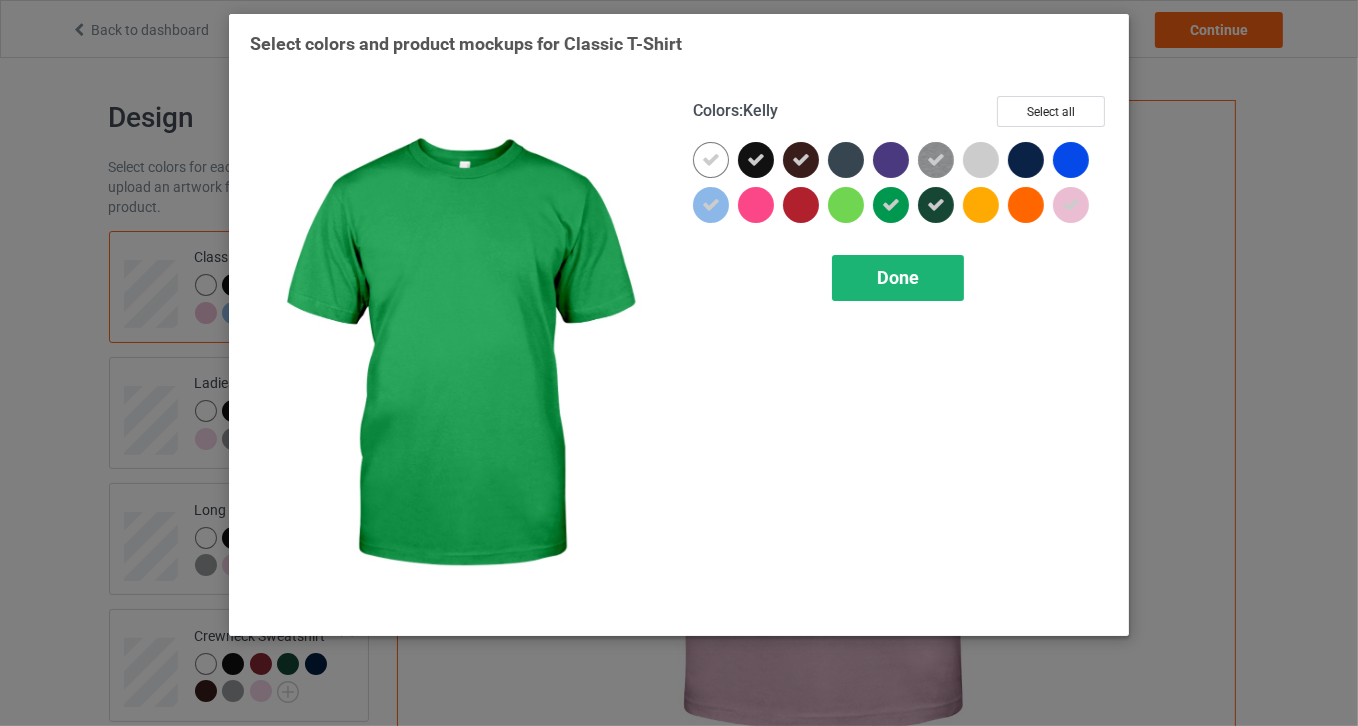 click on "Done" at bounding box center (898, 277) 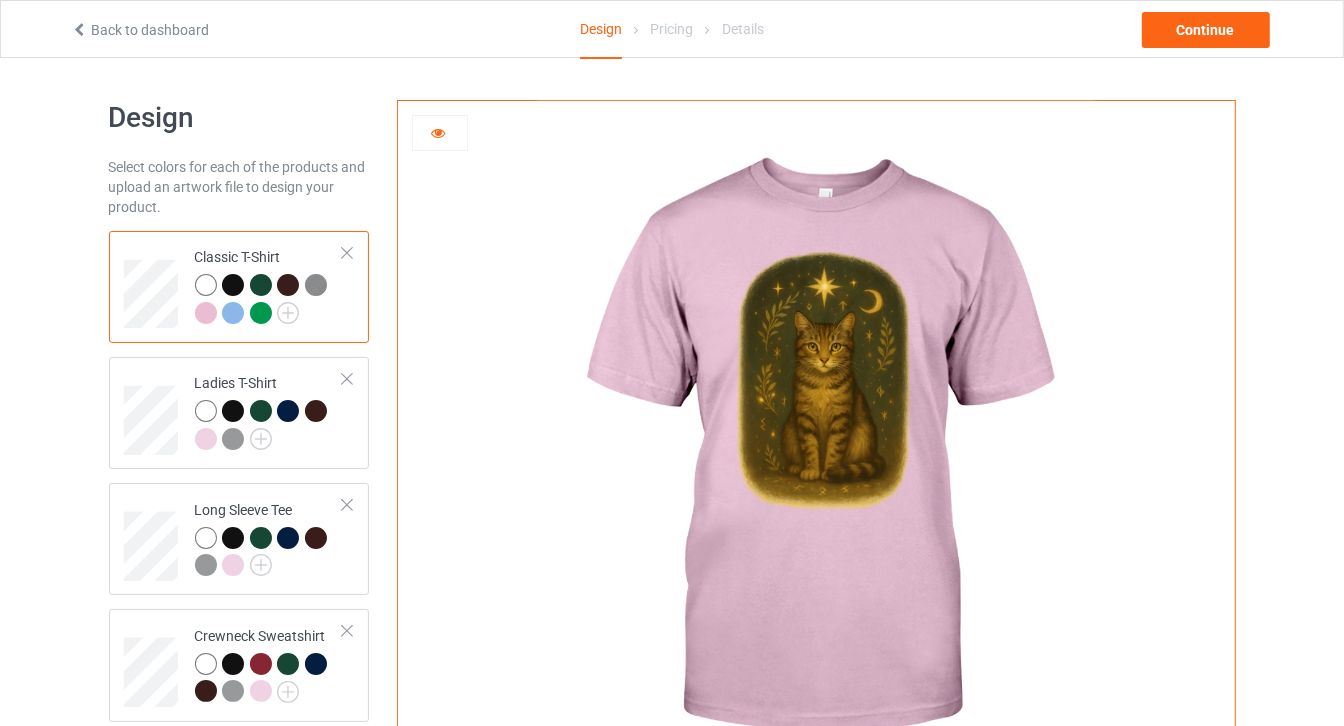 click at bounding box center (206, 313) 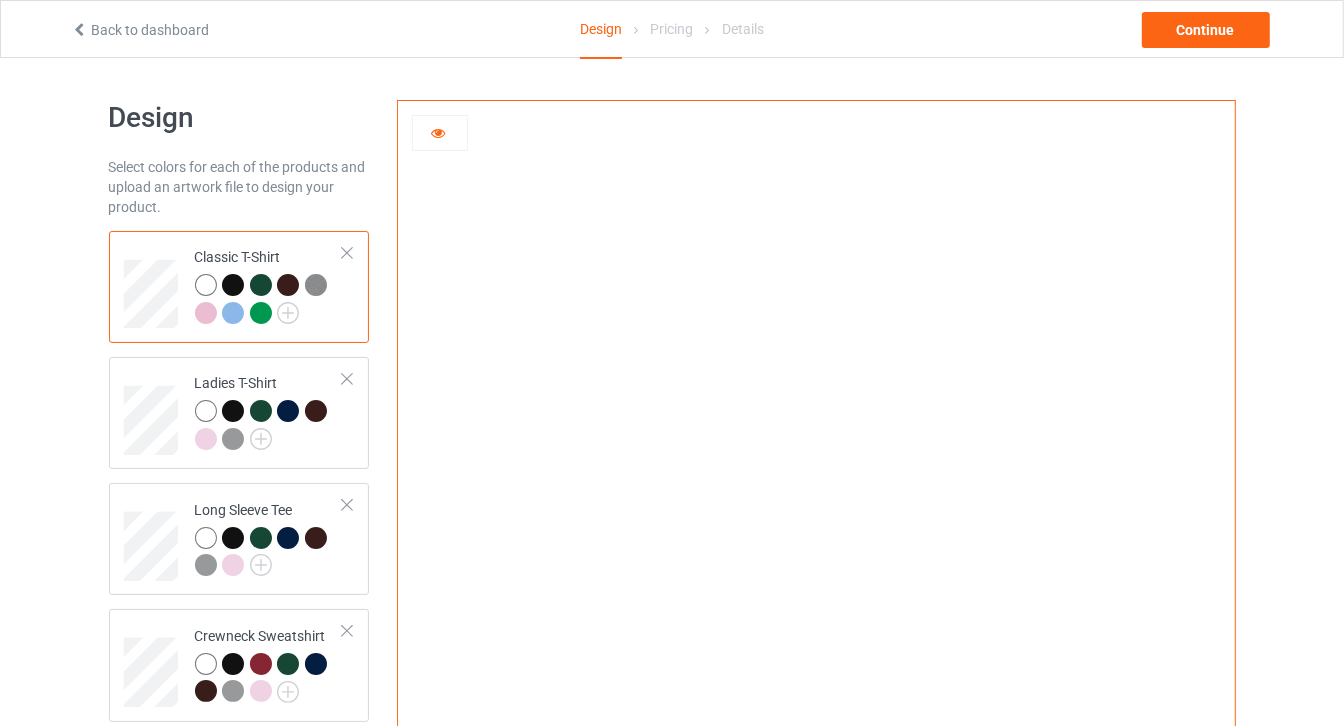 click at bounding box center (261, 313) 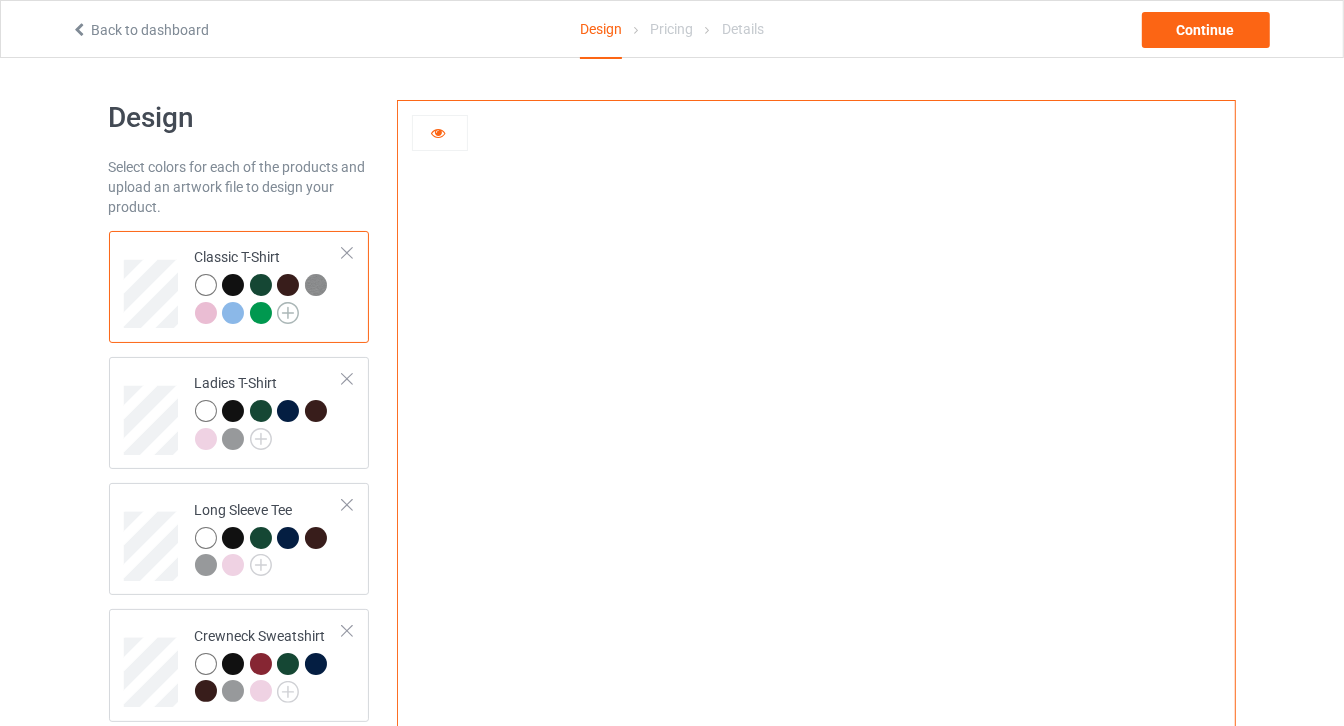 click at bounding box center [288, 313] 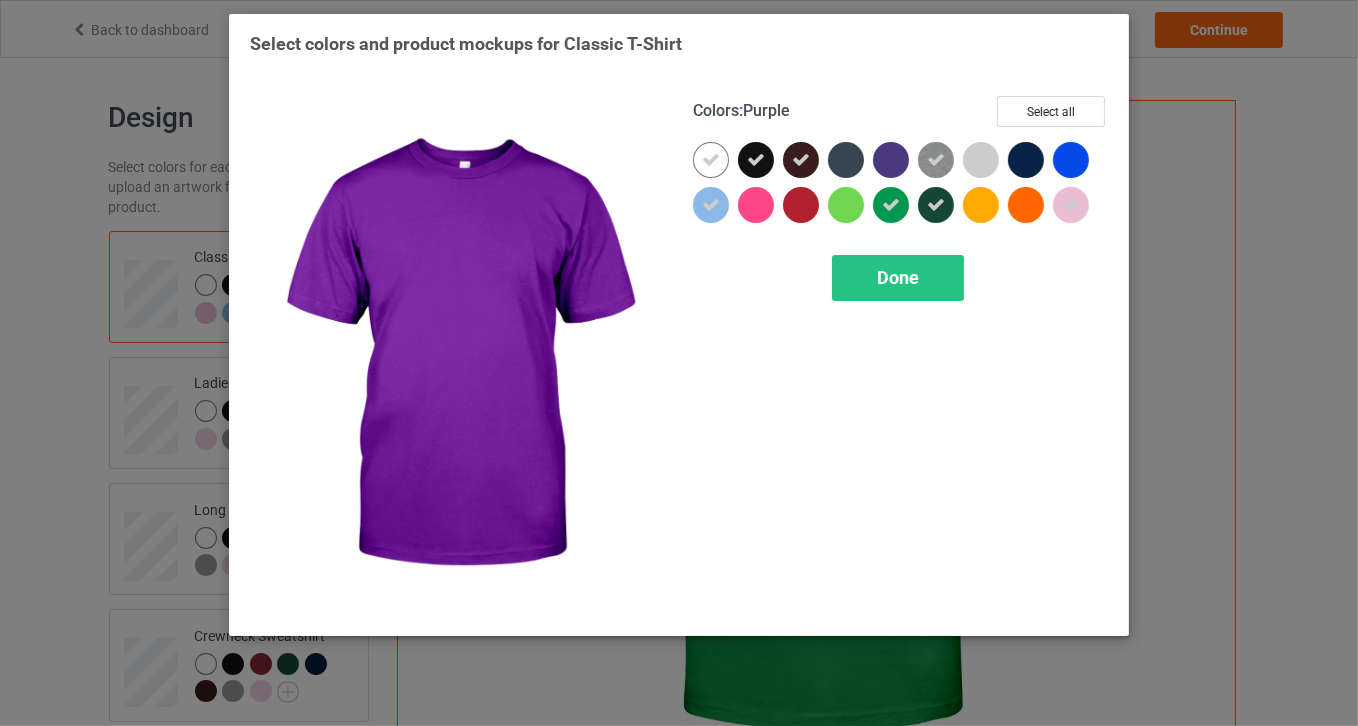 click at bounding box center (891, 160) 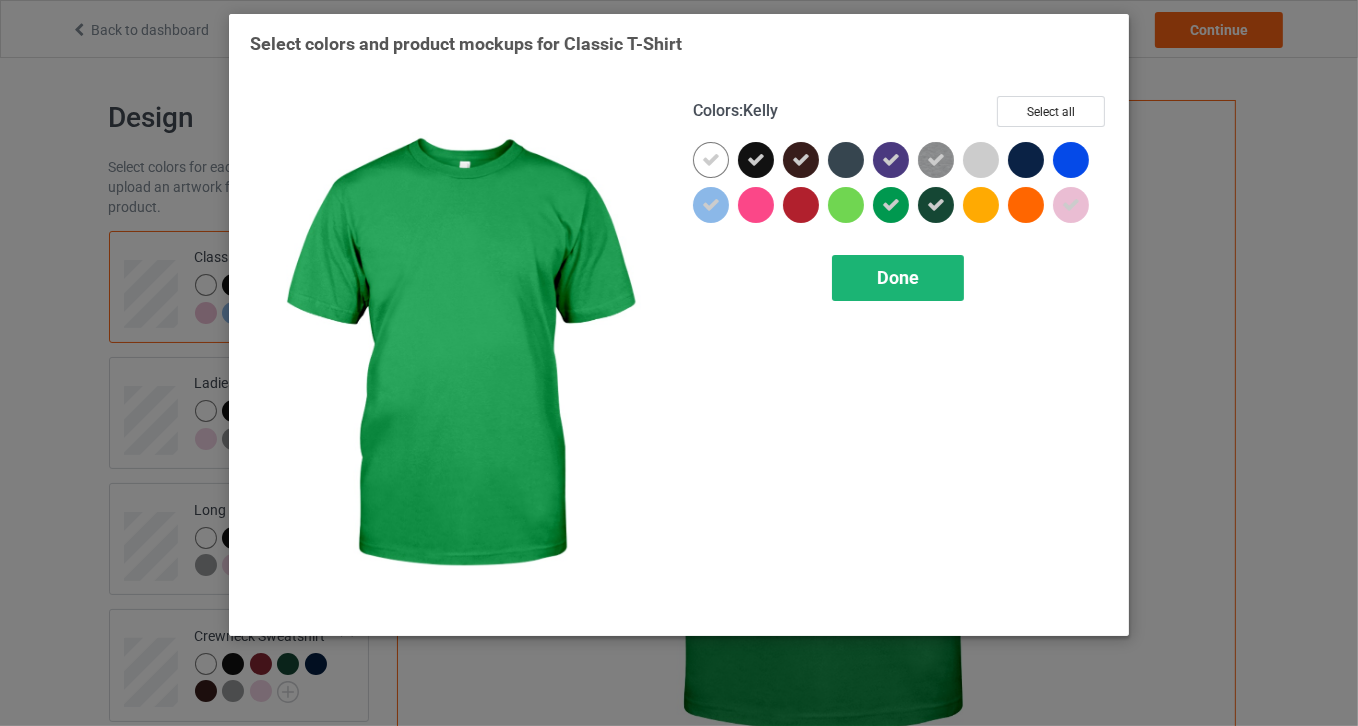 click on "Done" at bounding box center [898, 278] 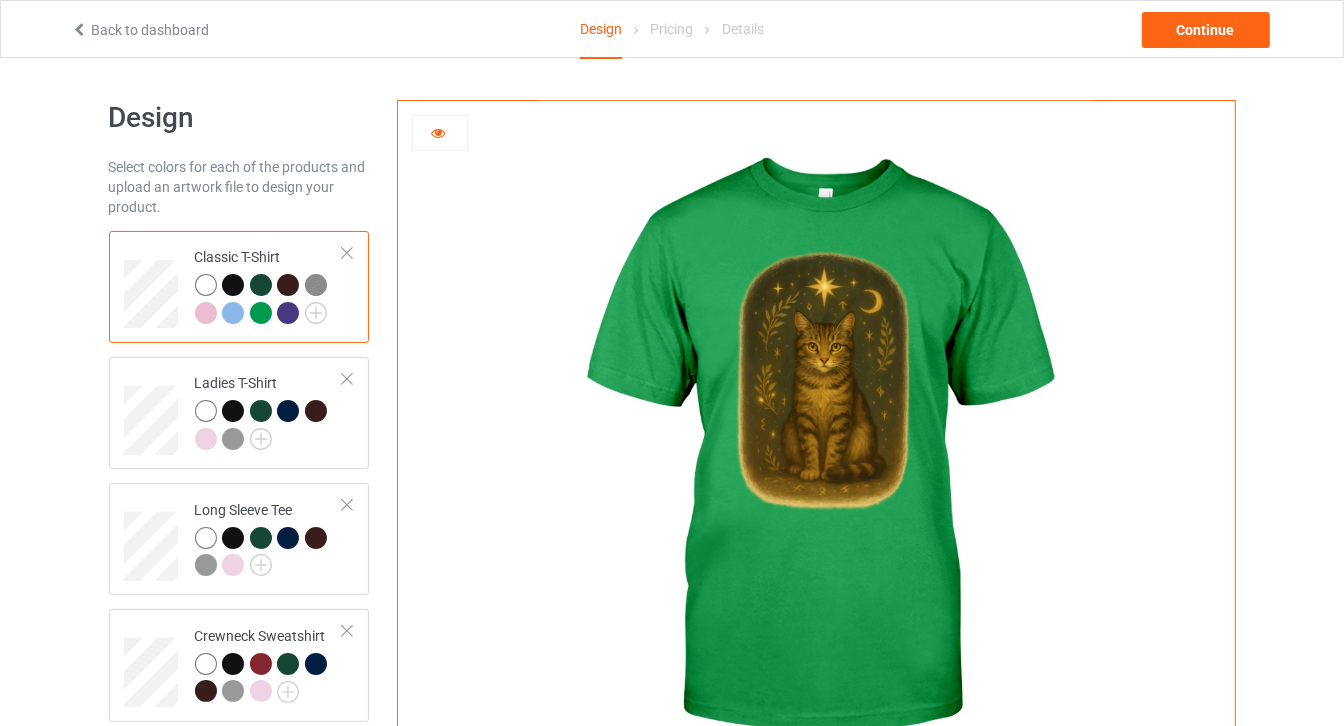 click at bounding box center [288, 313] 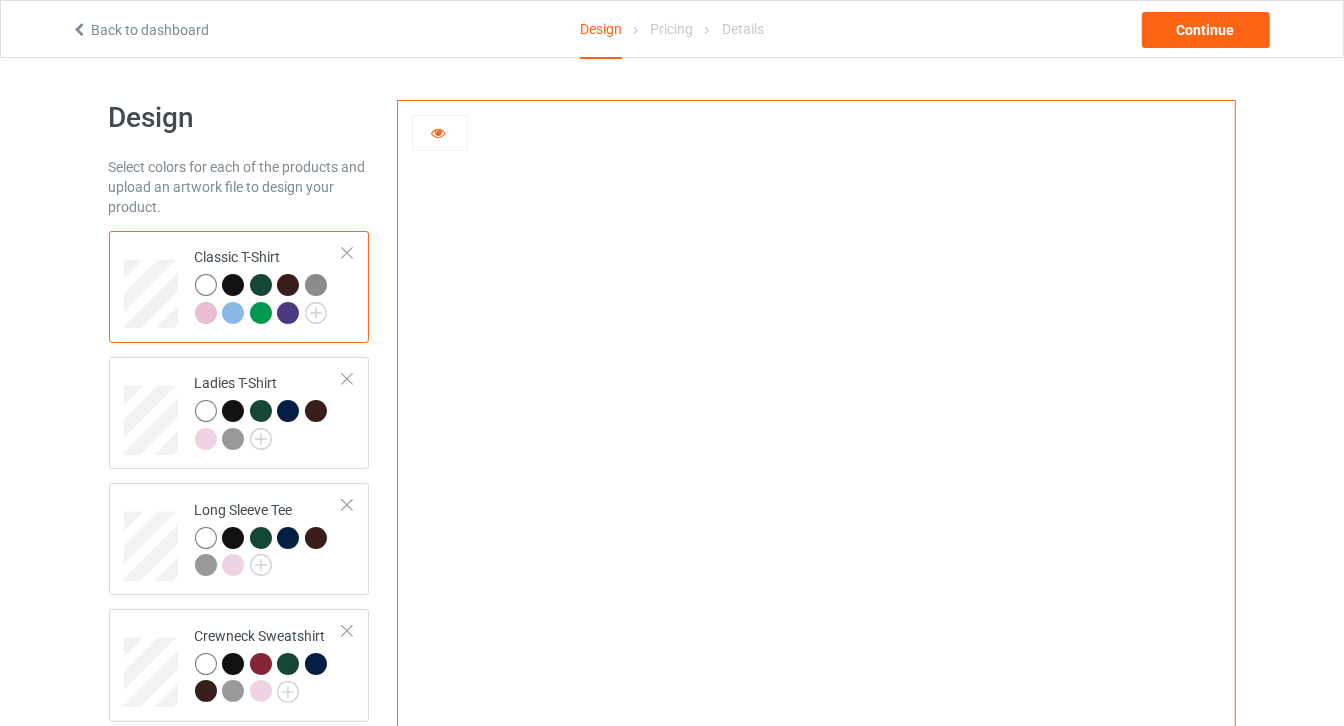 click at bounding box center (233, 285) 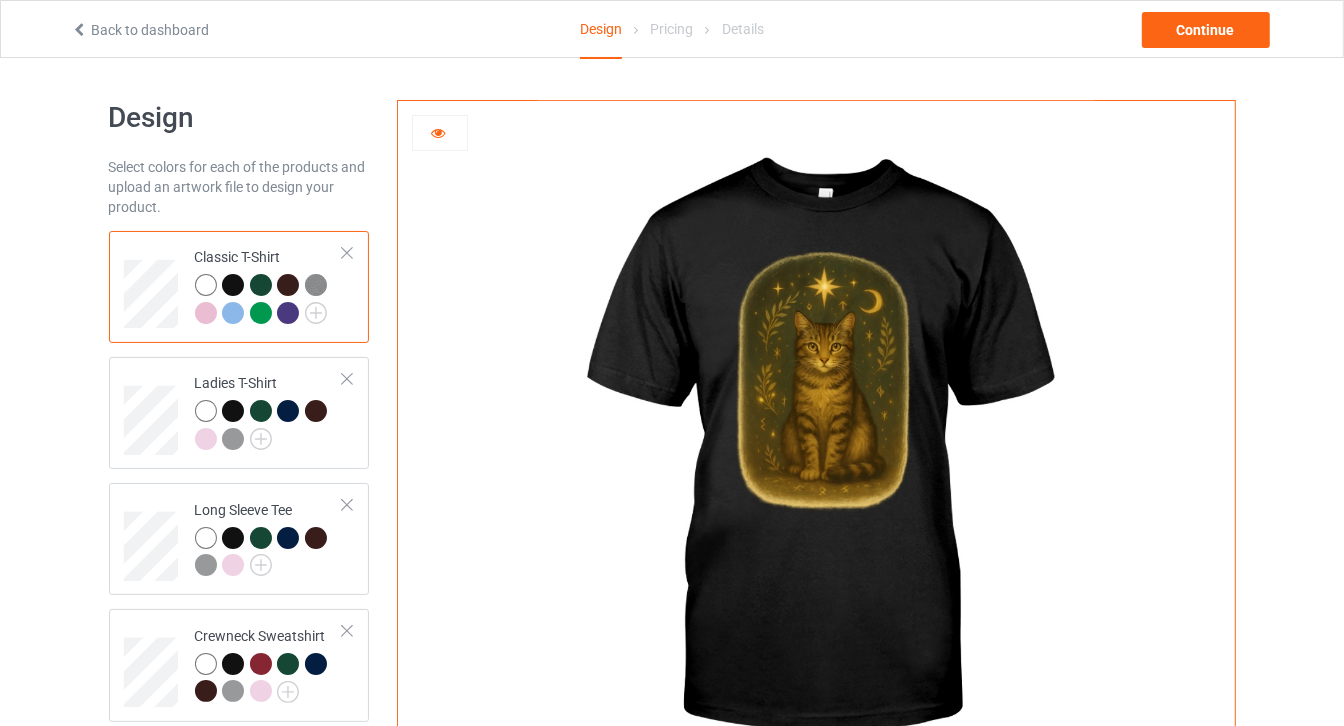click at bounding box center [261, 285] 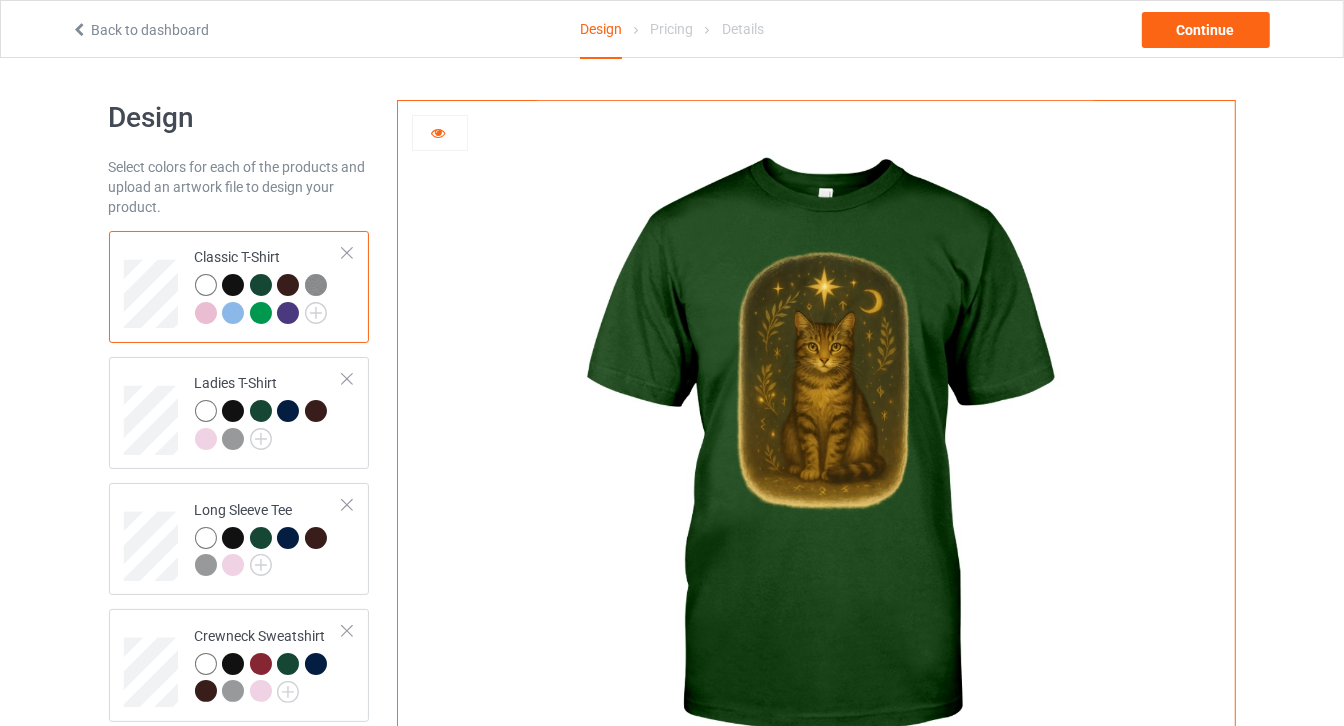 click at bounding box center (438, 130) 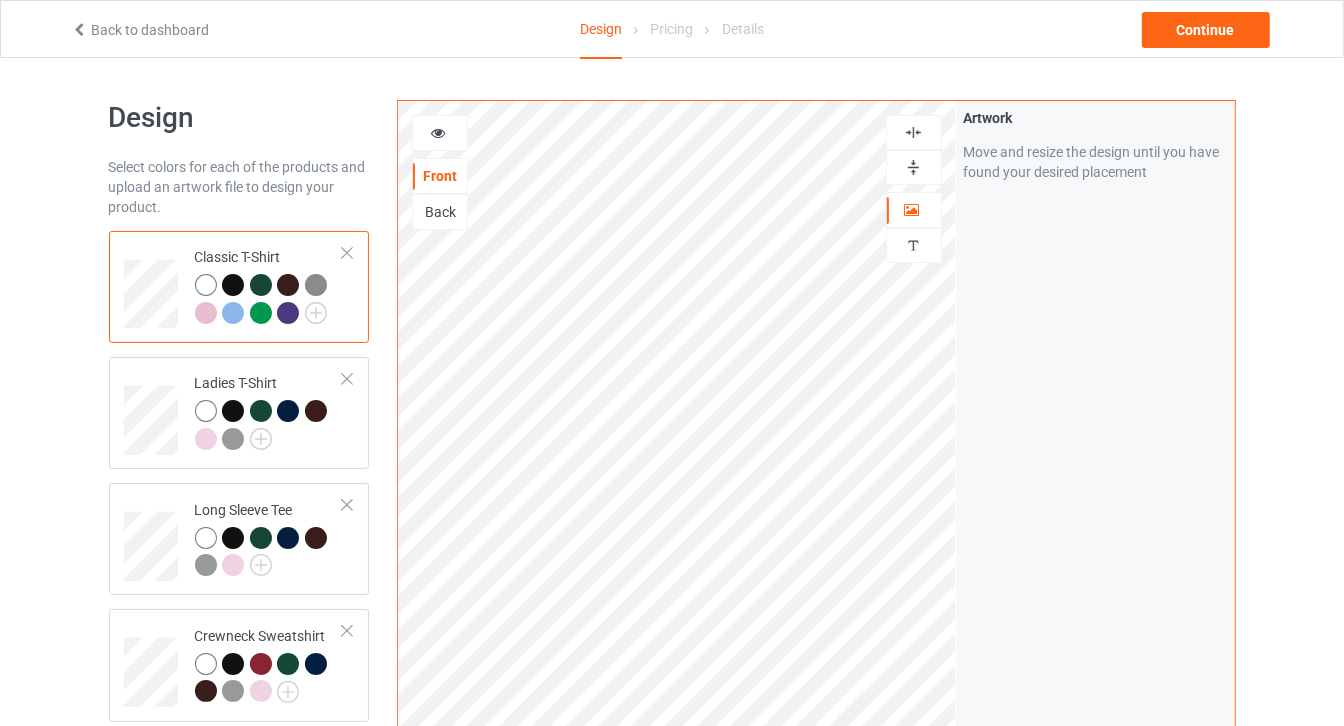 click at bounding box center [438, 130] 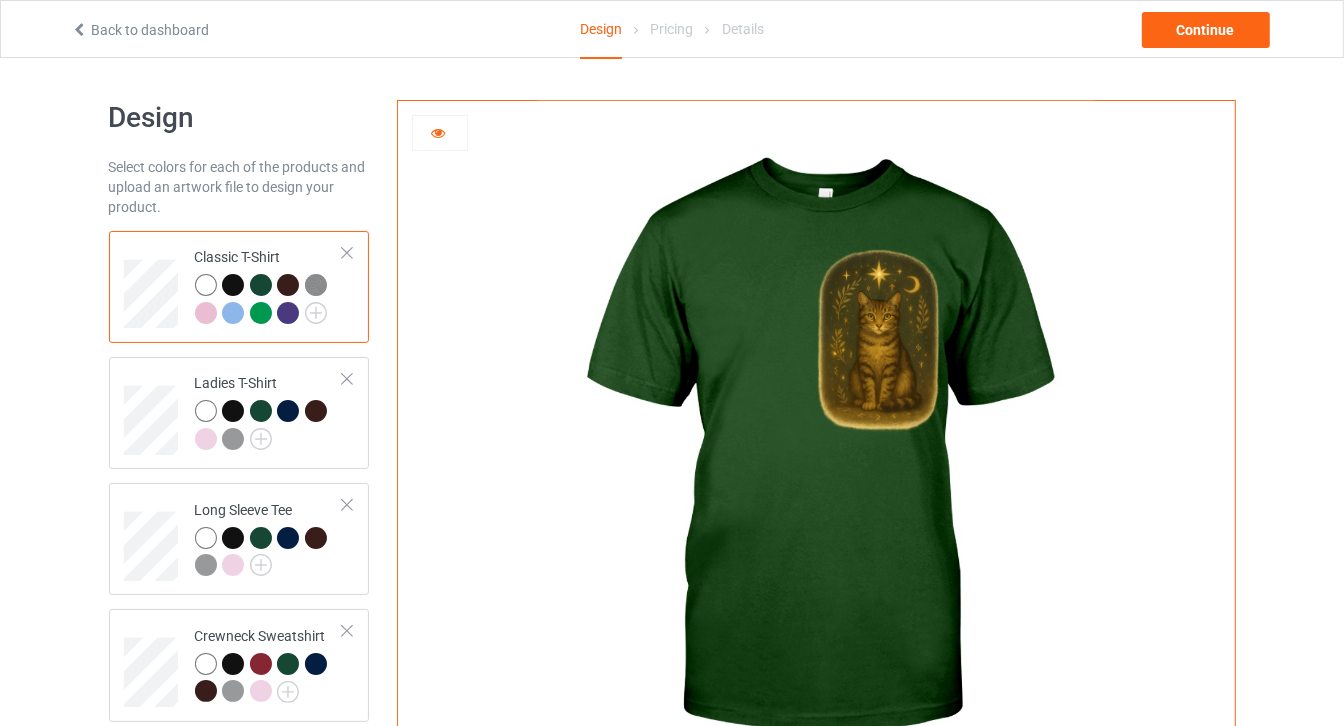 click at bounding box center (438, 130) 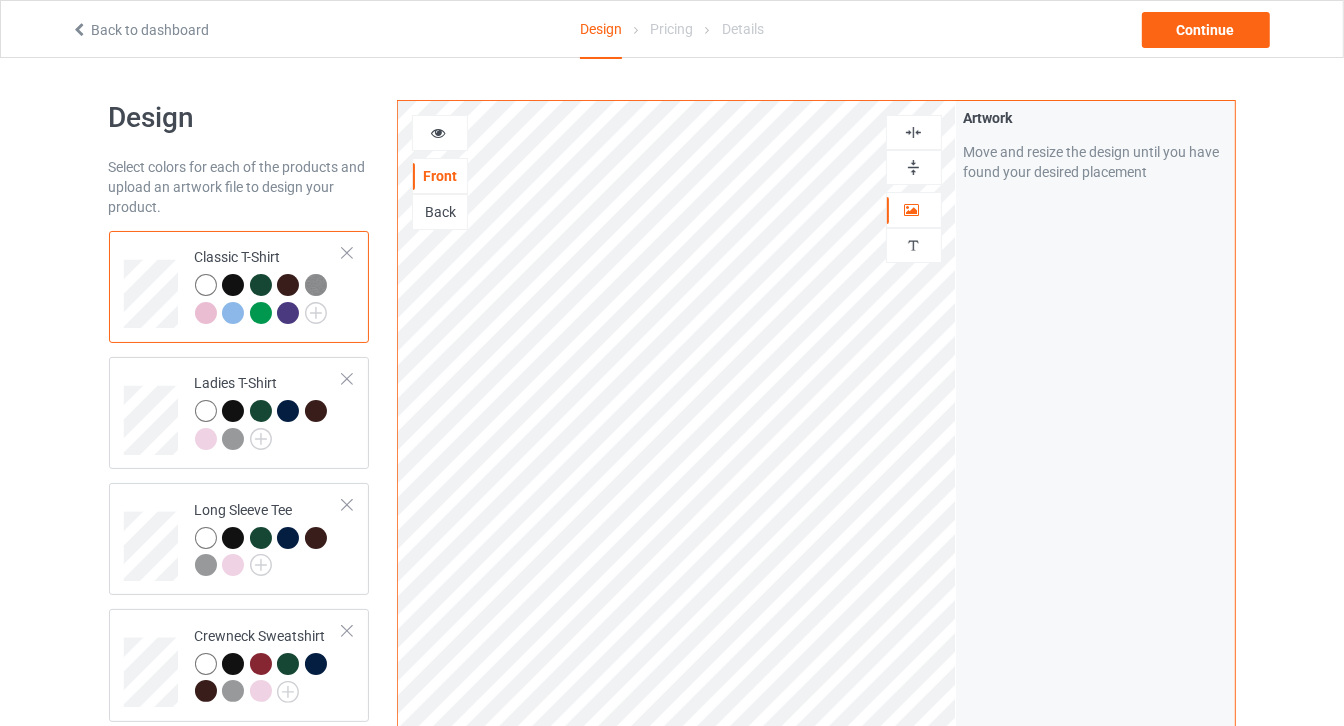click at bounding box center [438, 130] 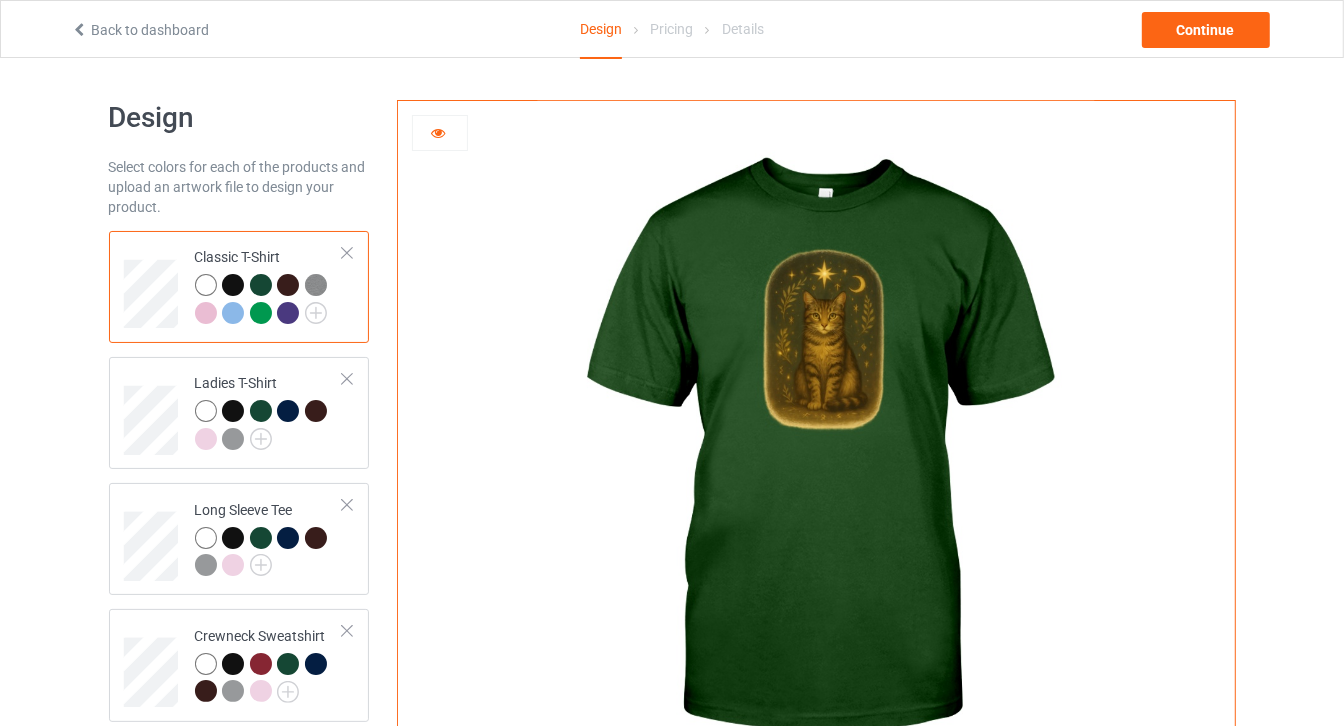 click at bounding box center (438, 130) 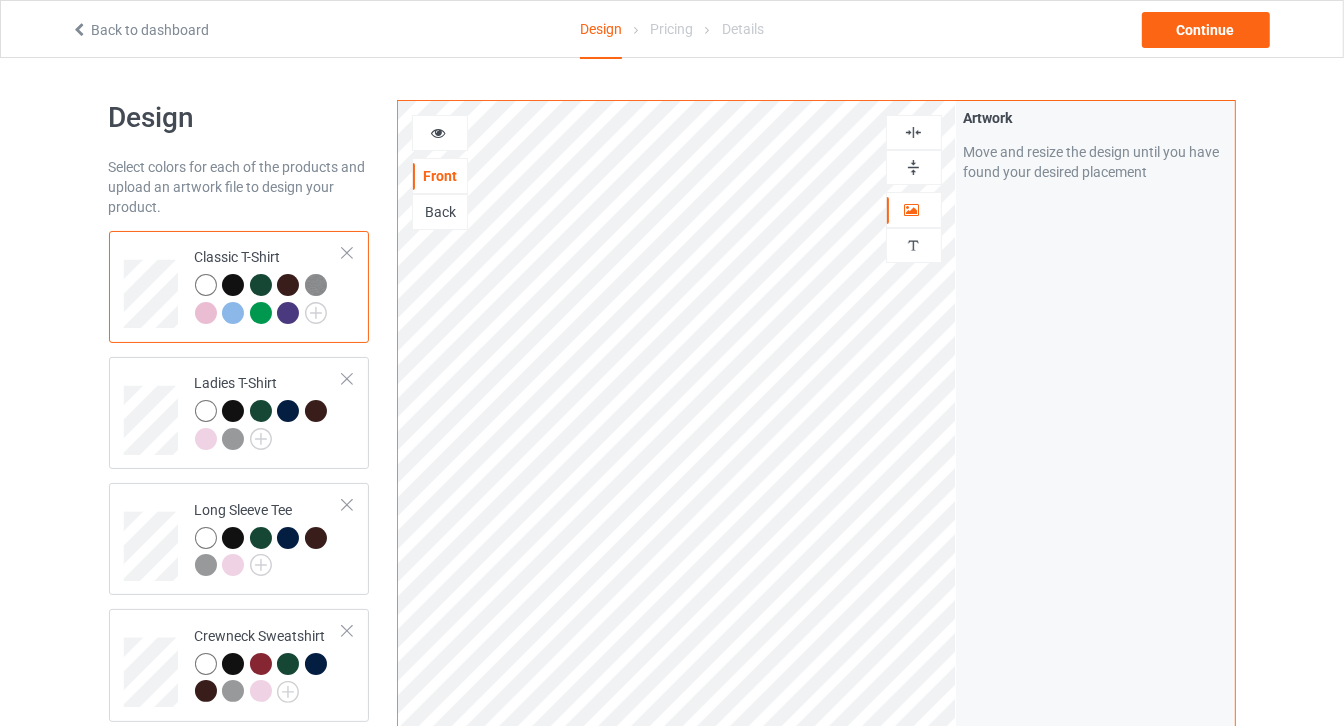 click at bounding box center [913, 167] 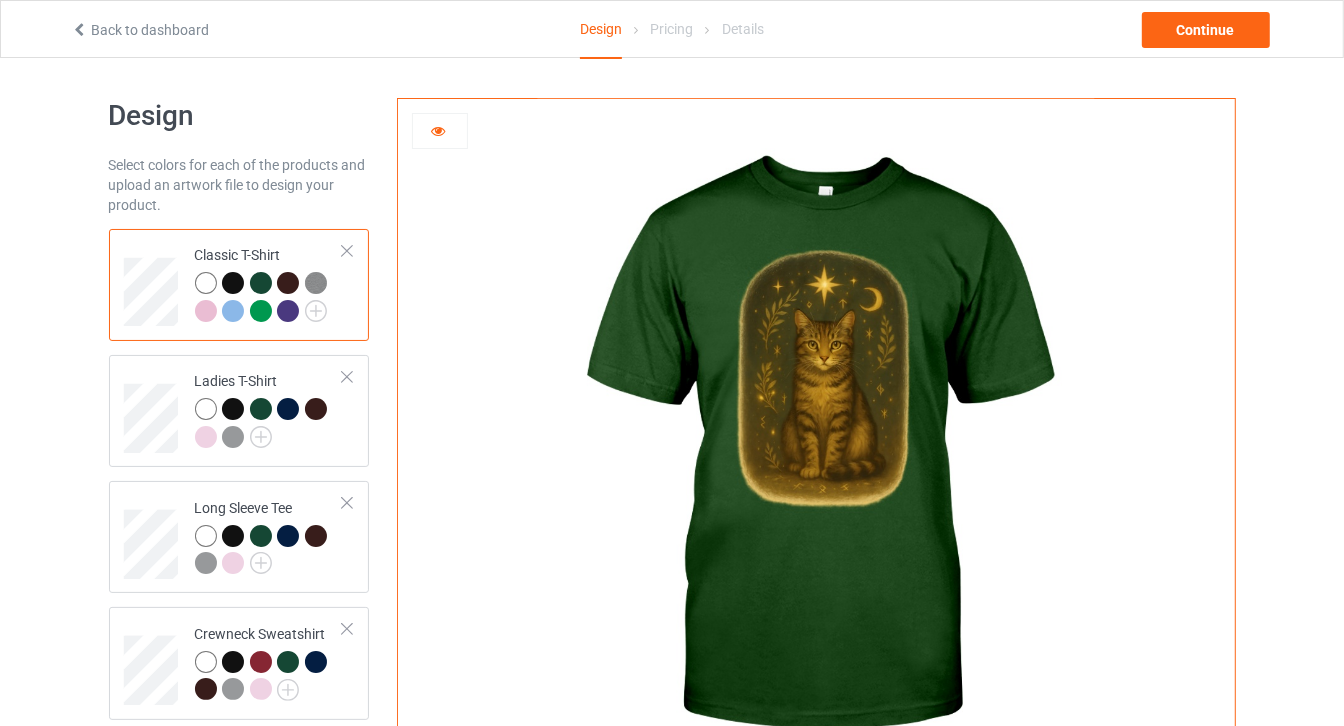 scroll, scrollTop: 0, scrollLeft: 0, axis: both 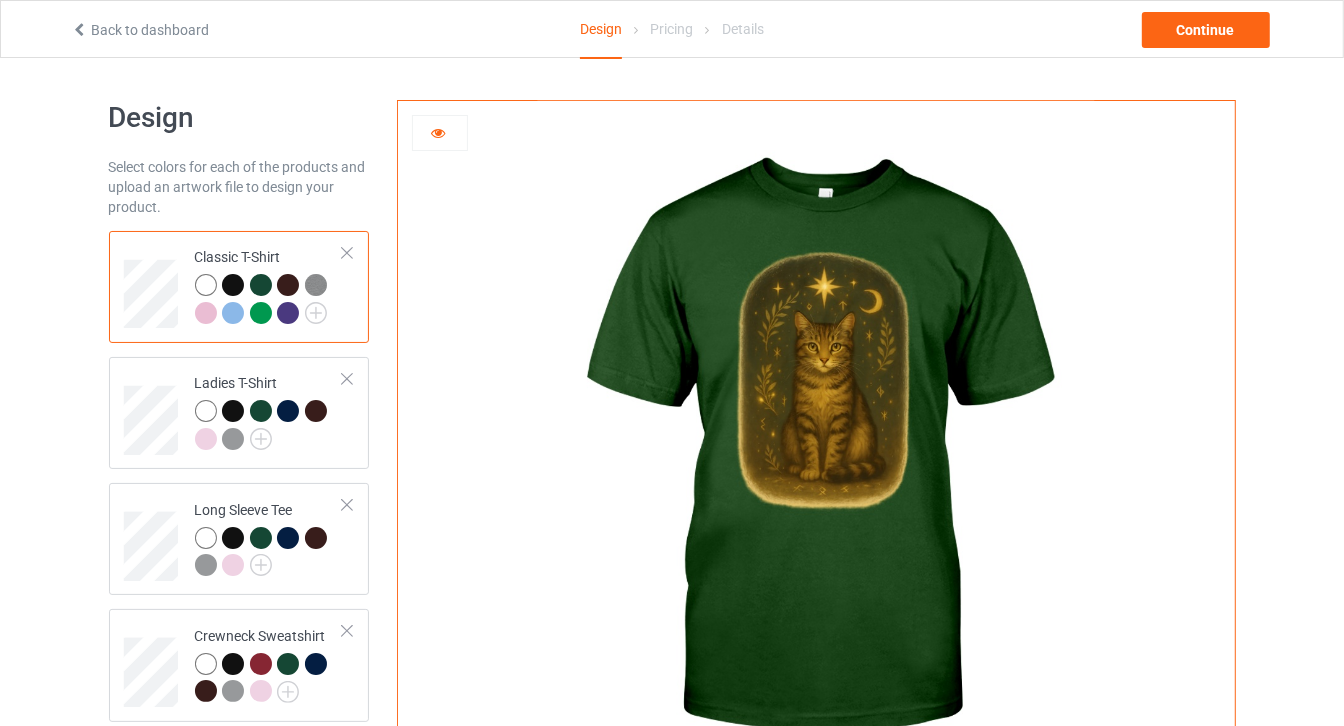 click at bounding box center (206, 313) 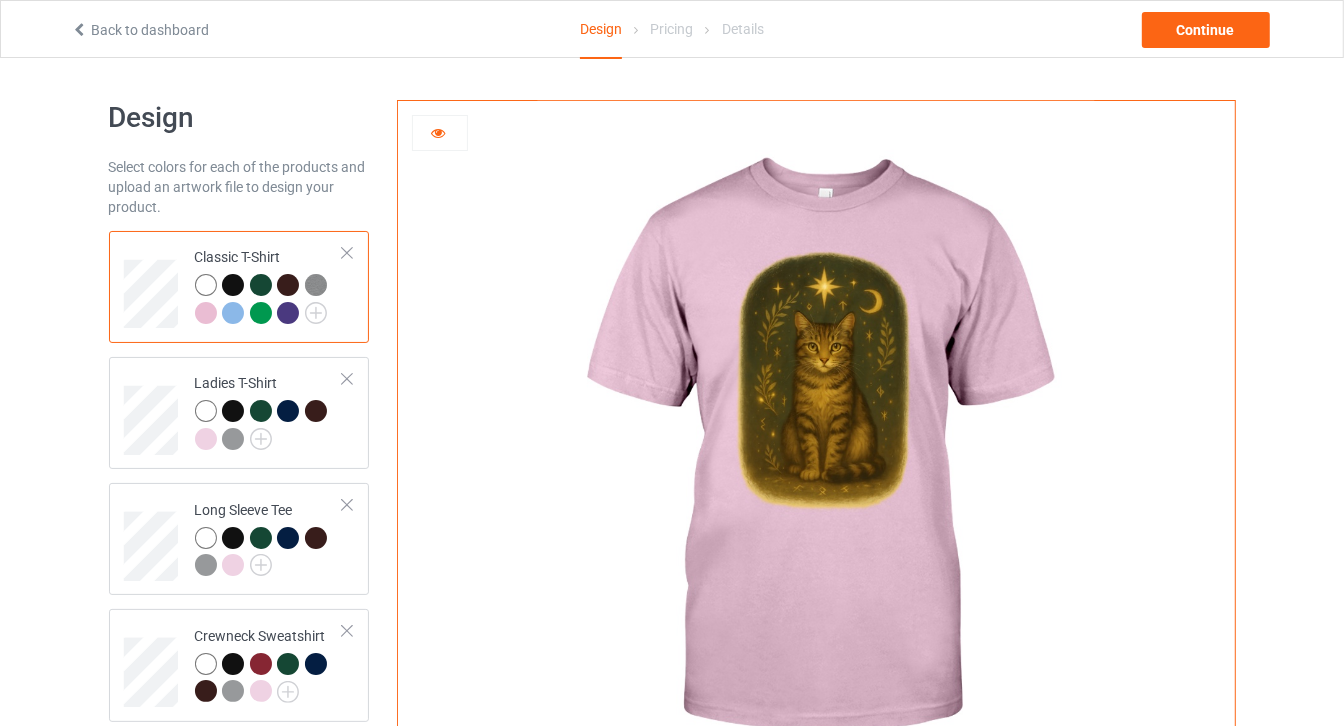 click at bounding box center (233, 313) 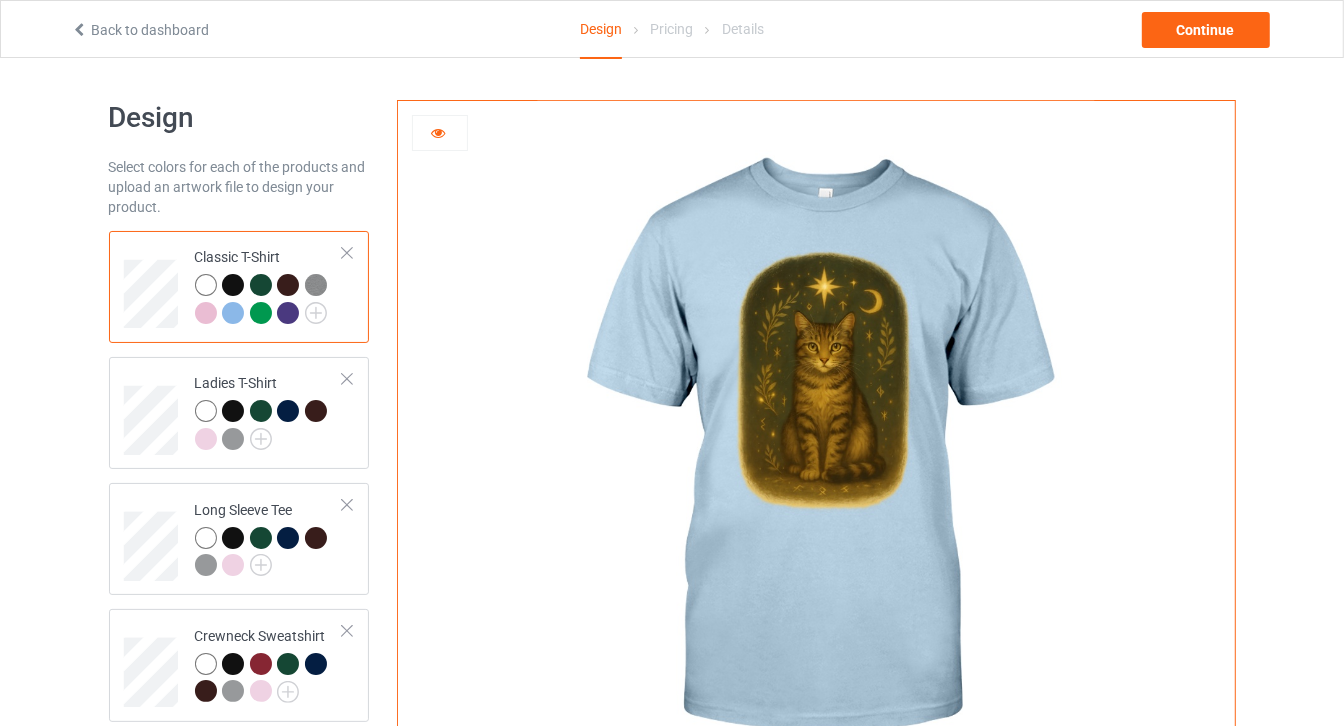 click at bounding box center (233, 285) 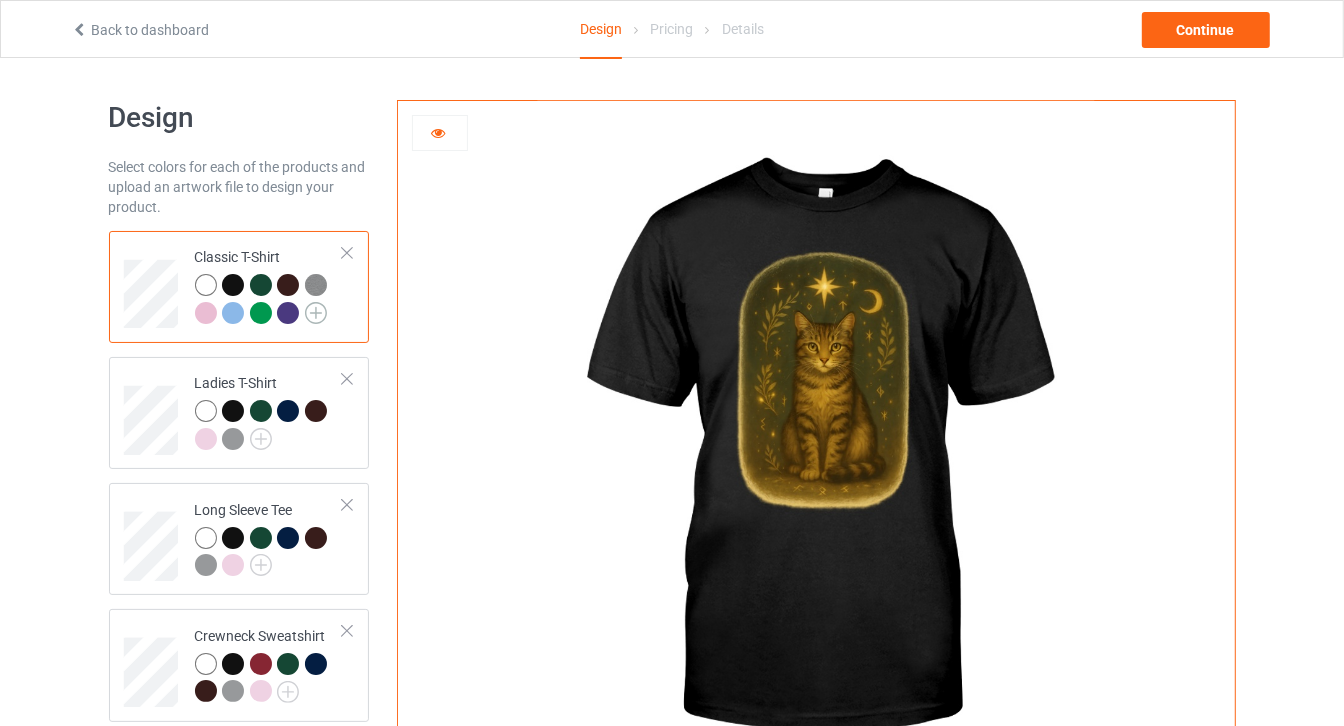 click at bounding box center [316, 313] 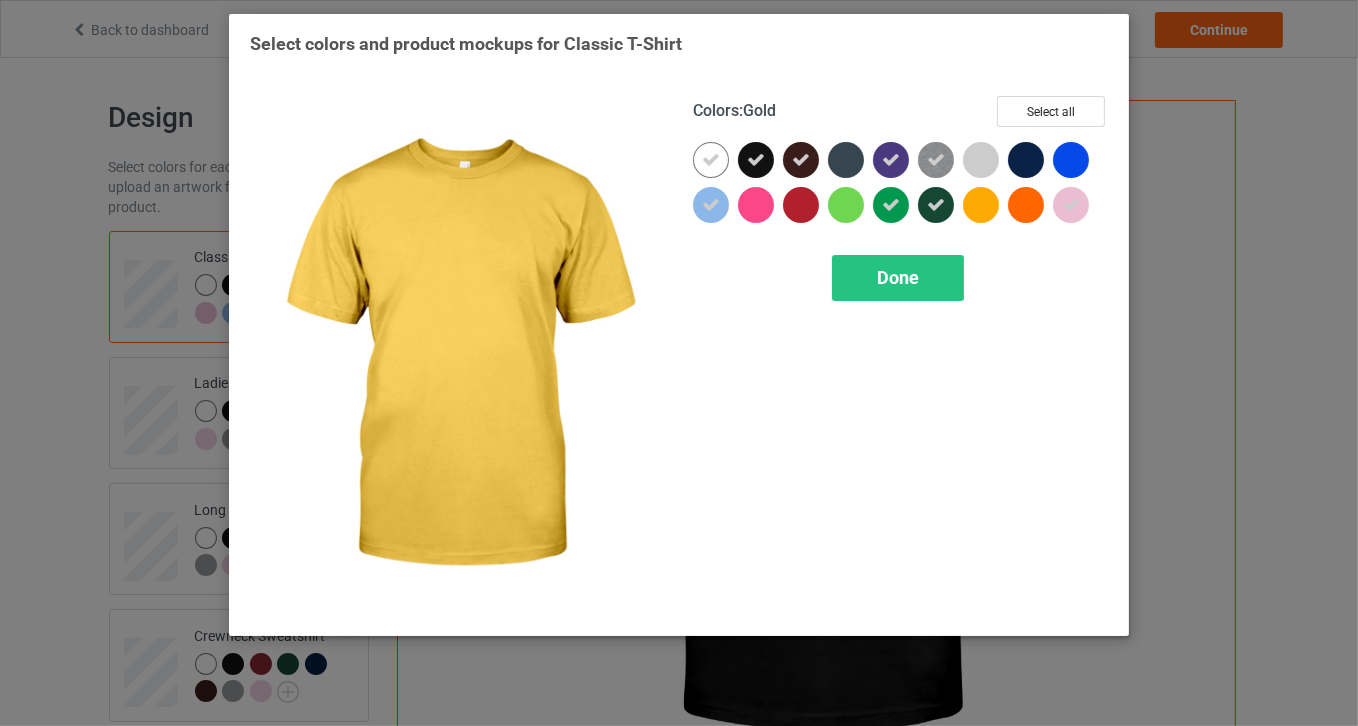 click at bounding box center [981, 205] 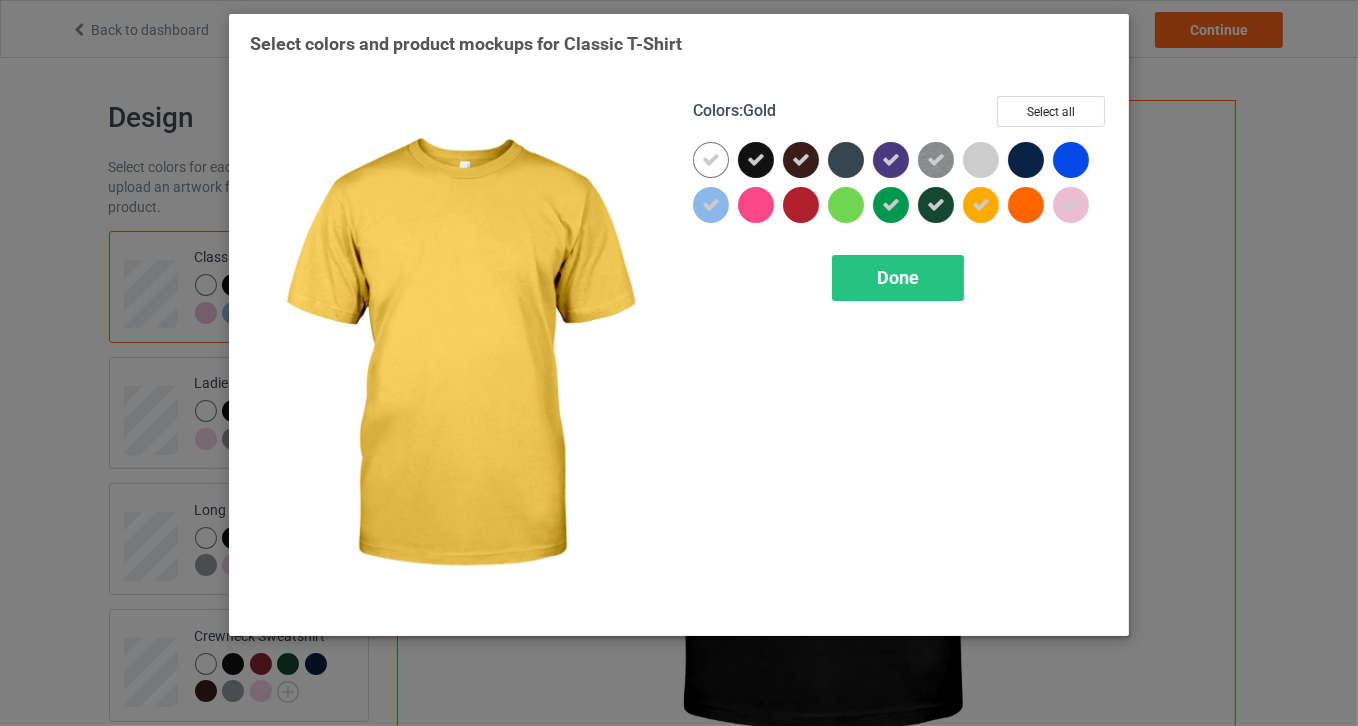 drag, startPoint x: 908, startPoint y: 282, endPoint x: 896, endPoint y: 284, distance: 12.165525 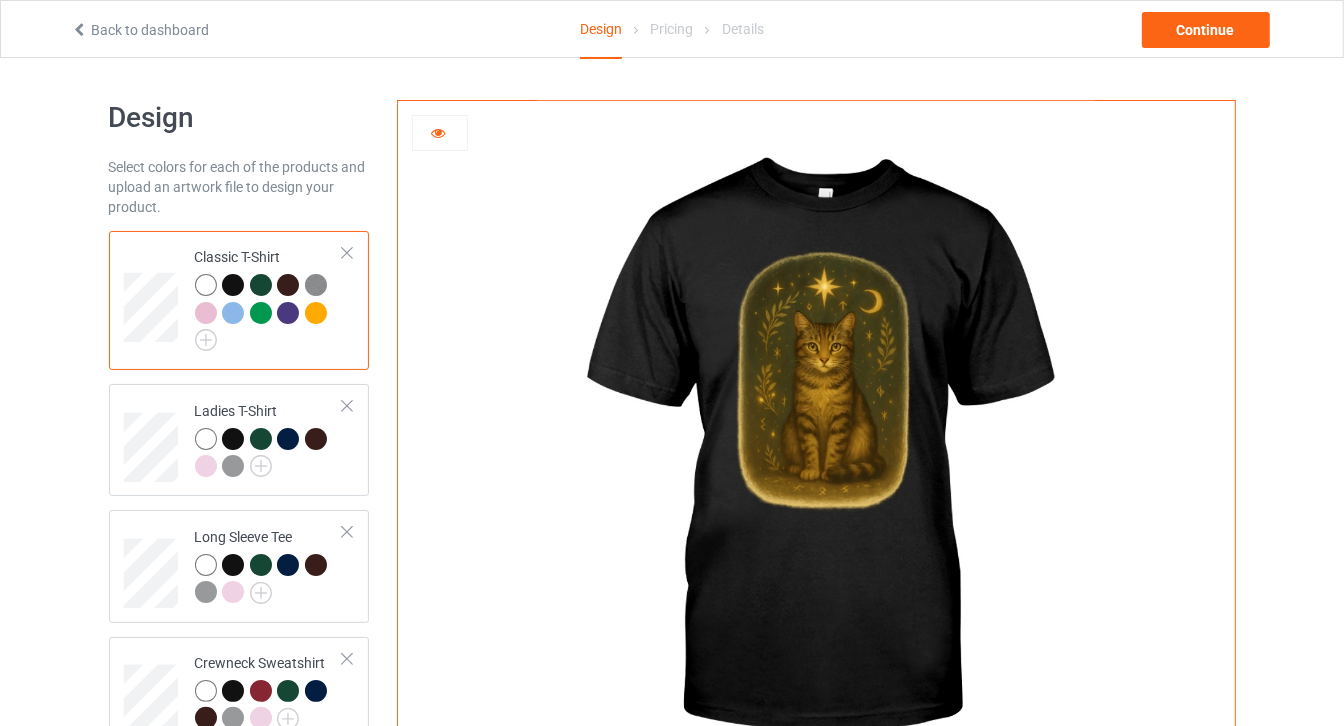 click at bounding box center (316, 313) 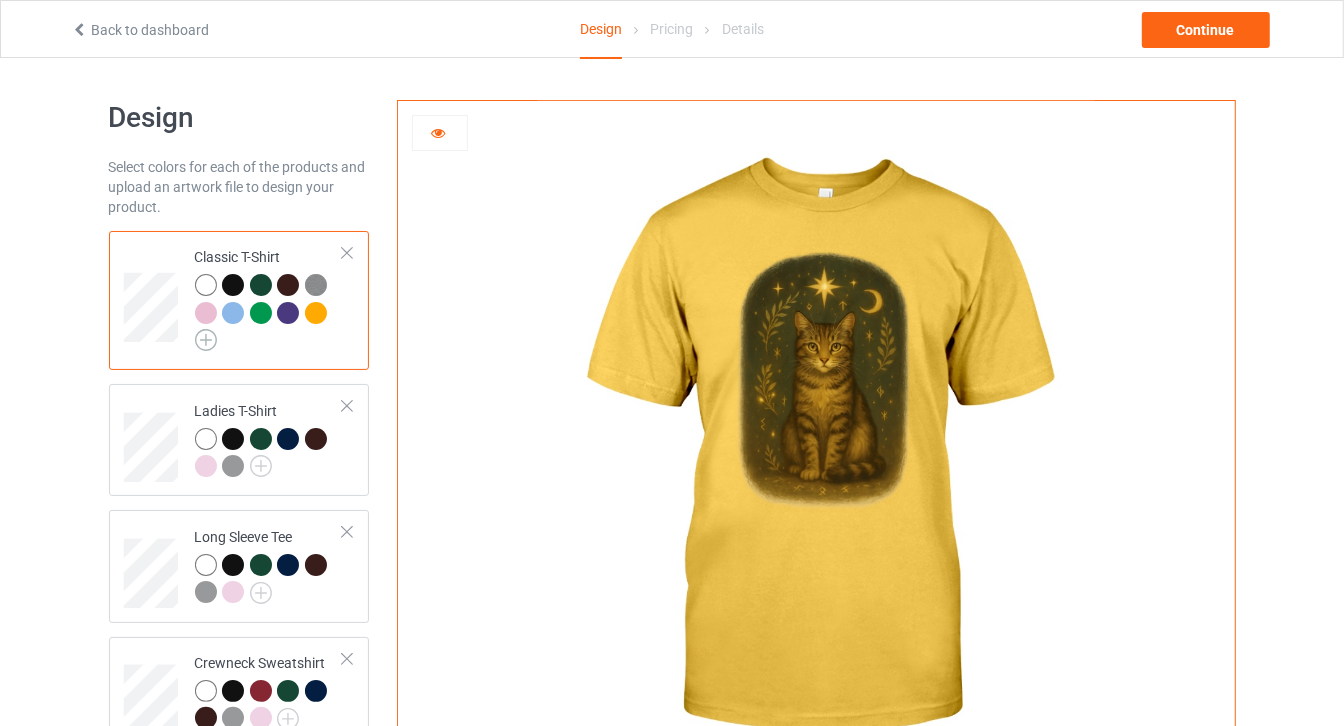 click at bounding box center (206, 340) 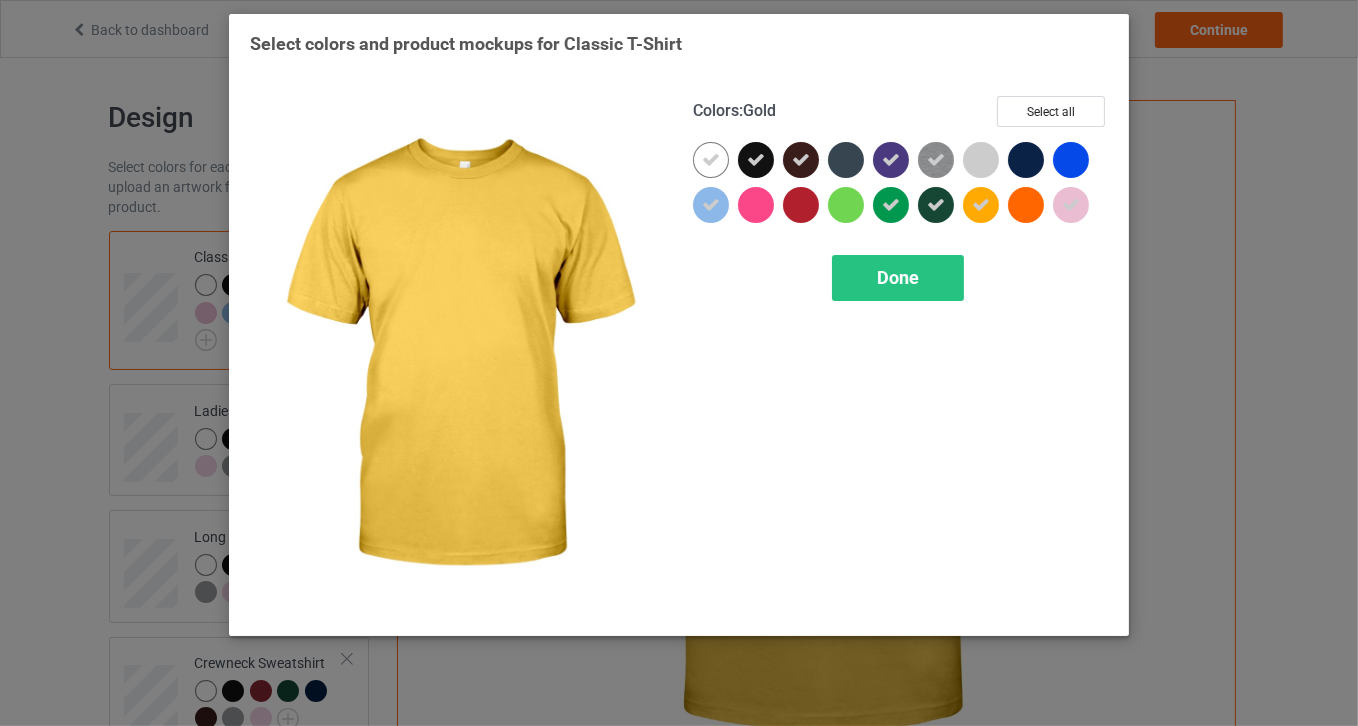 click at bounding box center [981, 205] 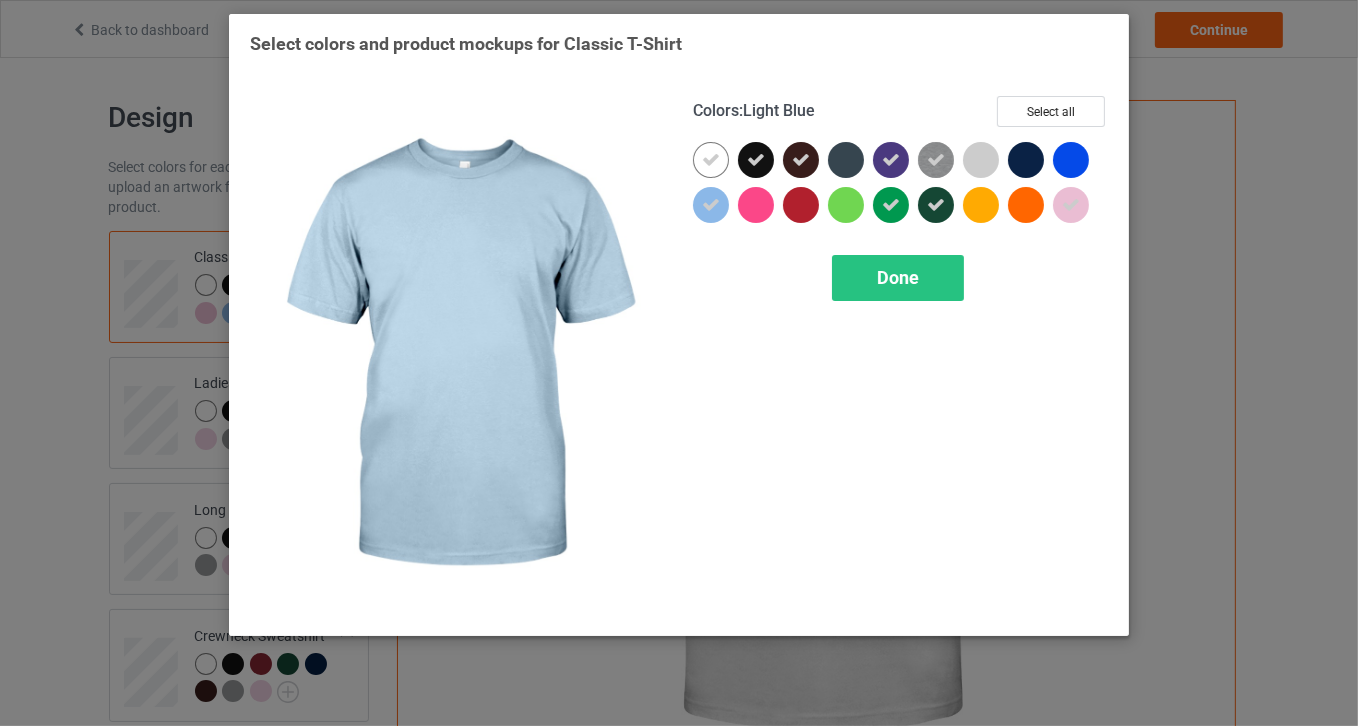 click at bounding box center [711, 205] 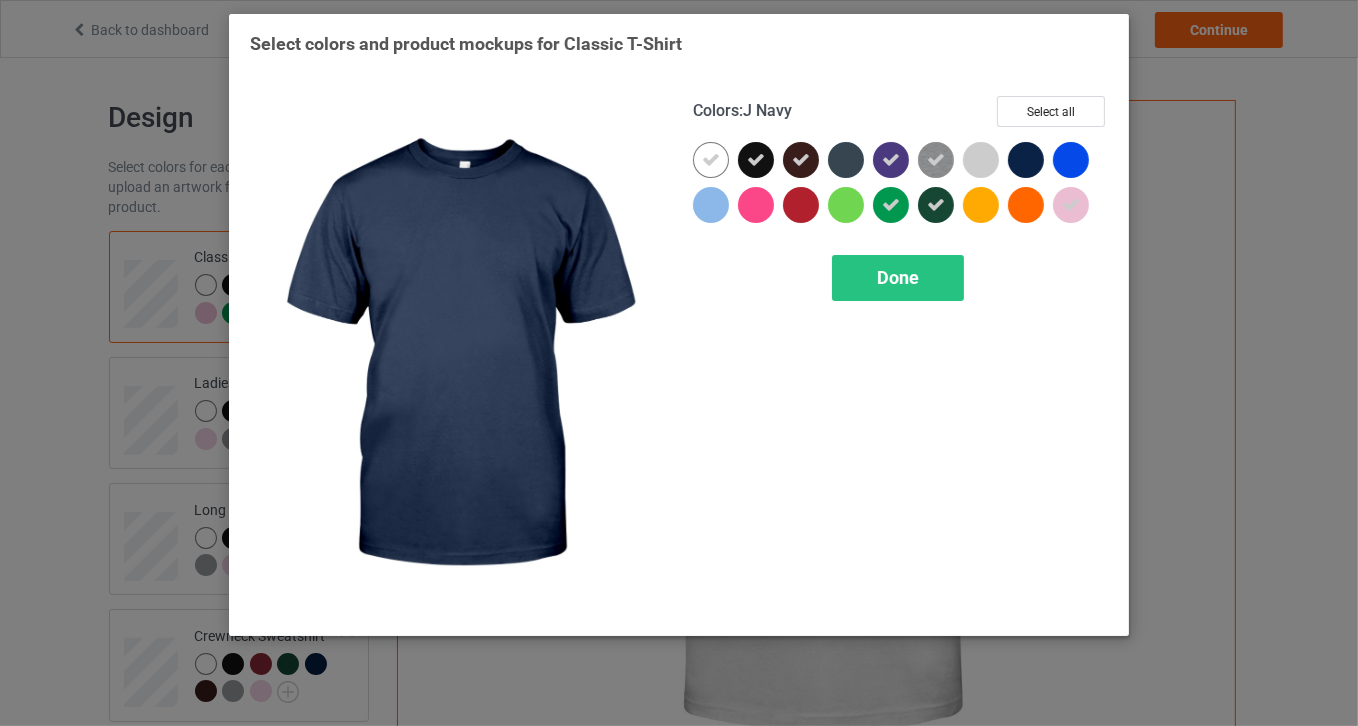 click at bounding box center (1026, 160) 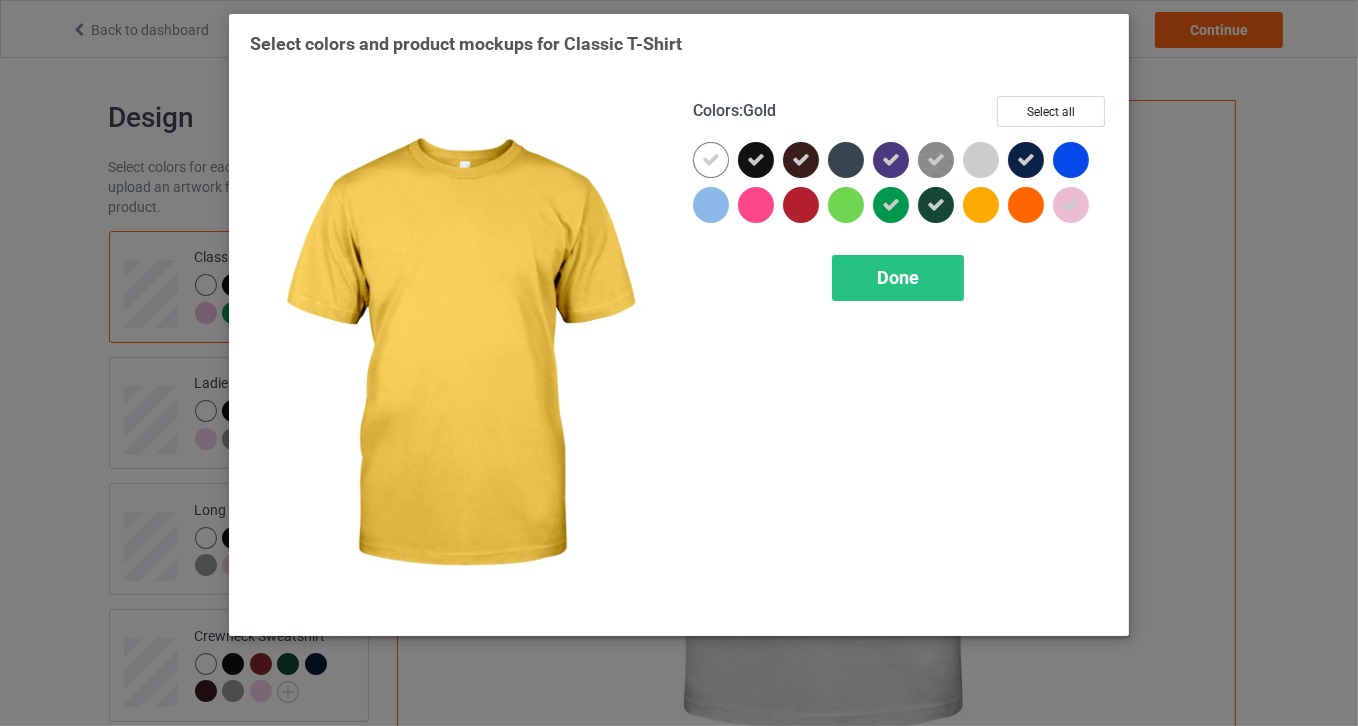 click on "Colors :  Gold Select all Done" at bounding box center (900, 355) 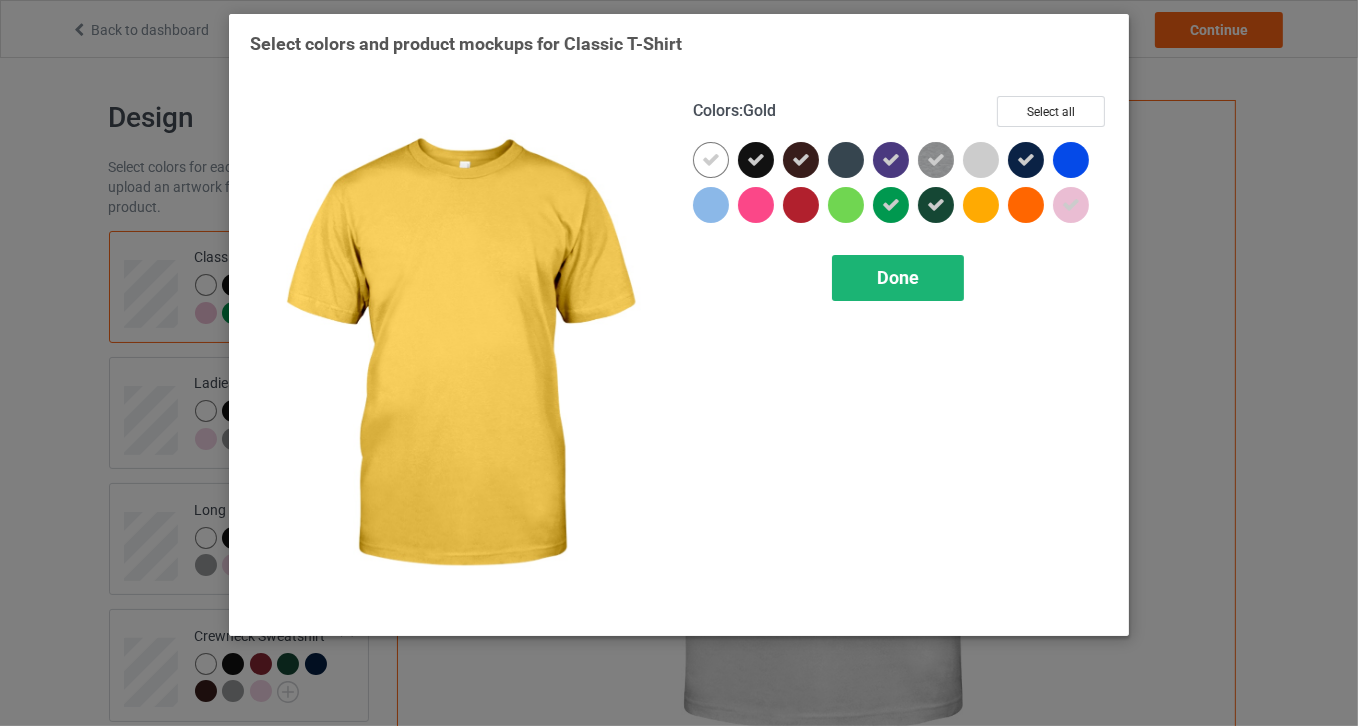 click on "Done" at bounding box center [898, 277] 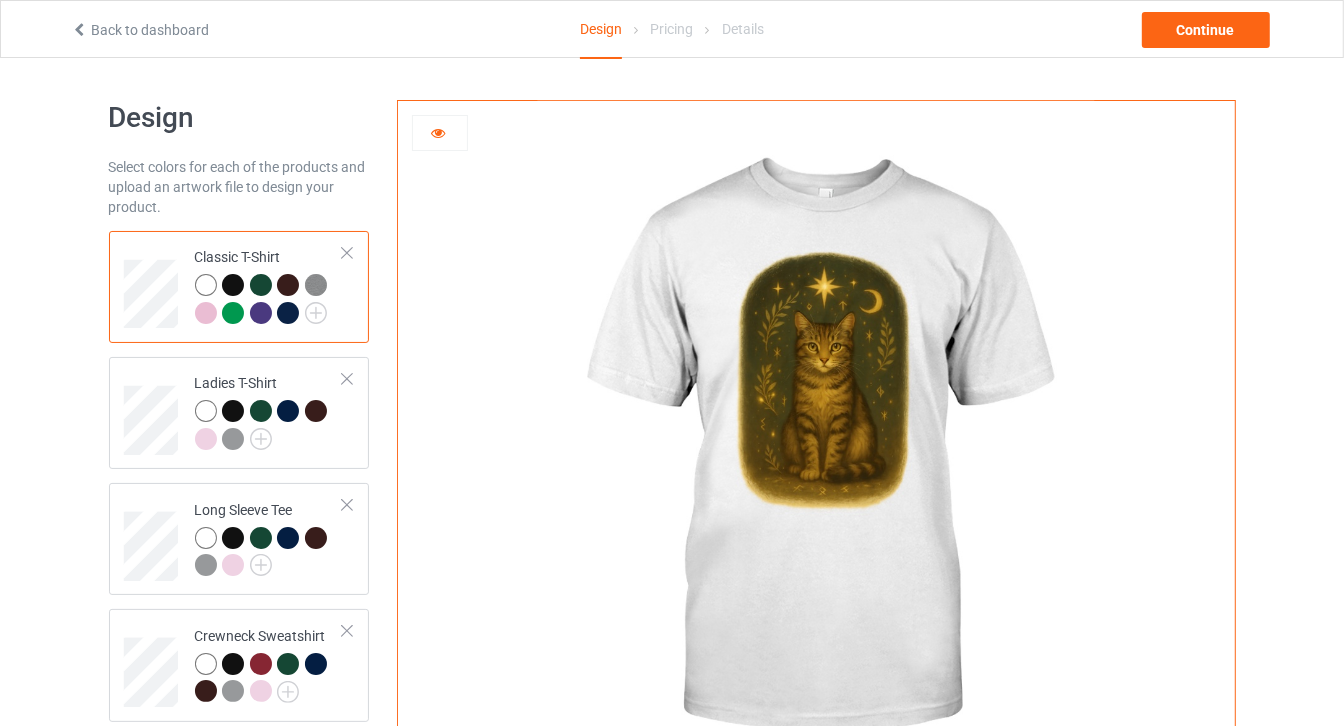 click at bounding box center [288, 313] 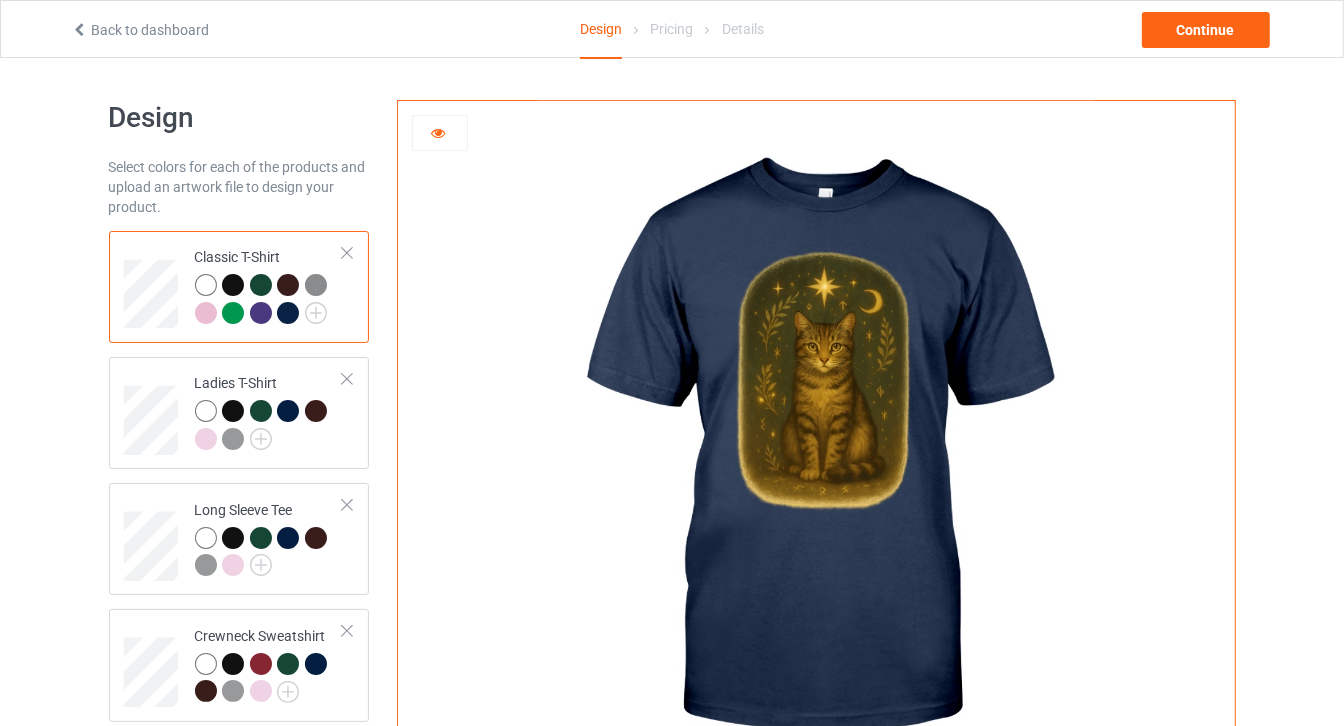 click at bounding box center (261, 313) 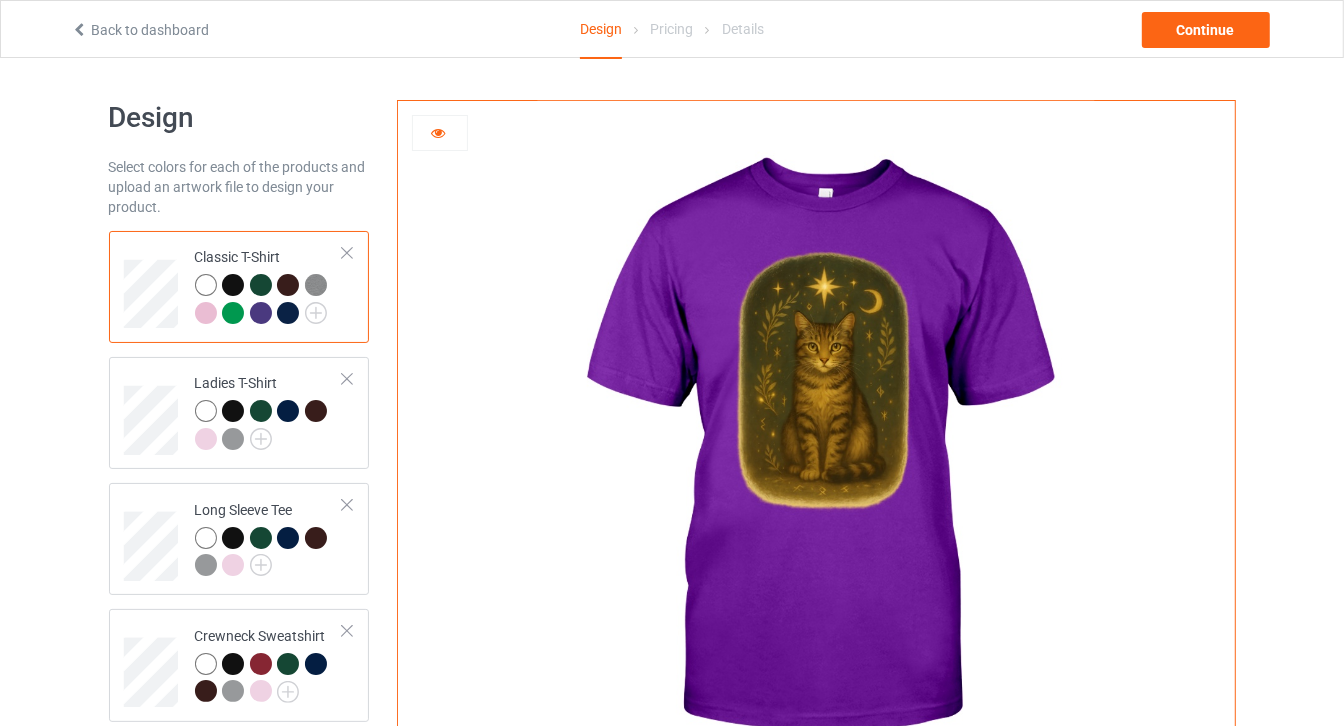 click at bounding box center (233, 313) 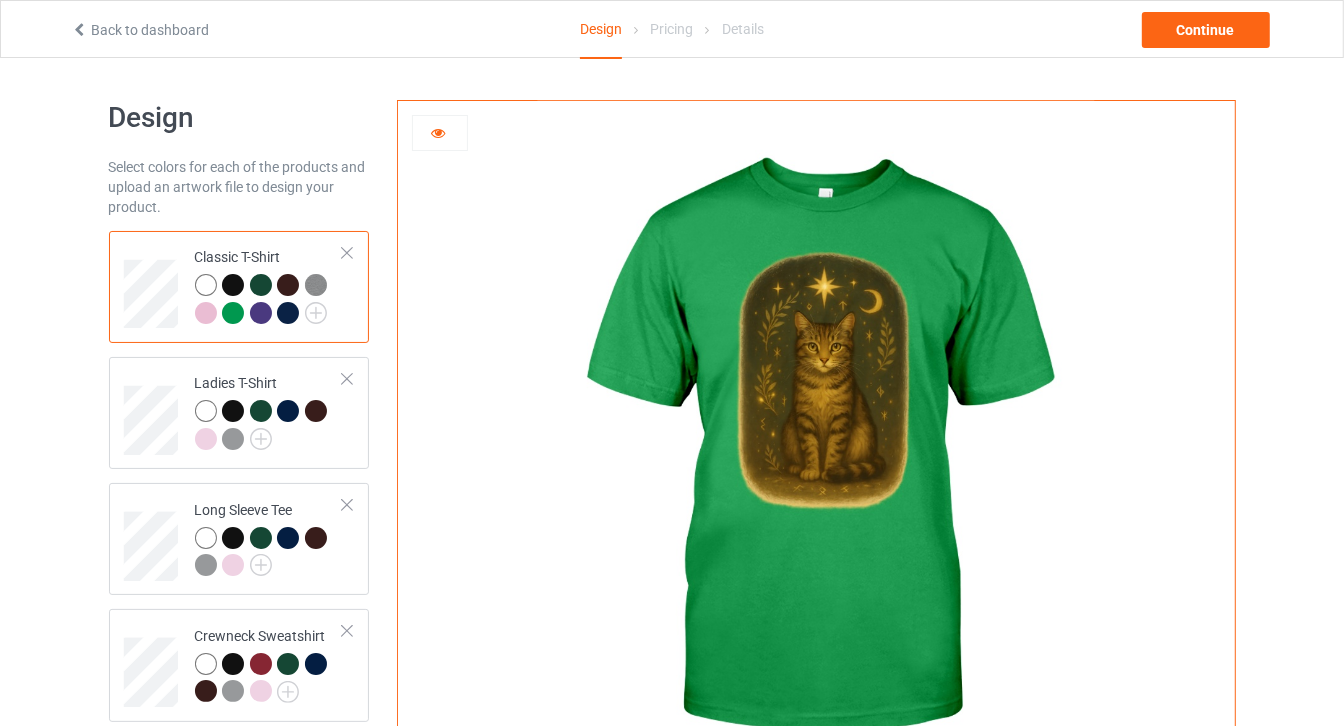 click at bounding box center (206, 313) 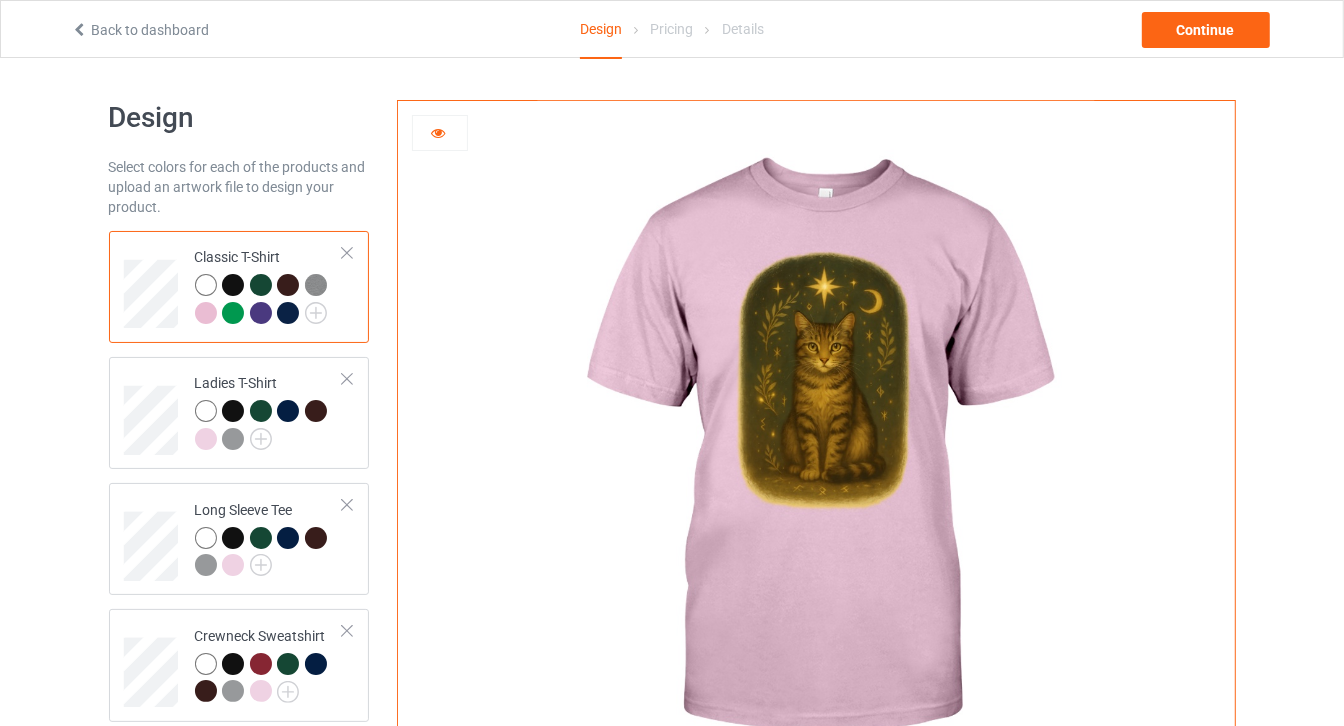 click at bounding box center [316, 285] 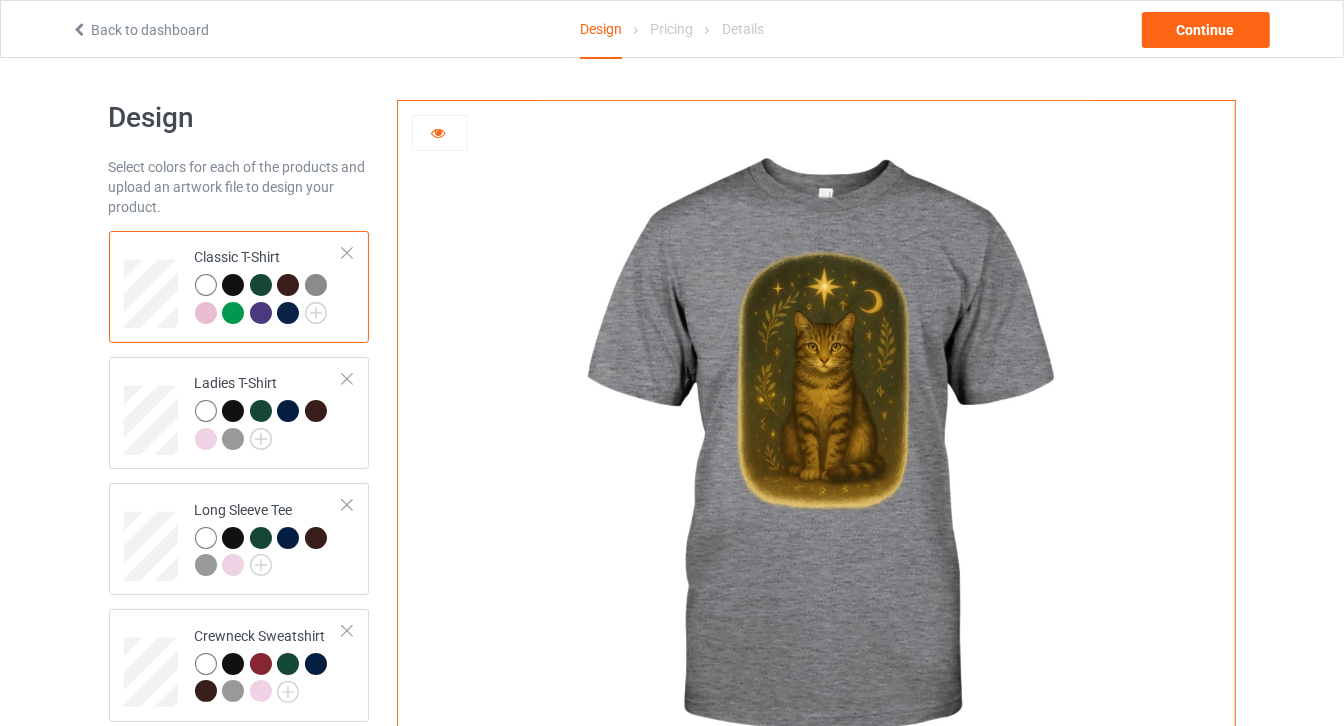 click at bounding box center (288, 285) 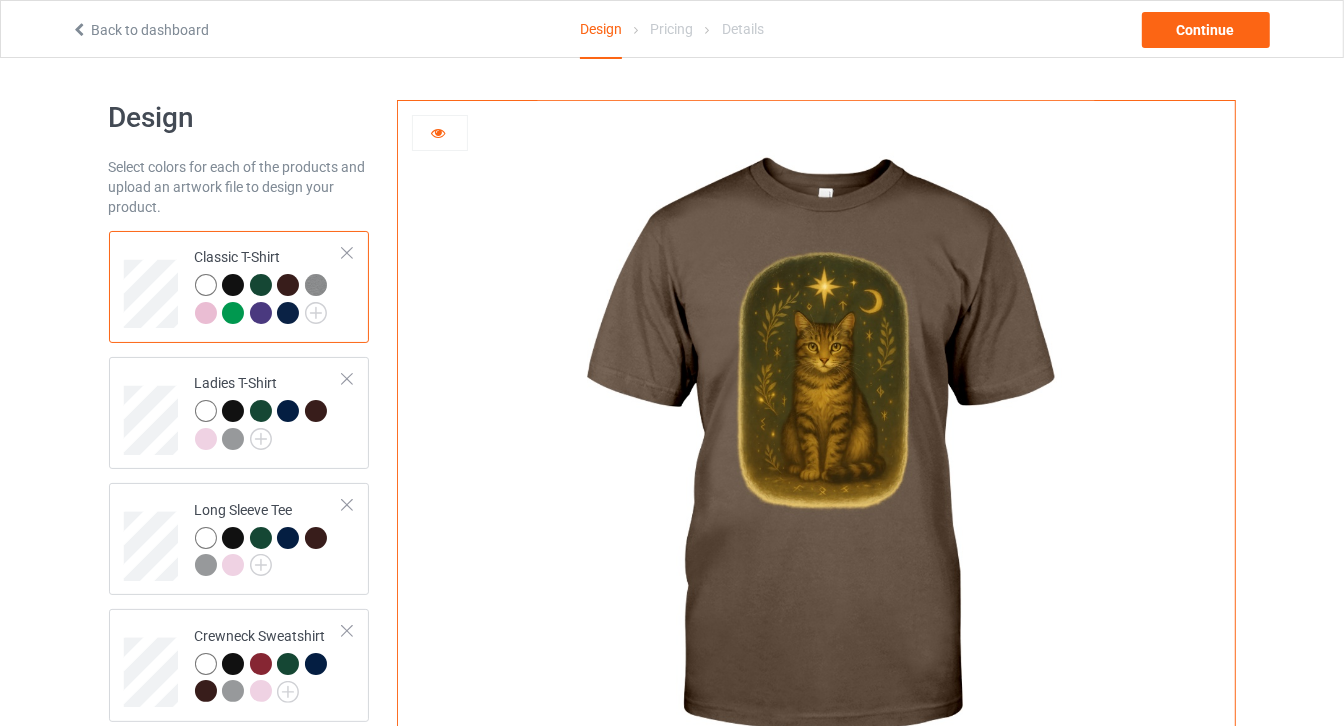 click at bounding box center (261, 285) 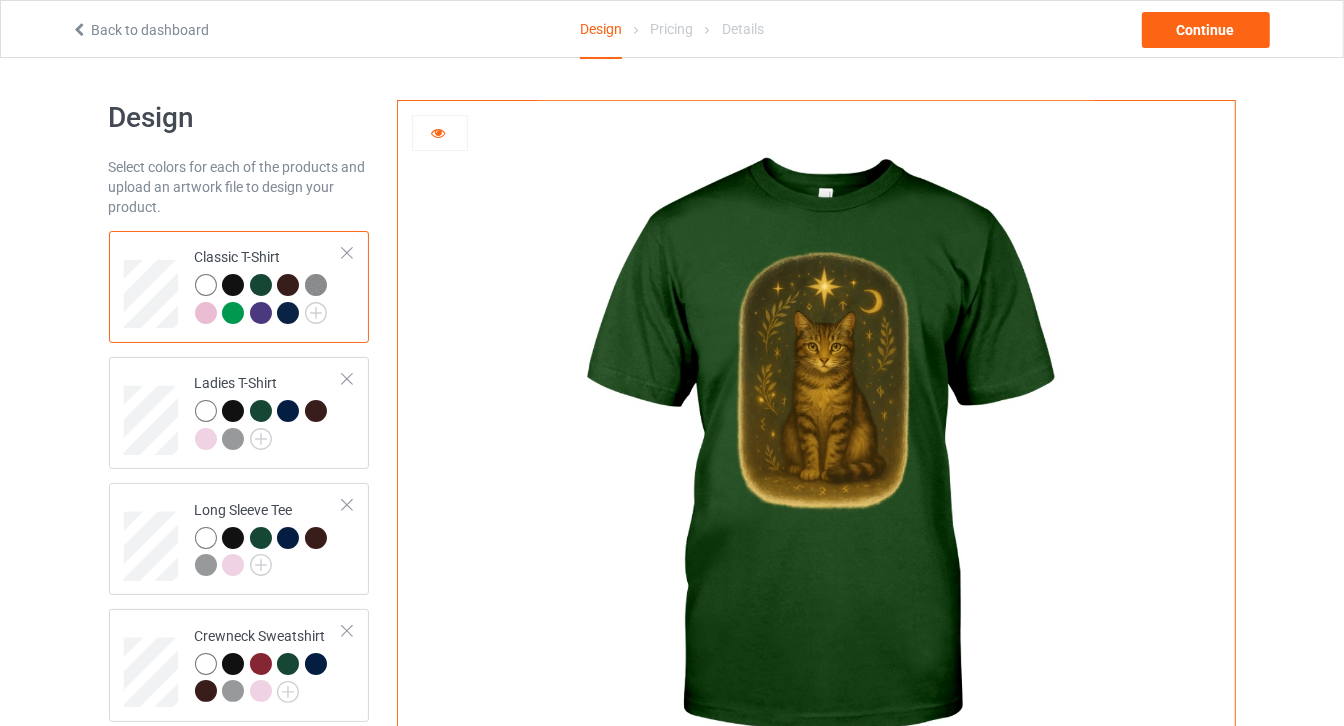 click at bounding box center (233, 285) 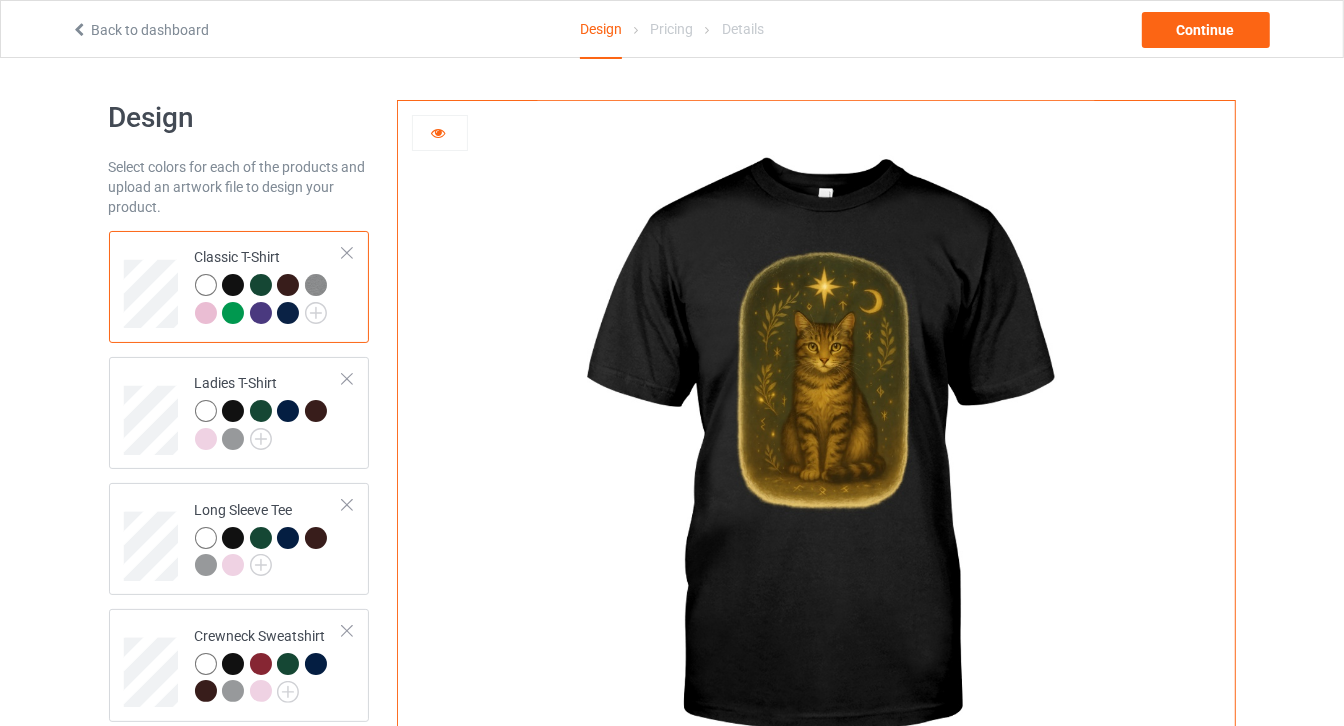 click at bounding box center (233, 313) 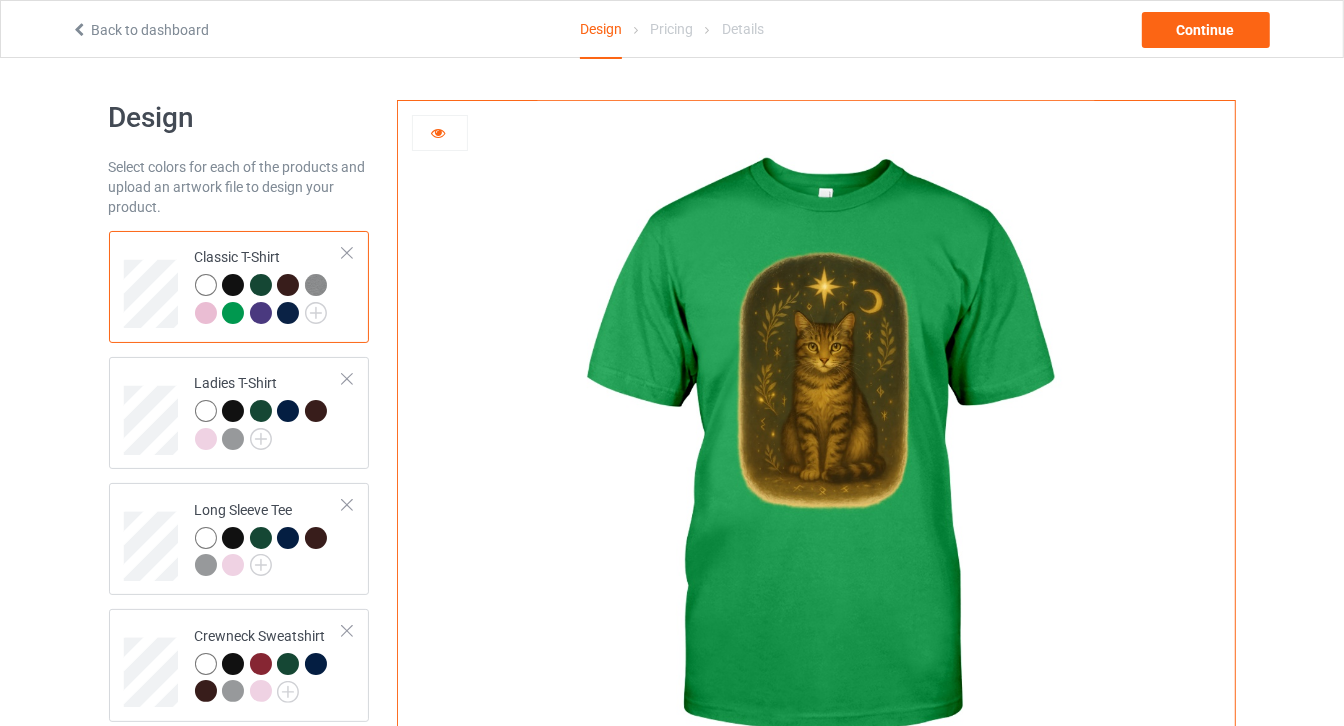 click at bounding box center (206, 313) 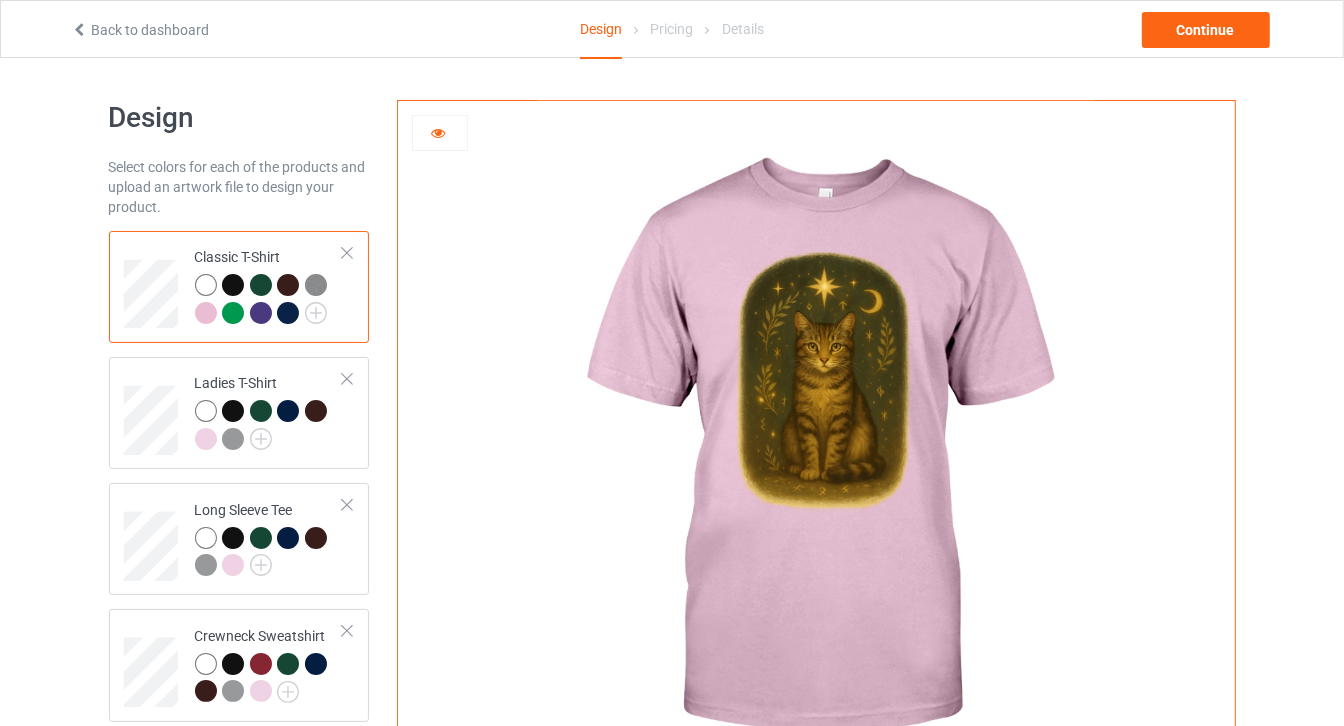 click at bounding box center [261, 313] 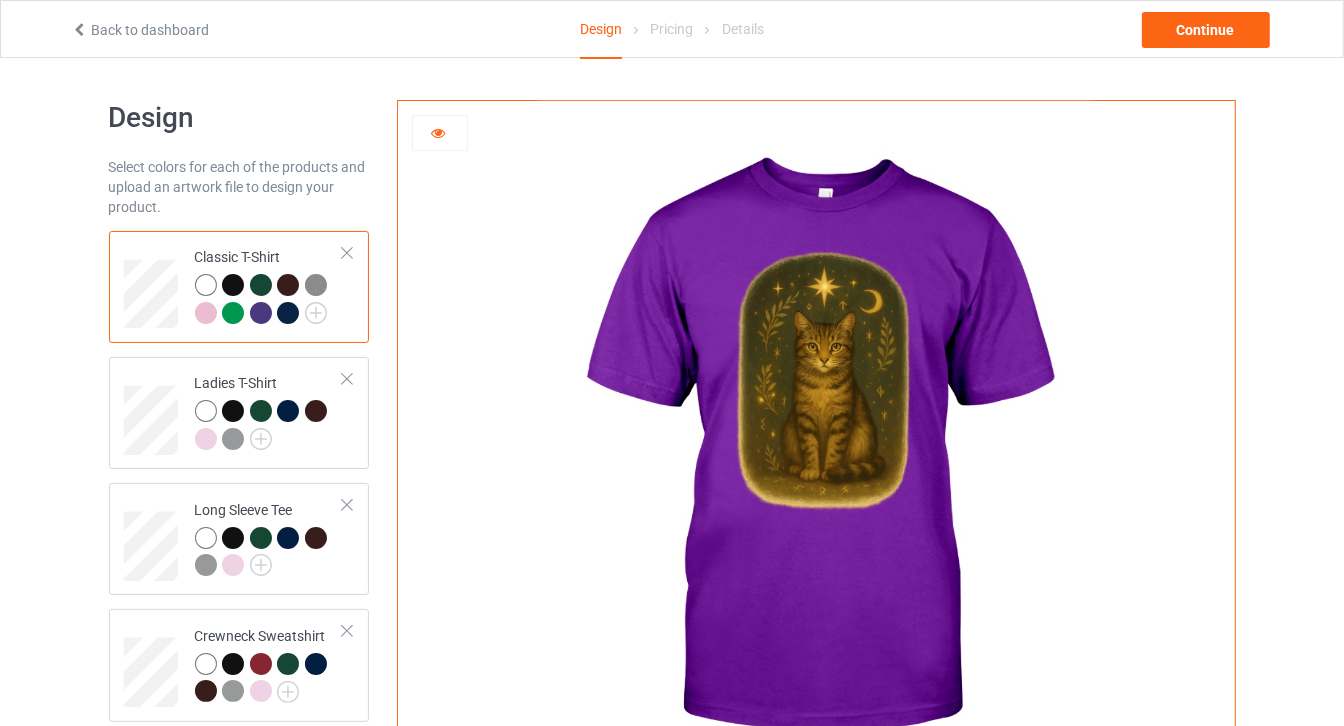 click at bounding box center [288, 313] 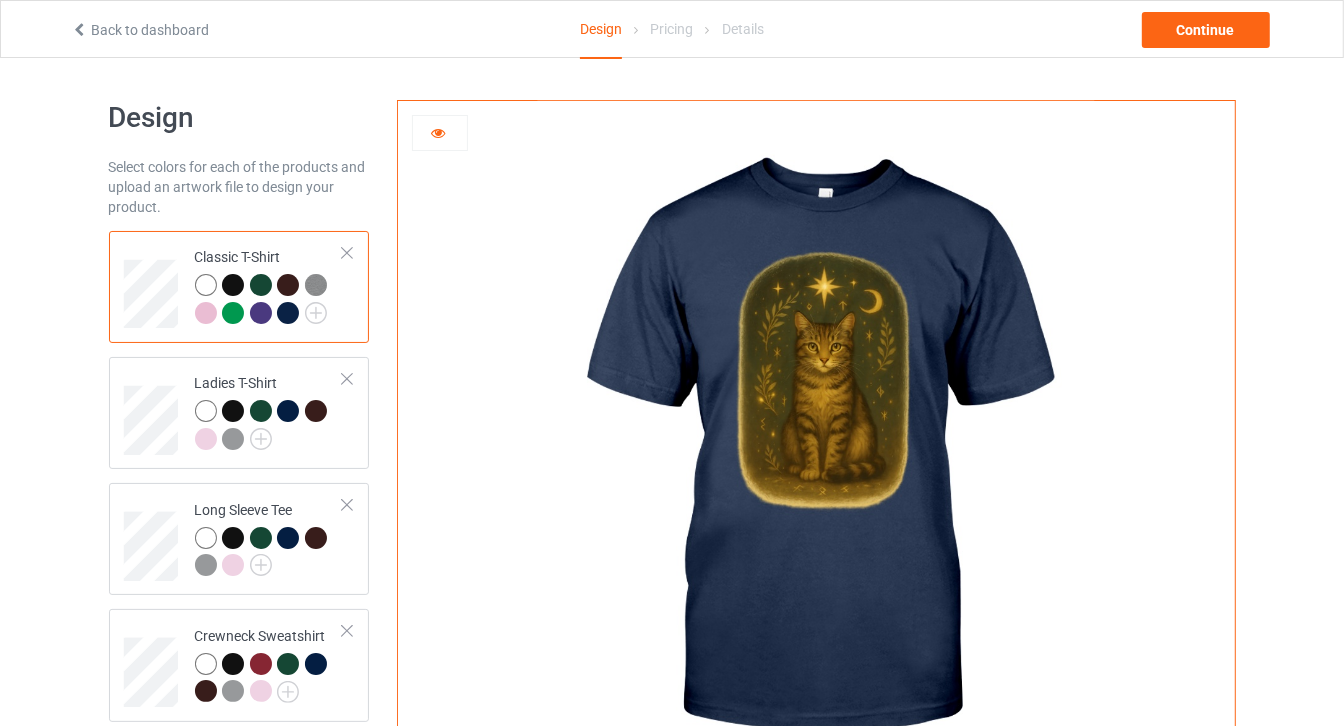 click at bounding box center (316, 285) 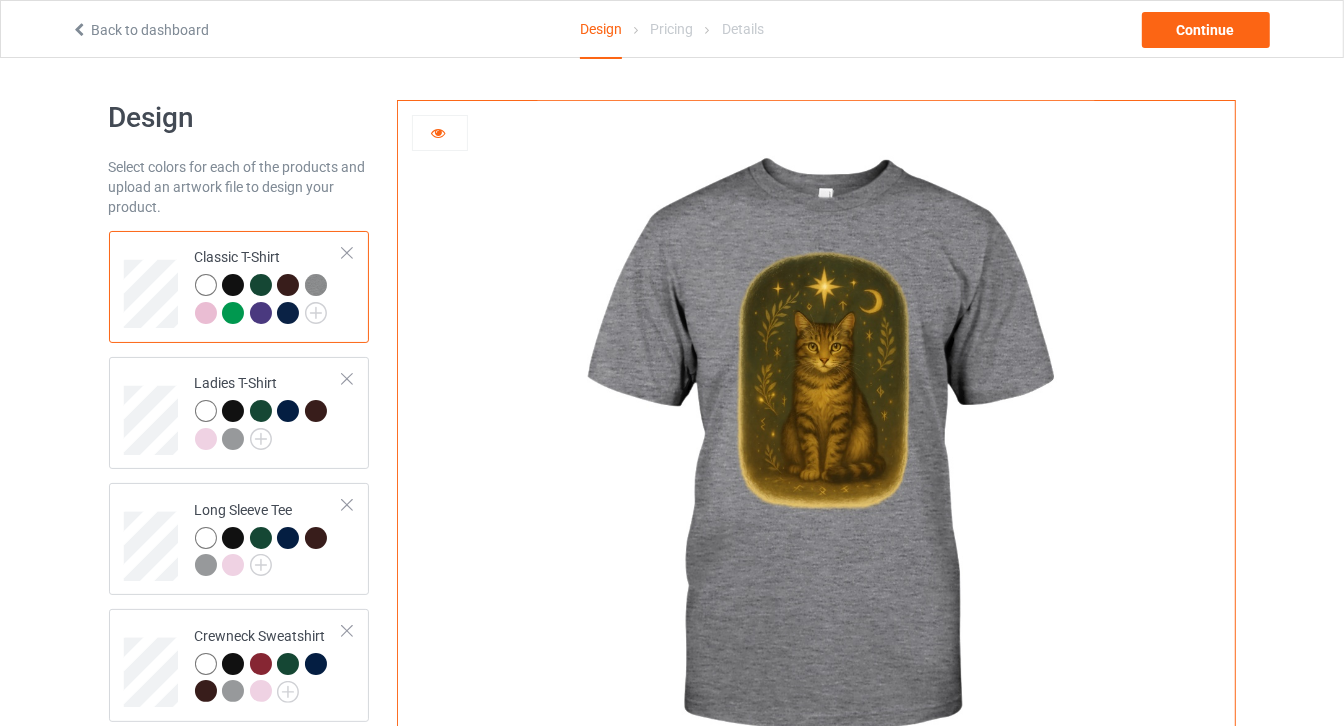 click at bounding box center [233, 313] 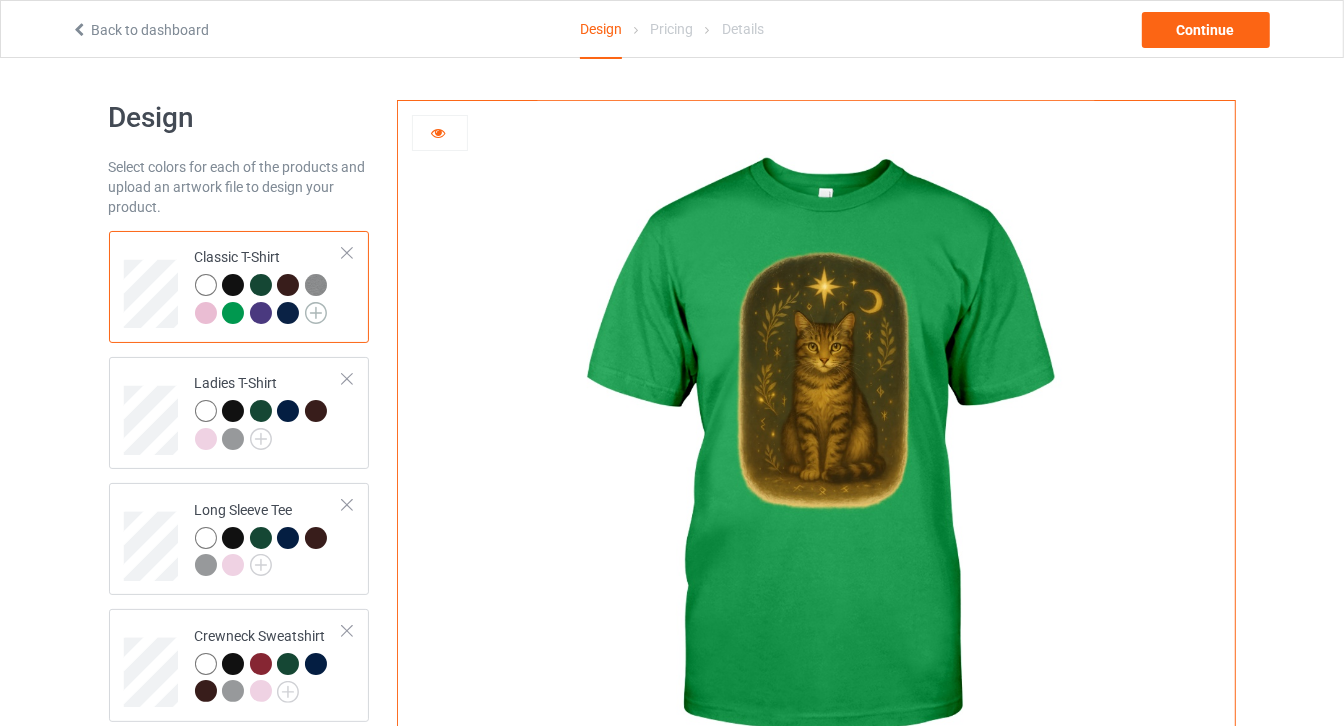 click at bounding box center (316, 313) 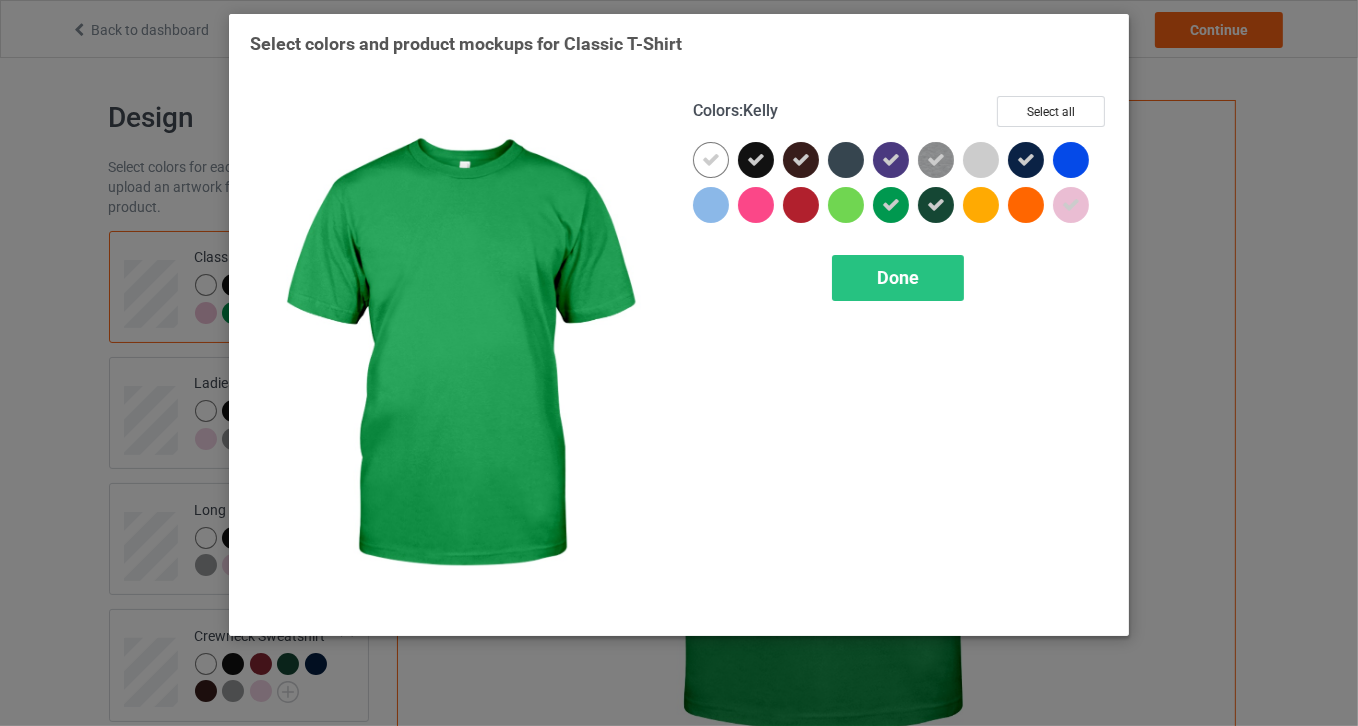 click at bounding box center (891, 205) 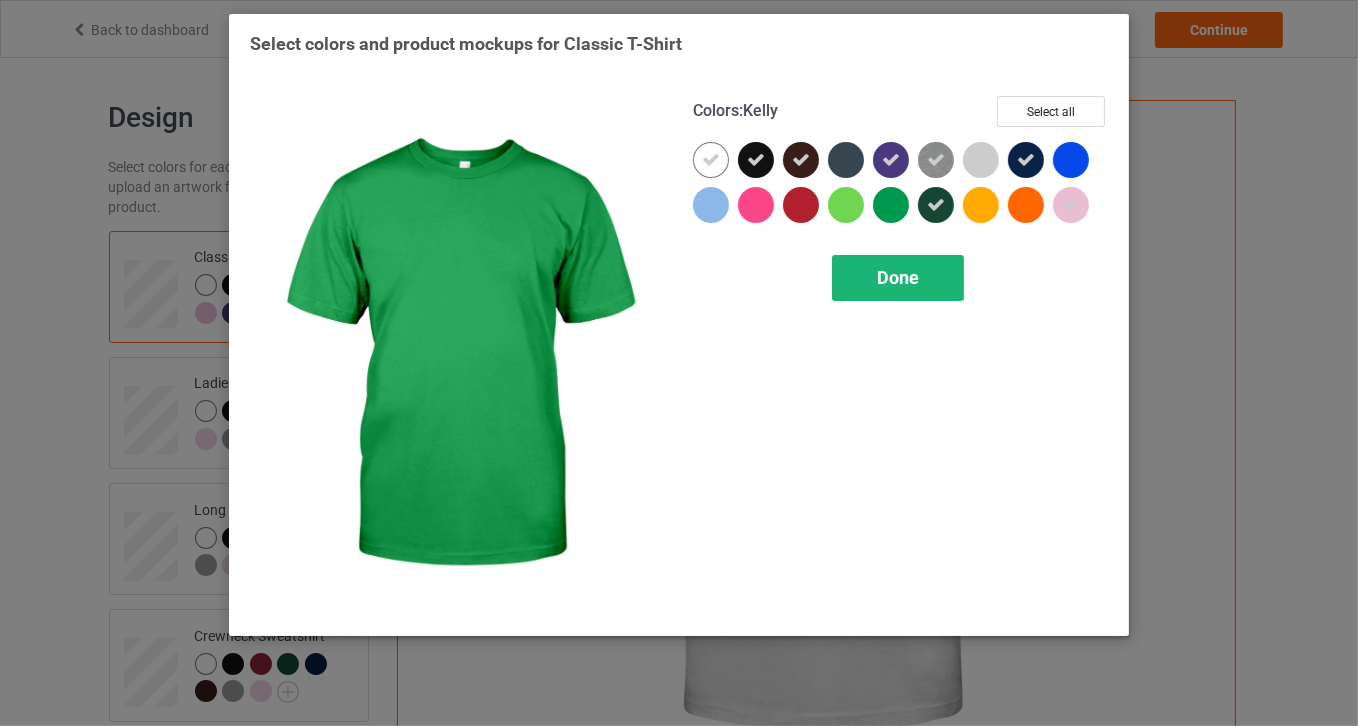 click on "Done" at bounding box center [898, 278] 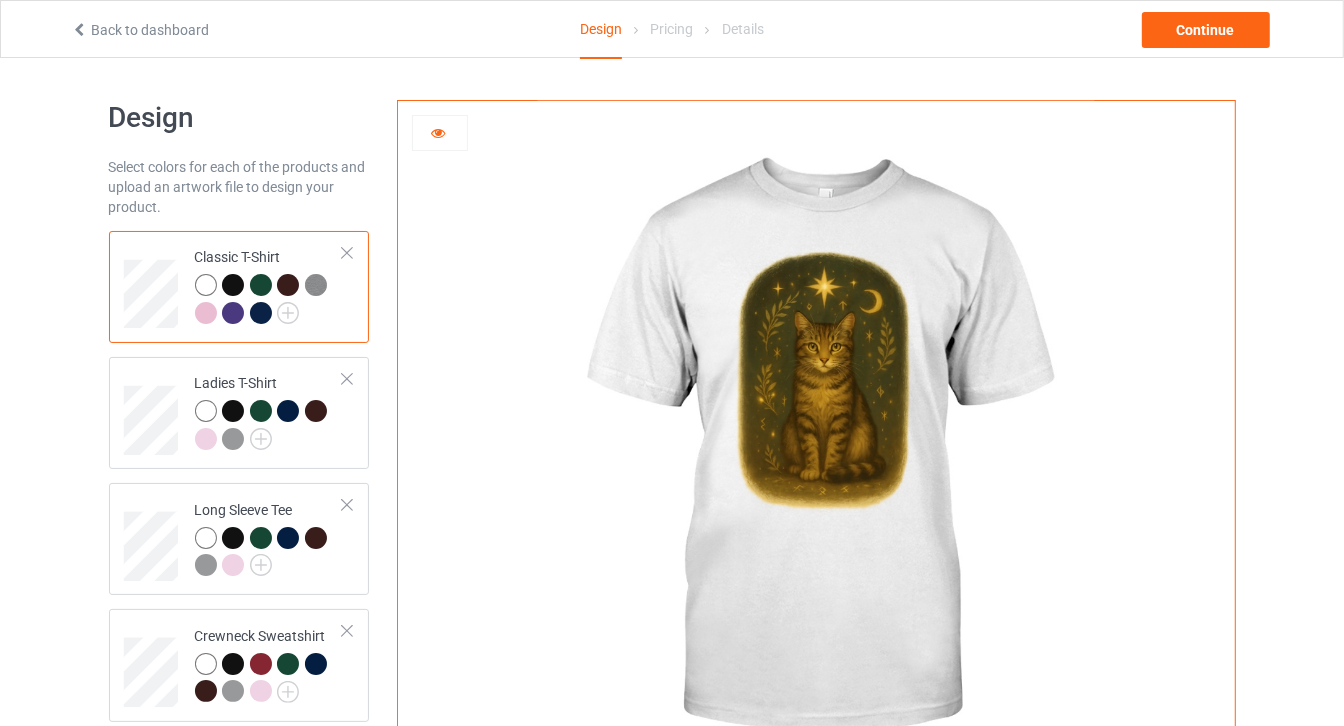click at bounding box center (233, 313) 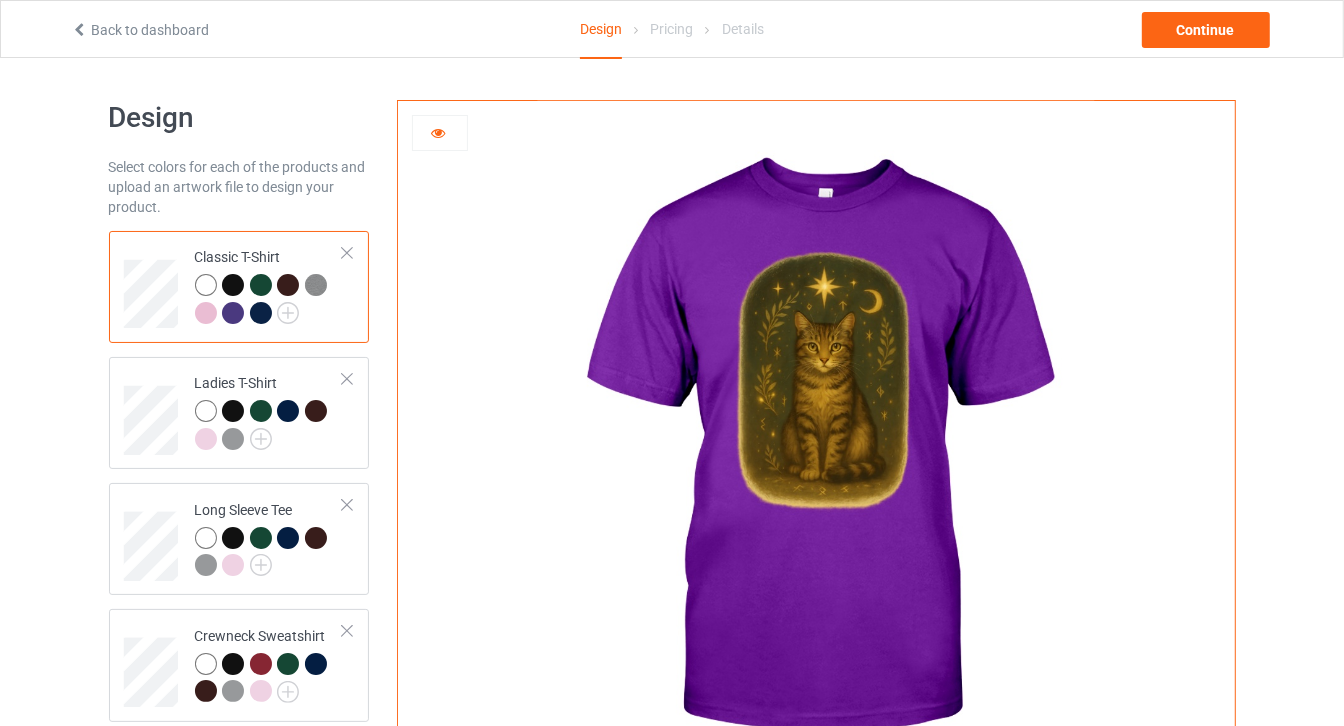 click at bounding box center (261, 313) 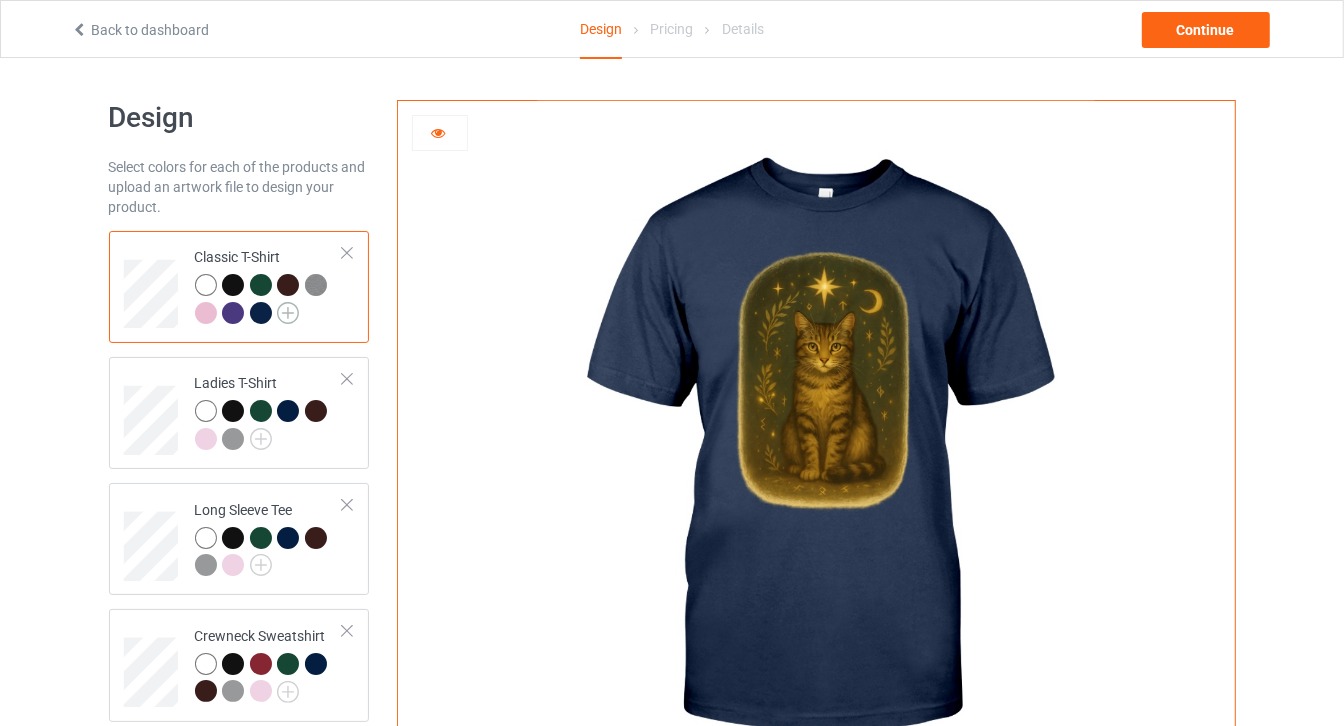 click at bounding box center (288, 313) 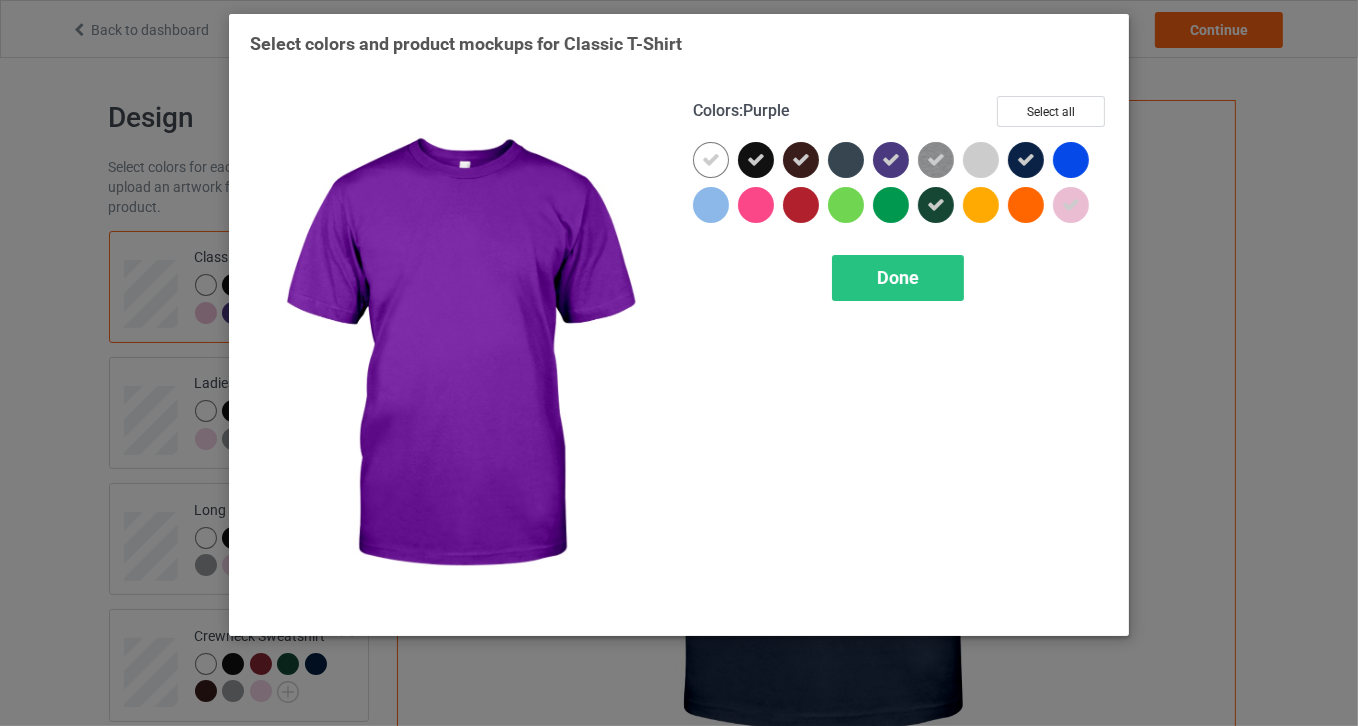 click at bounding box center [891, 160] 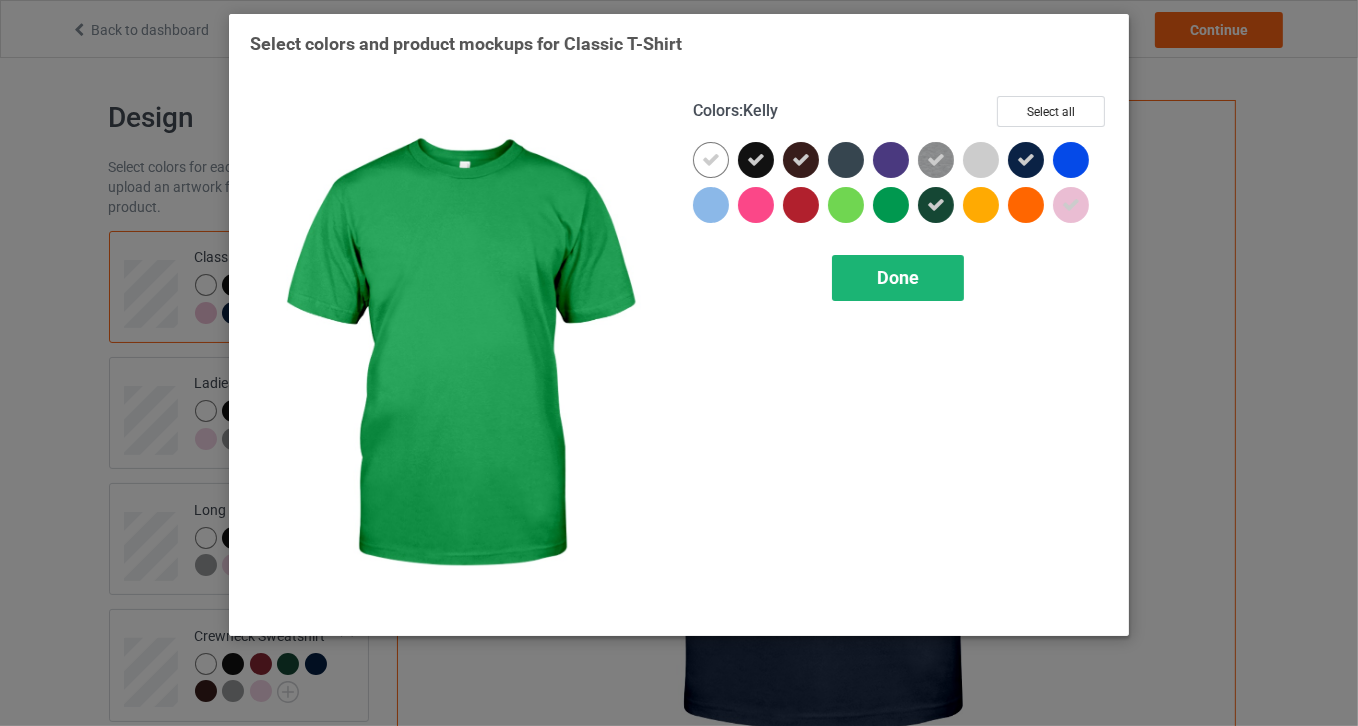 click on "Done" at bounding box center [898, 277] 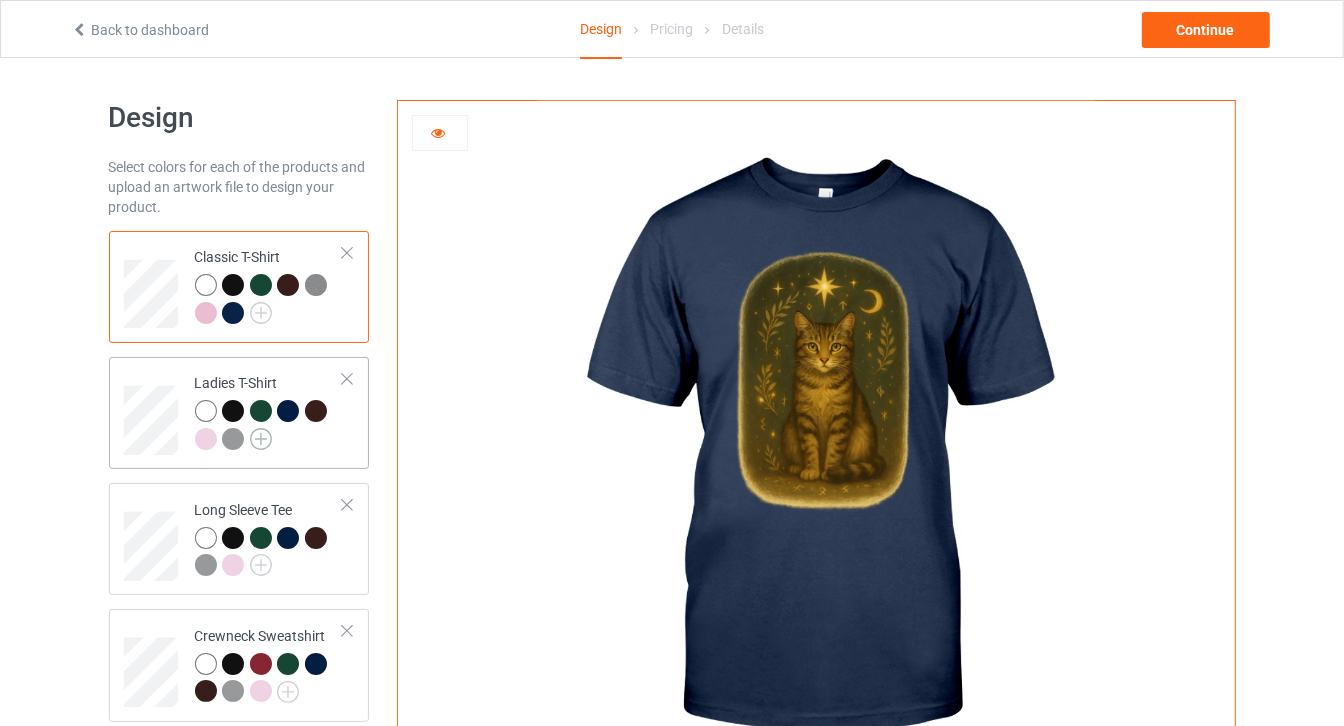 click at bounding box center (261, 439) 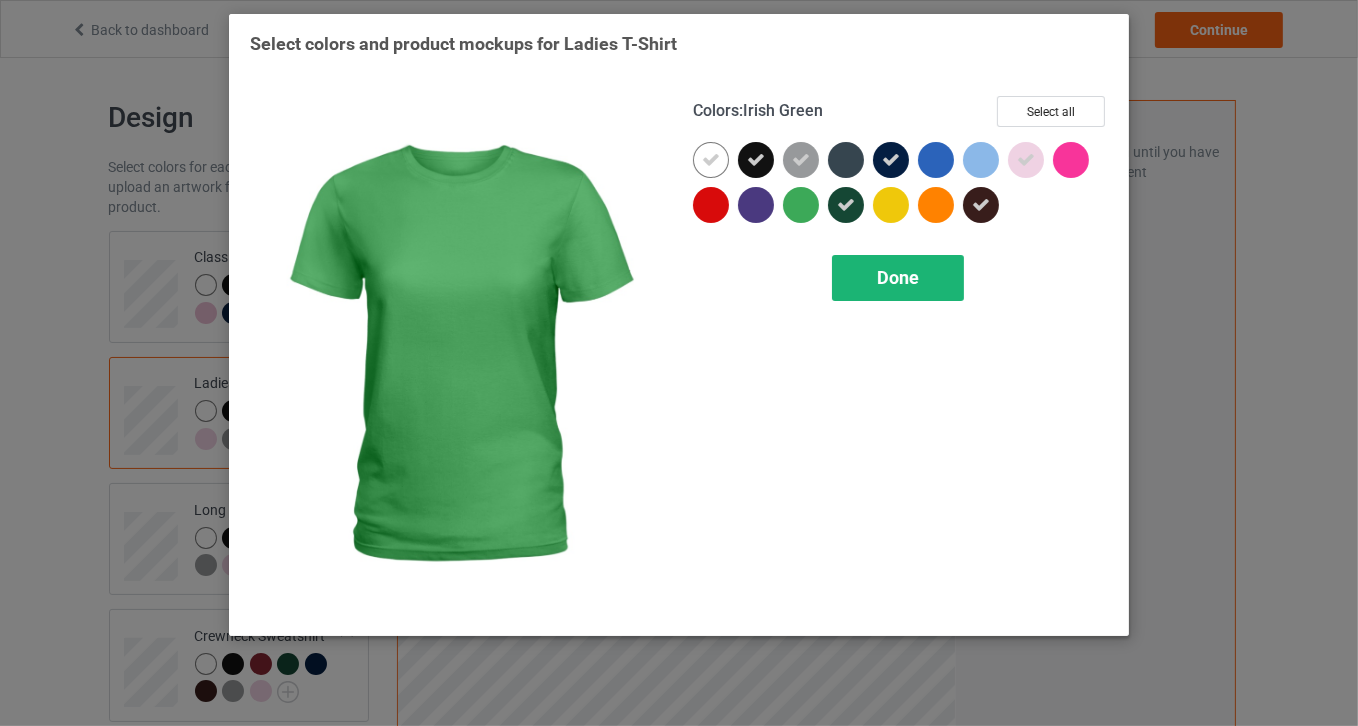 click on "Done" at bounding box center [898, 278] 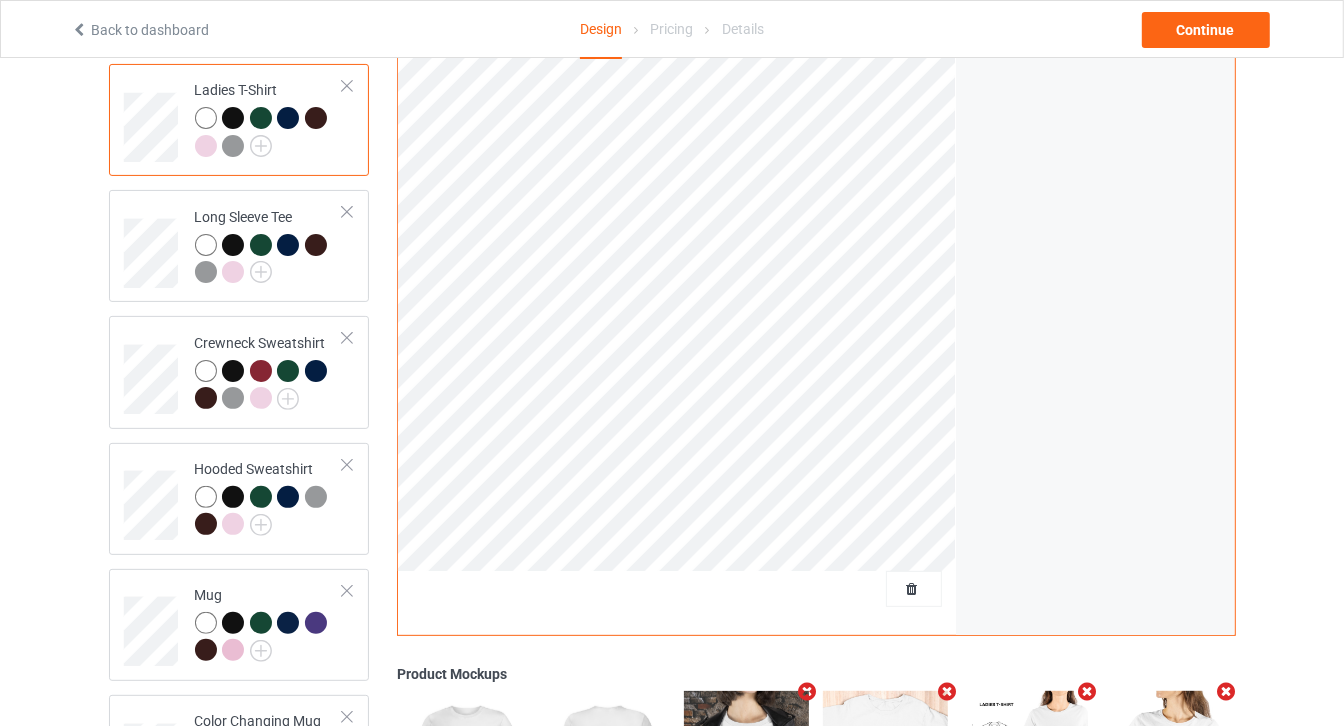 scroll, scrollTop: 633, scrollLeft: 0, axis: vertical 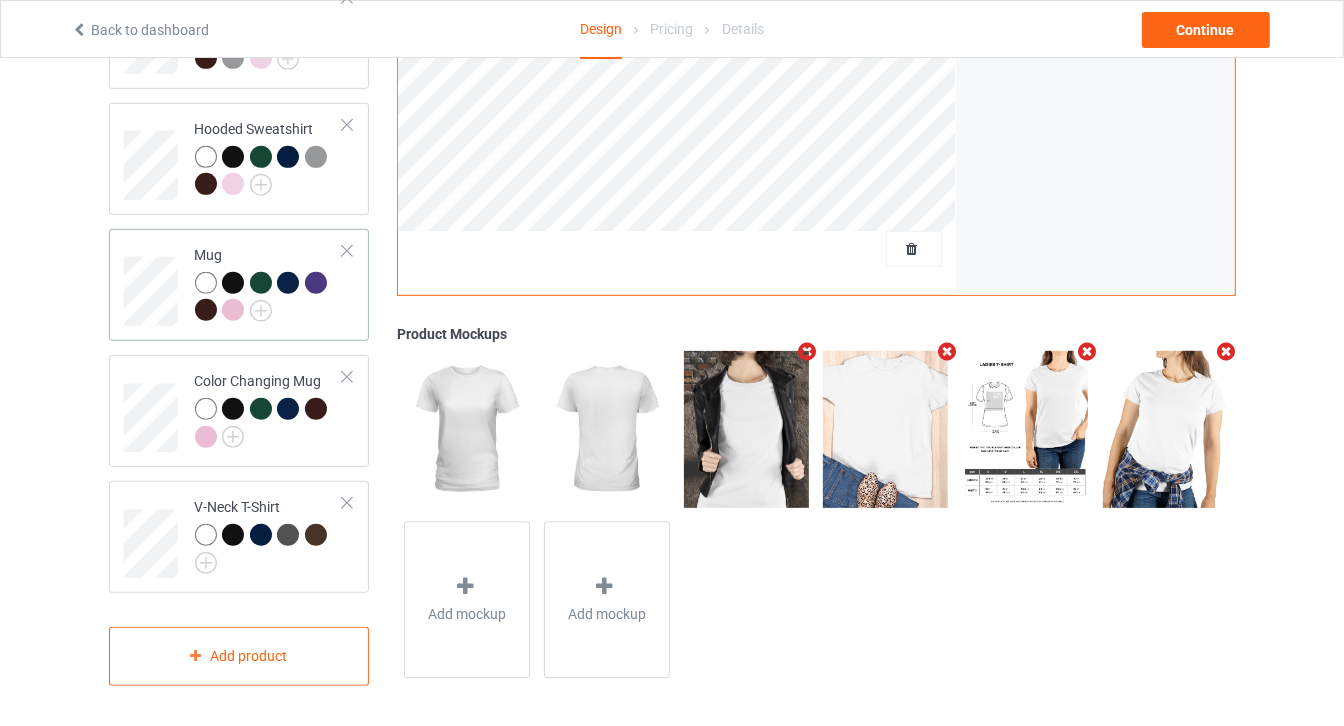 click at bounding box center [269, 299] 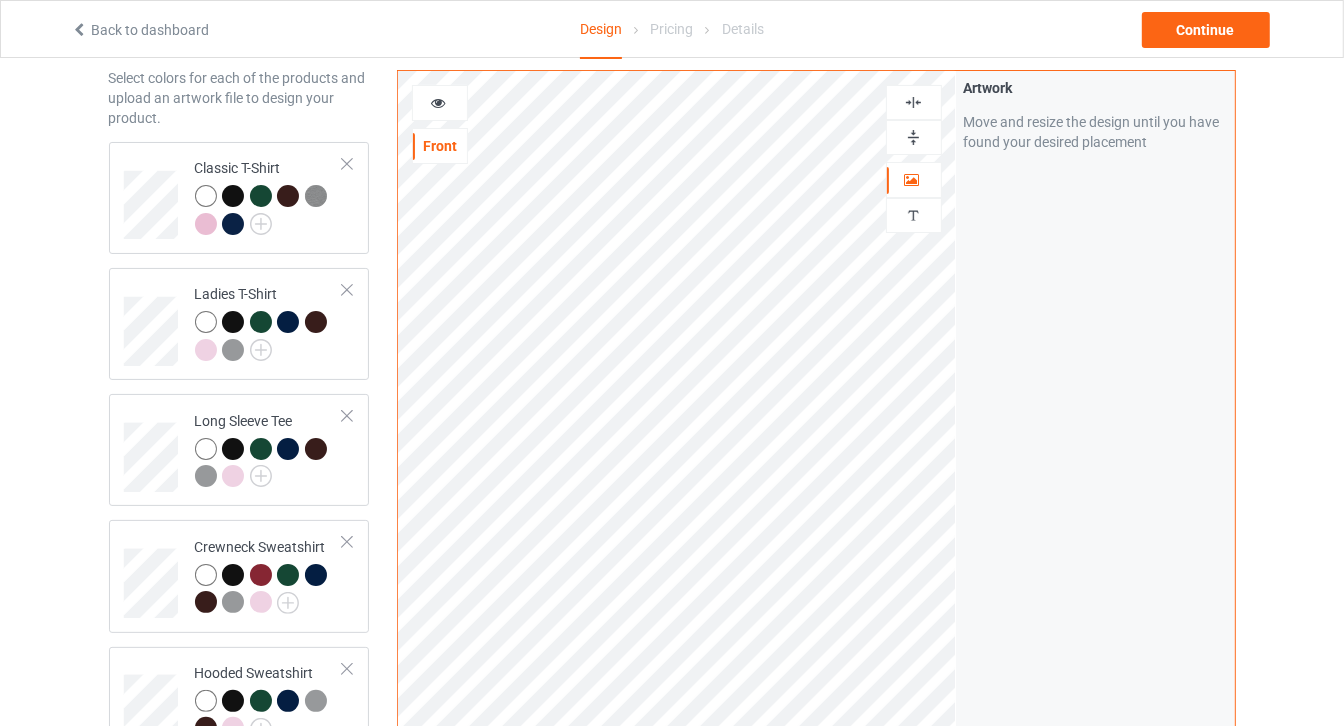 scroll, scrollTop: 88, scrollLeft: 0, axis: vertical 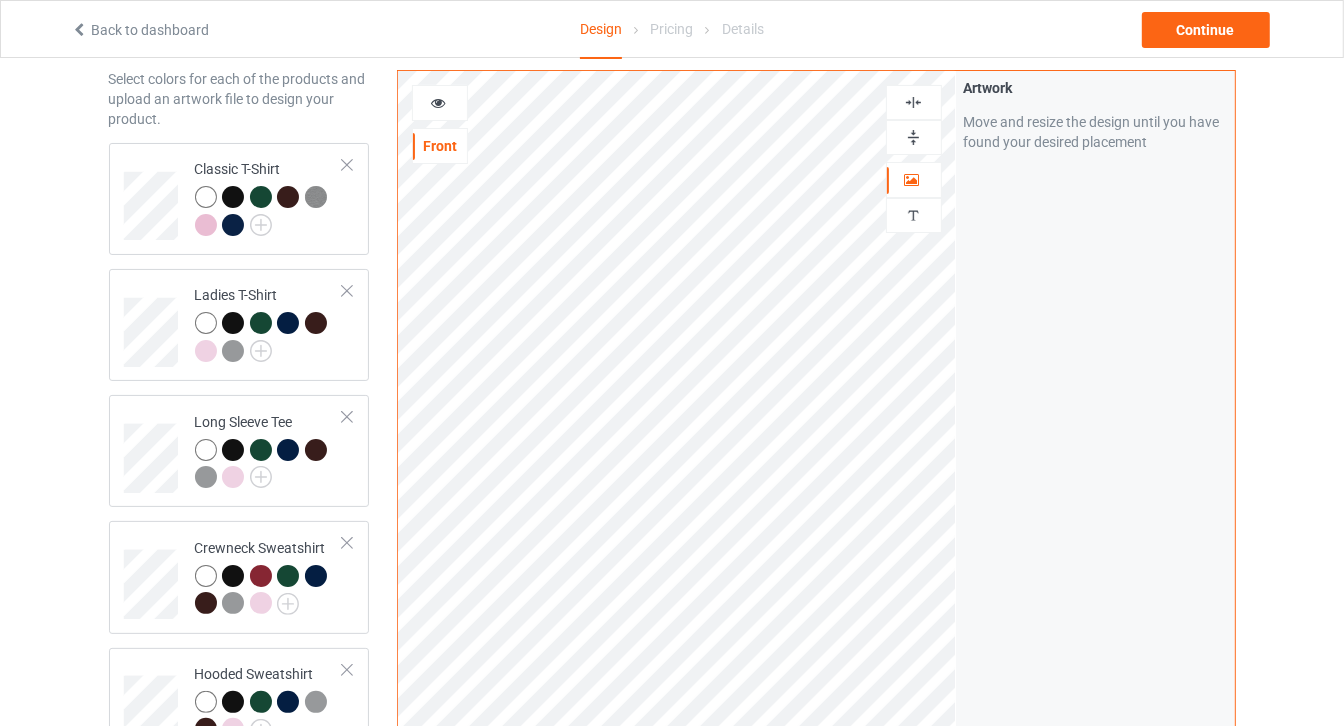 click at bounding box center (440, 103) 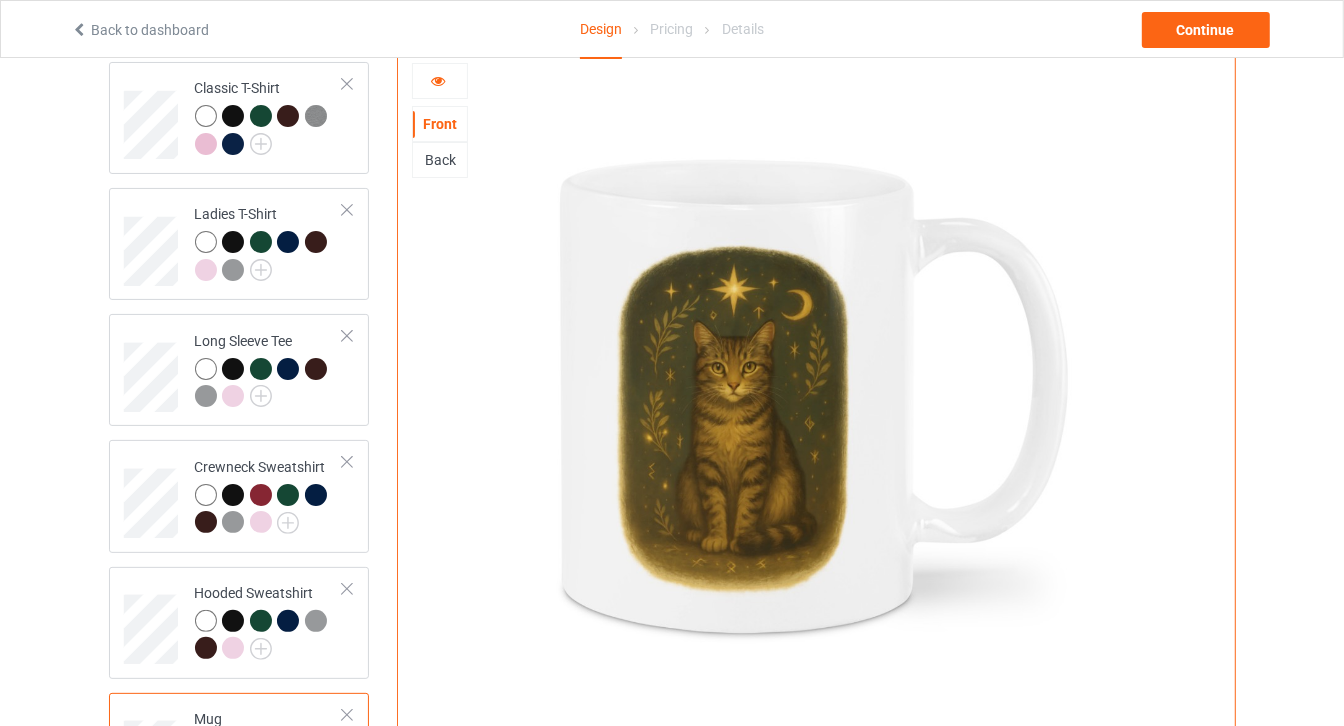 scroll, scrollTop: 0, scrollLeft: 0, axis: both 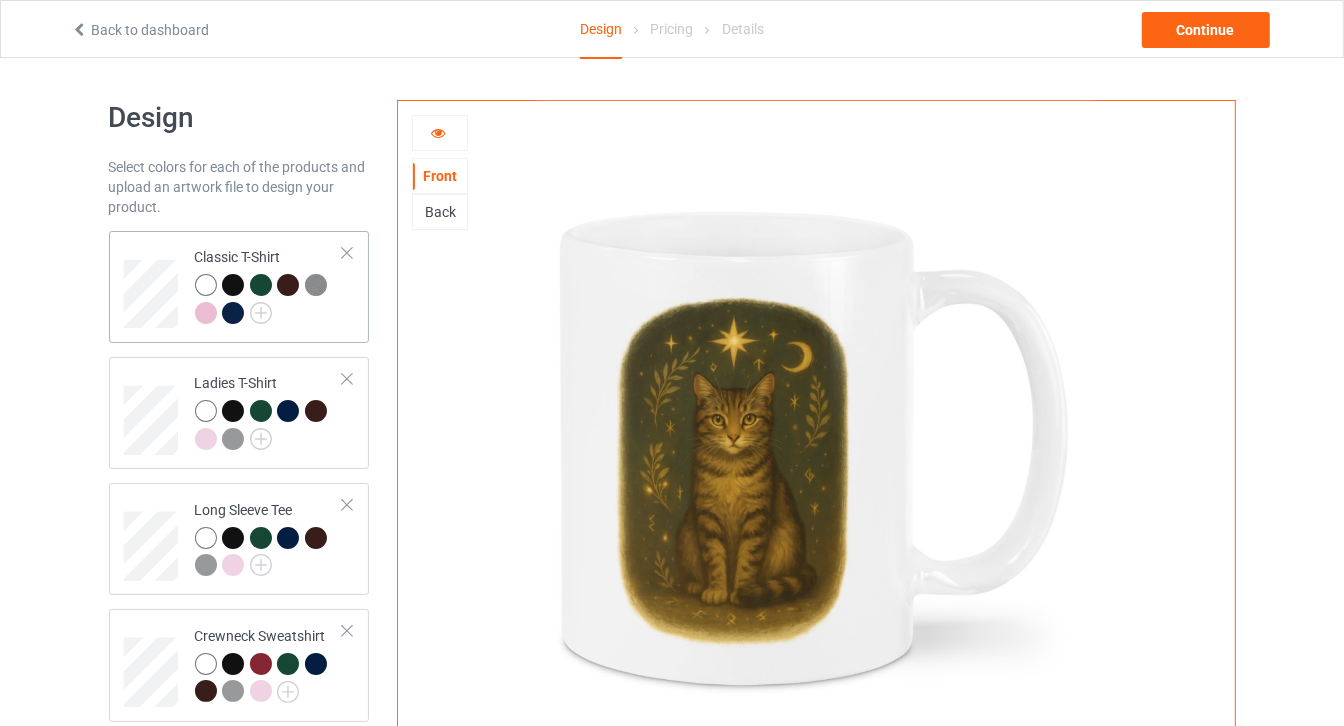 click on "Classic T-Shirt" at bounding box center [239, 287] 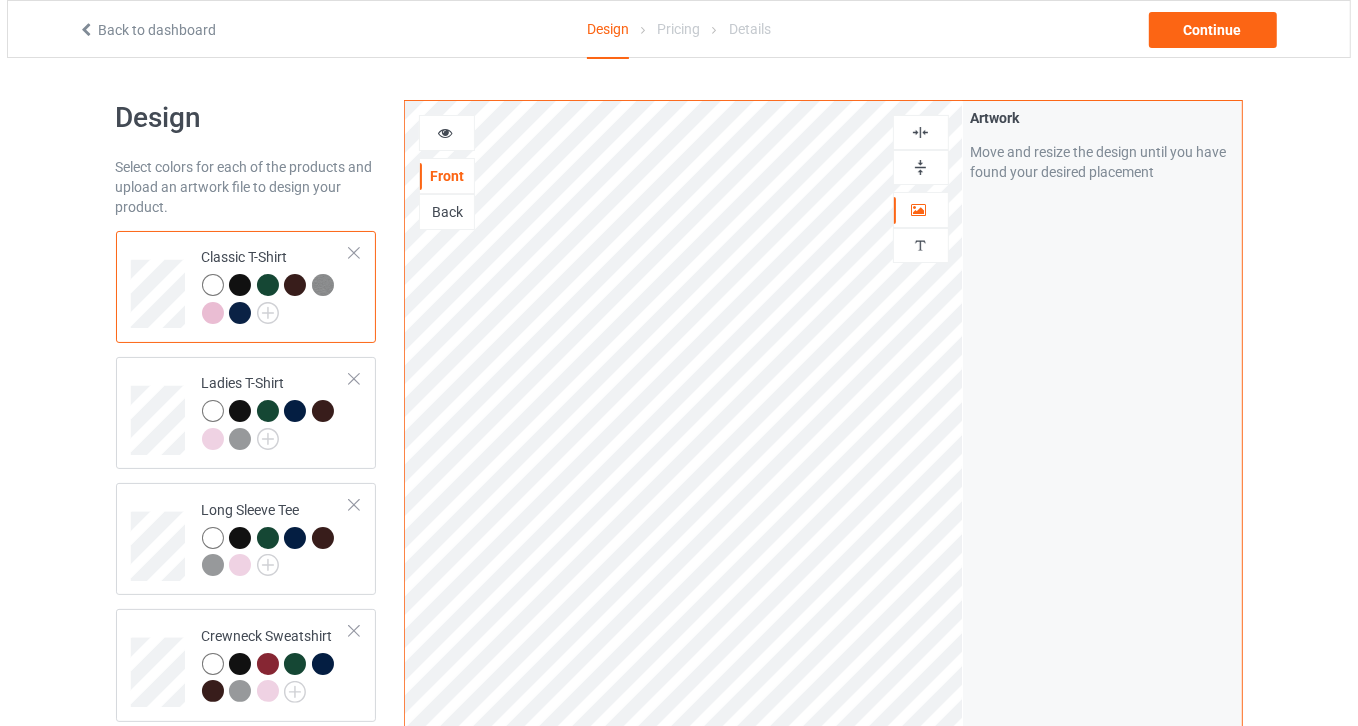 scroll, scrollTop: 633, scrollLeft: 0, axis: vertical 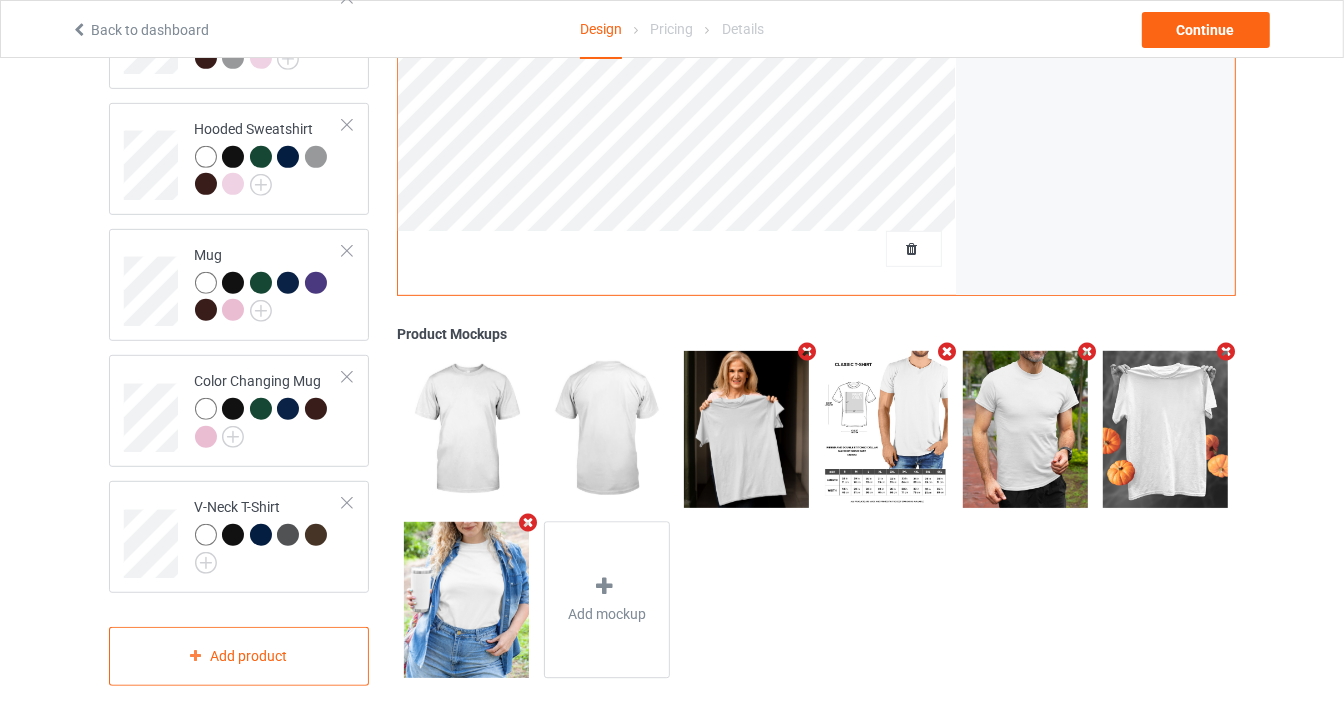 click at bounding box center (528, 522) 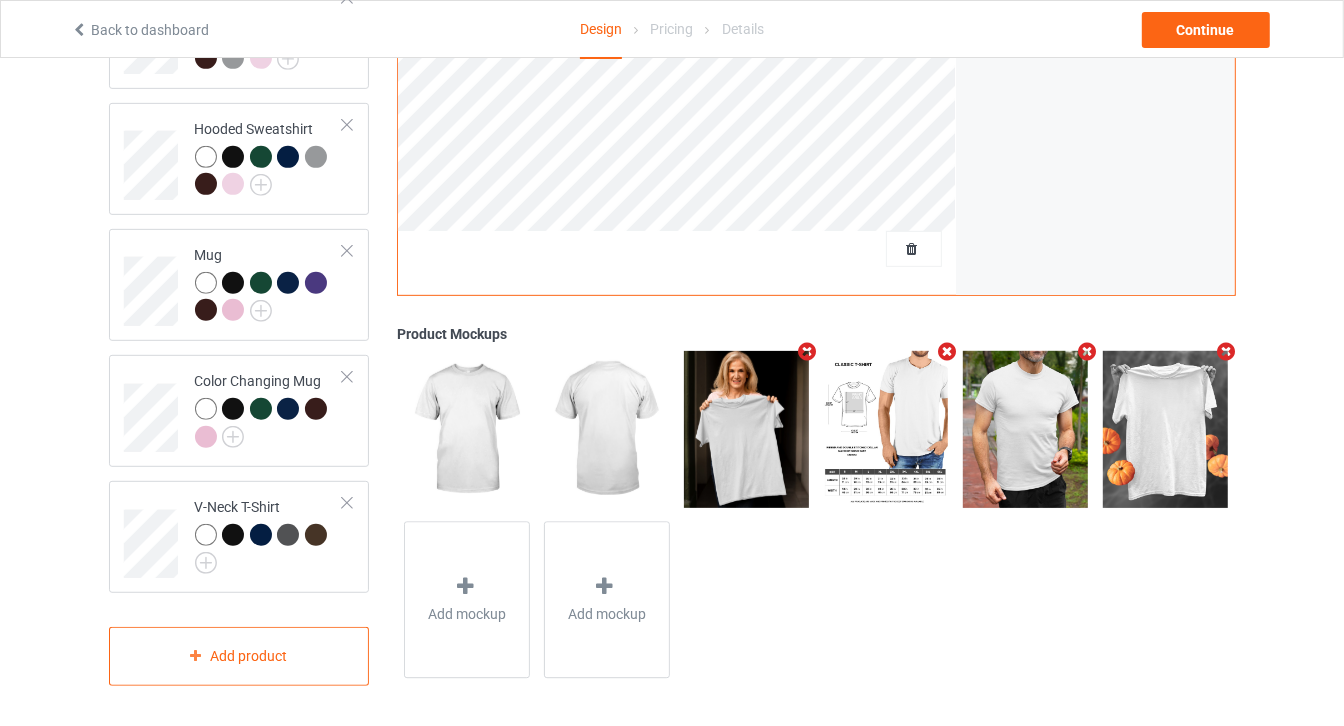 click at bounding box center [1226, 352] 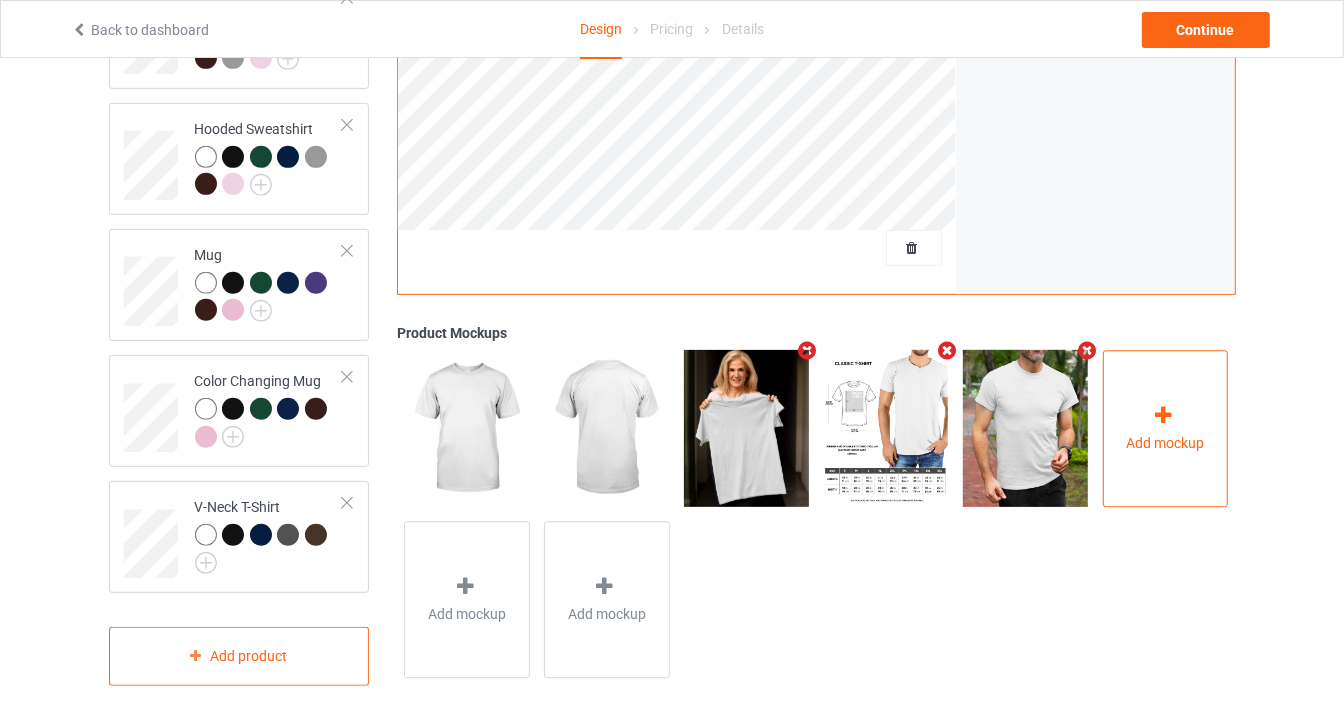 click on "Add mockup" at bounding box center (1166, 429) 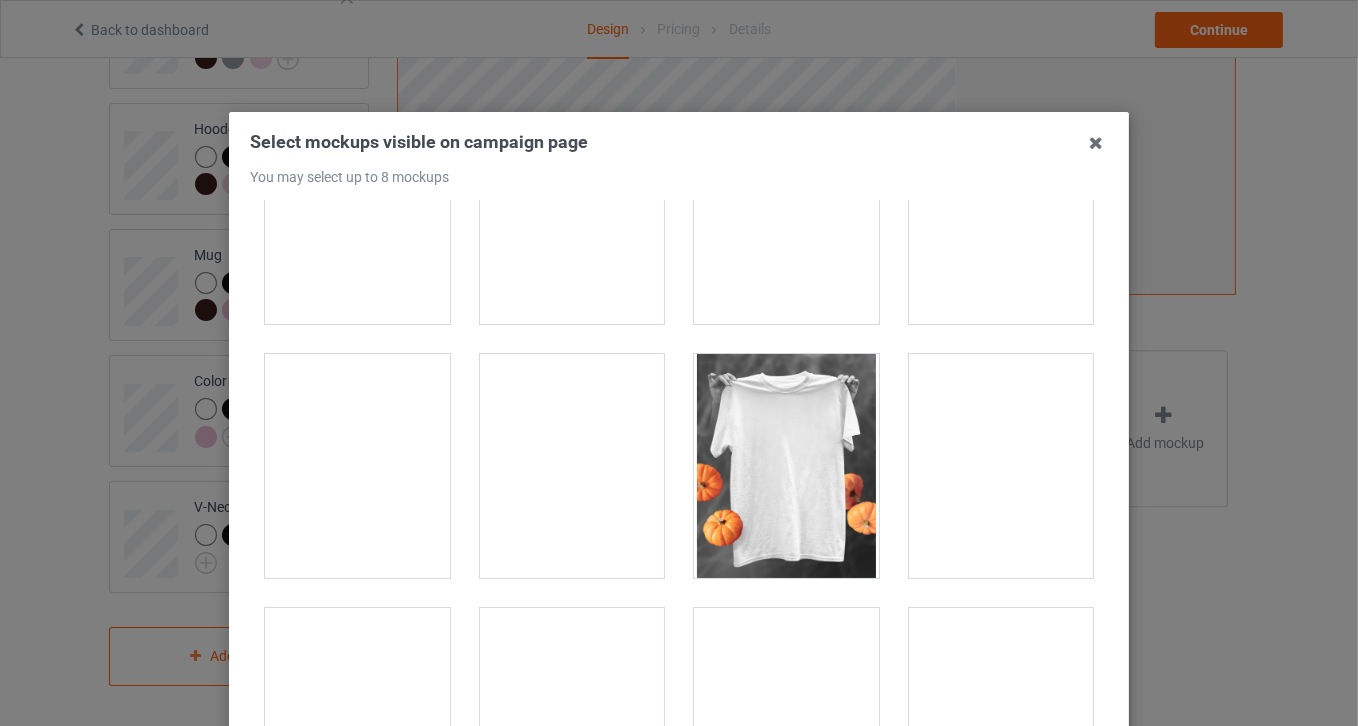 scroll, scrollTop: 19727, scrollLeft: 0, axis: vertical 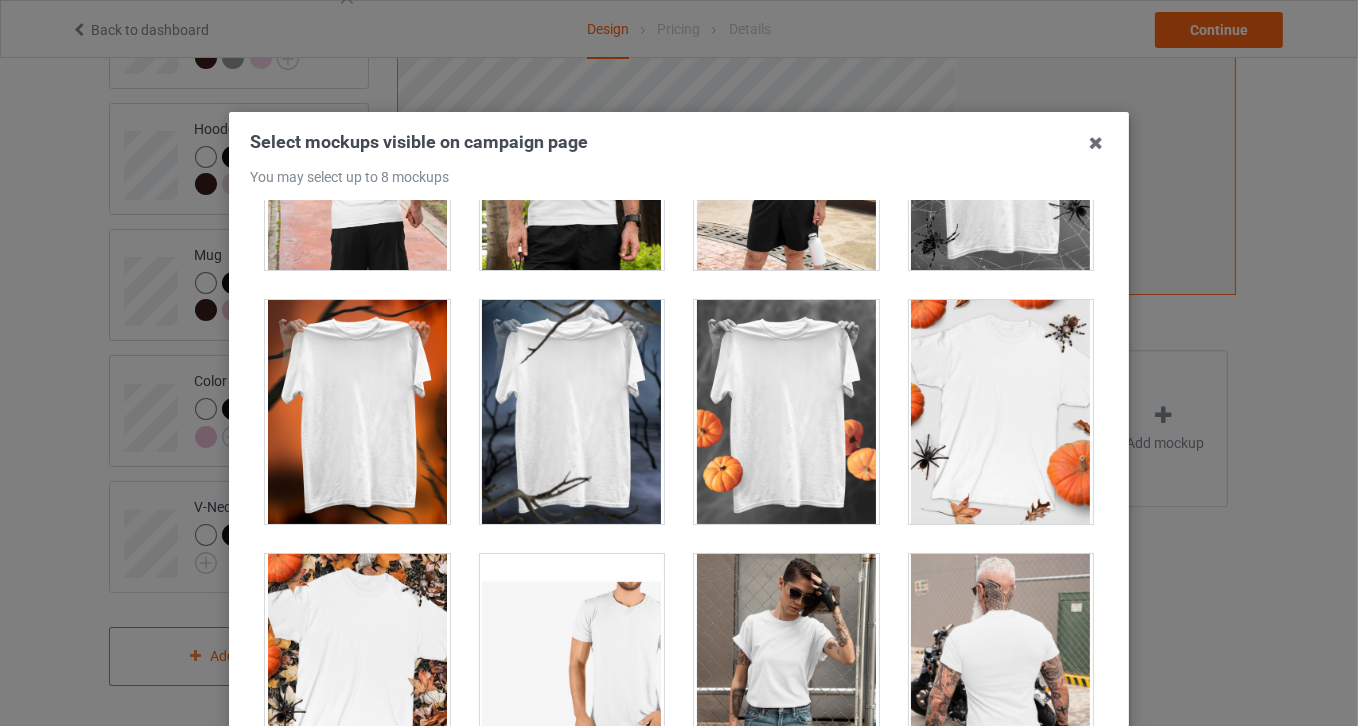 click at bounding box center [1001, 412] 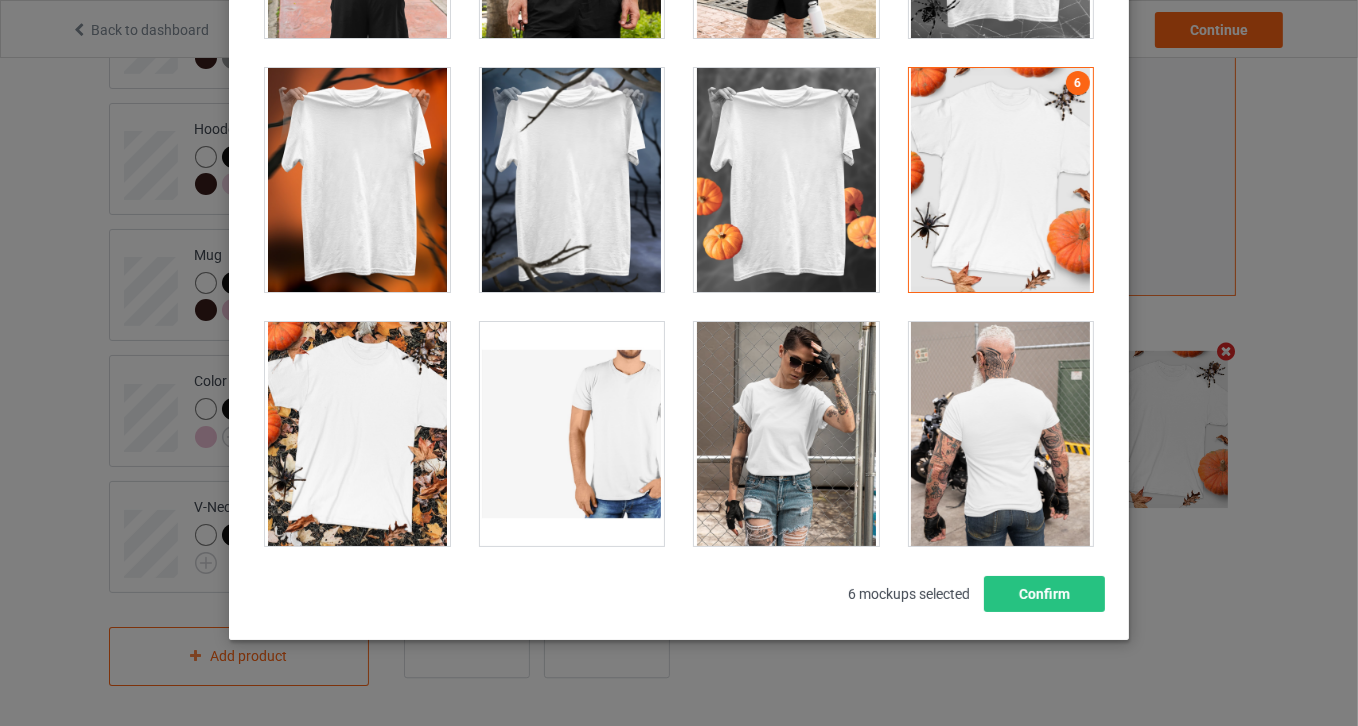 scroll, scrollTop: 258, scrollLeft: 0, axis: vertical 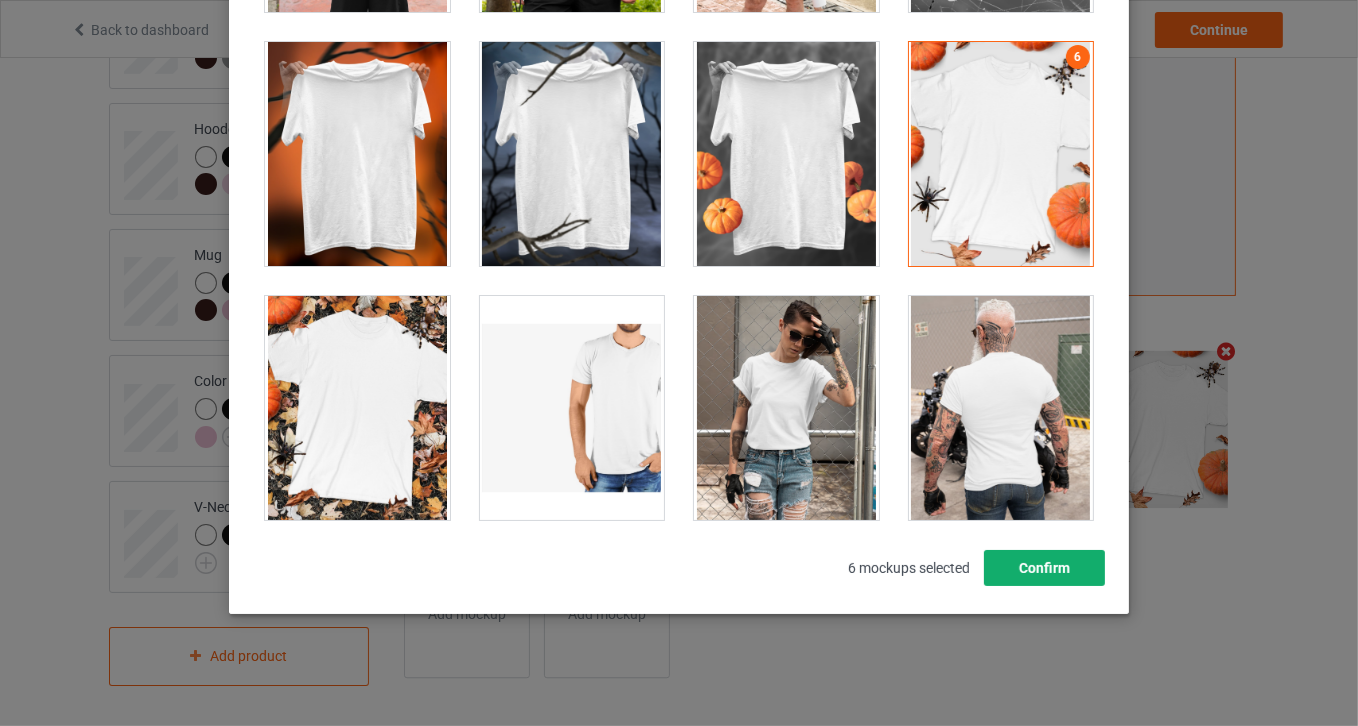click on "Confirm" at bounding box center [1044, 568] 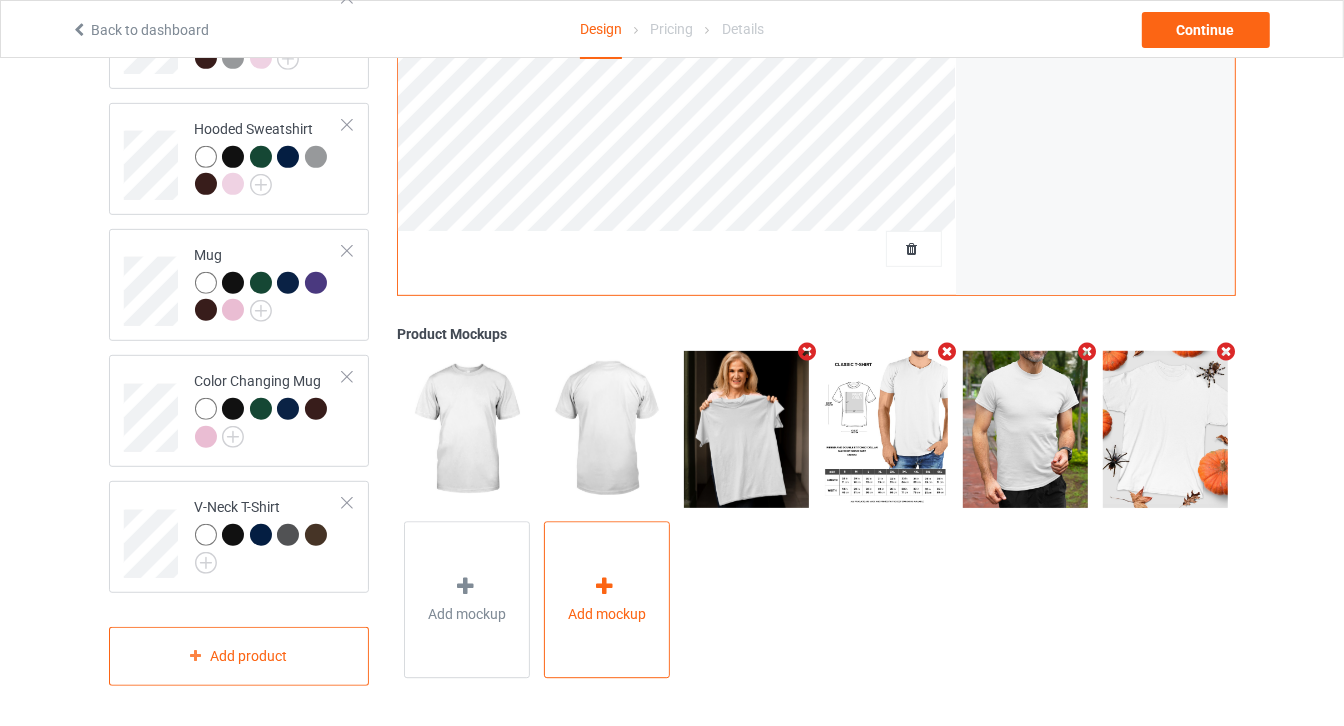 click on "Add mockup" at bounding box center [607, 600] 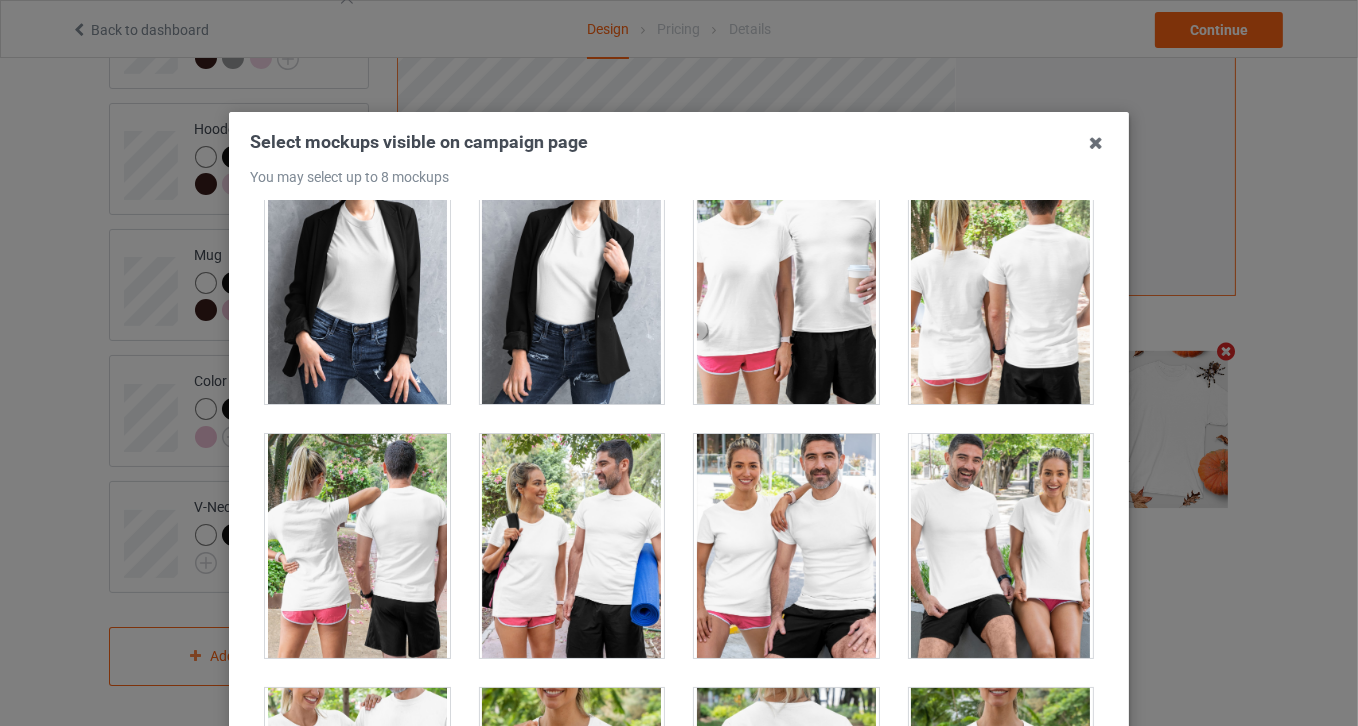 scroll, scrollTop: 24818, scrollLeft: 0, axis: vertical 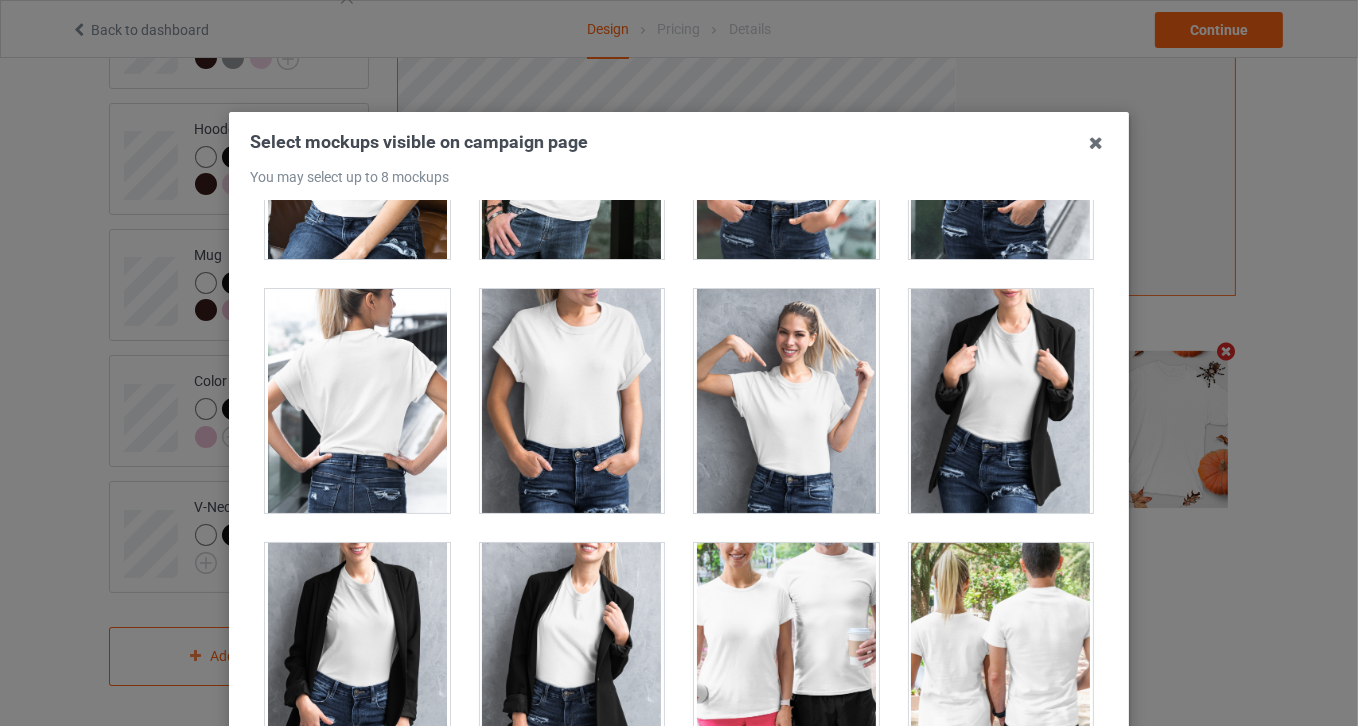 click at bounding box center (357, 655) 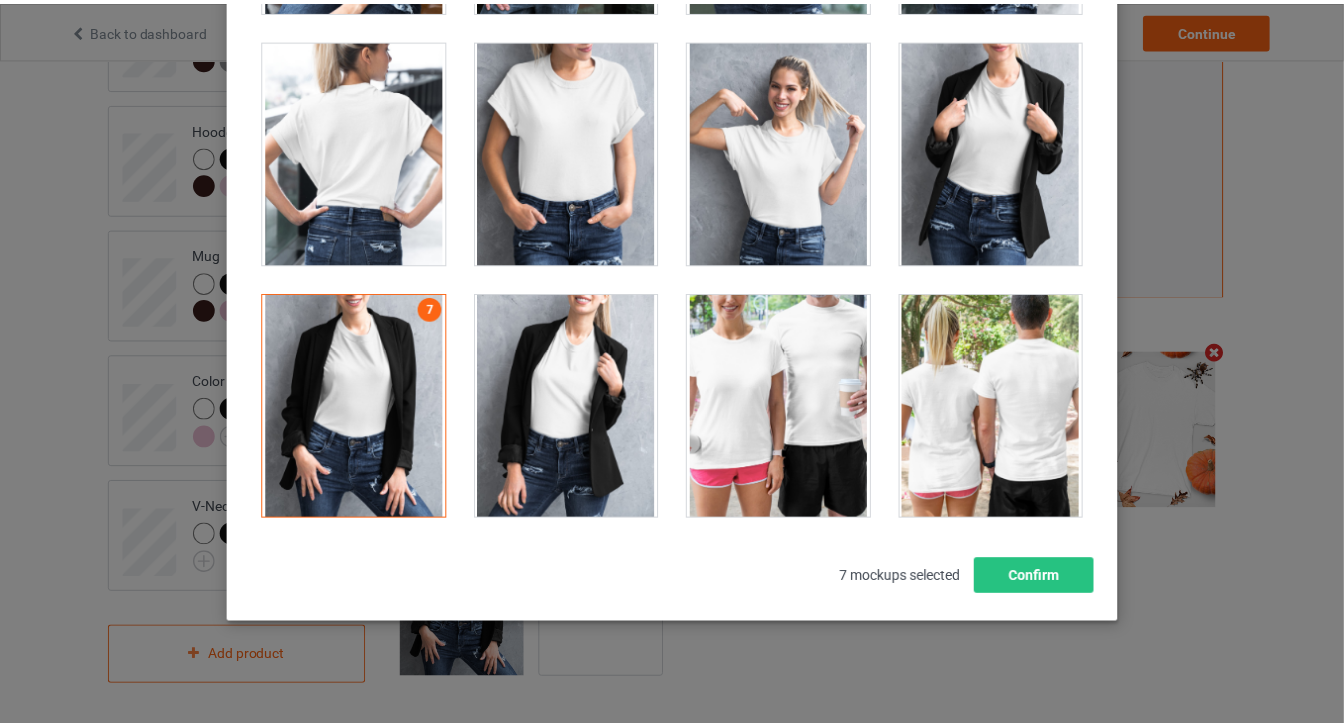 scroll, scrollTop: 258, scrollLeft: 0, axis: vertical 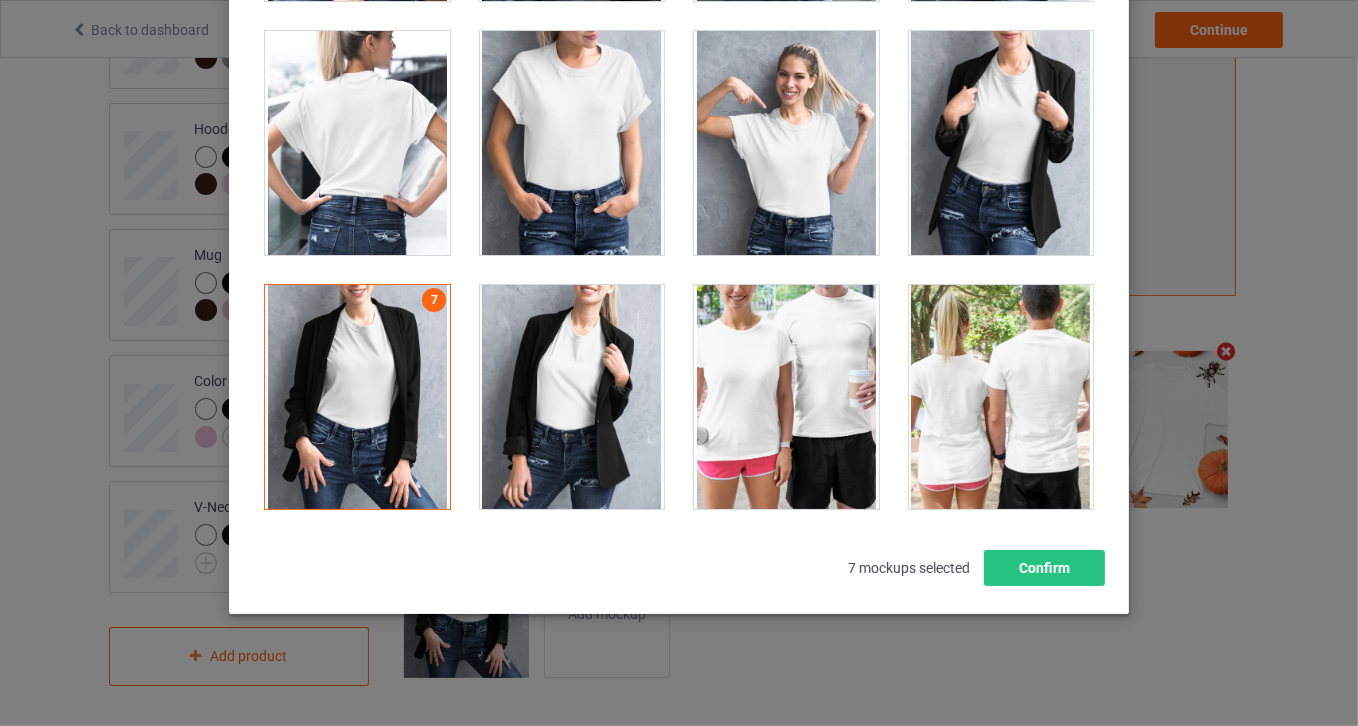 click at bounding box center [357, 397] 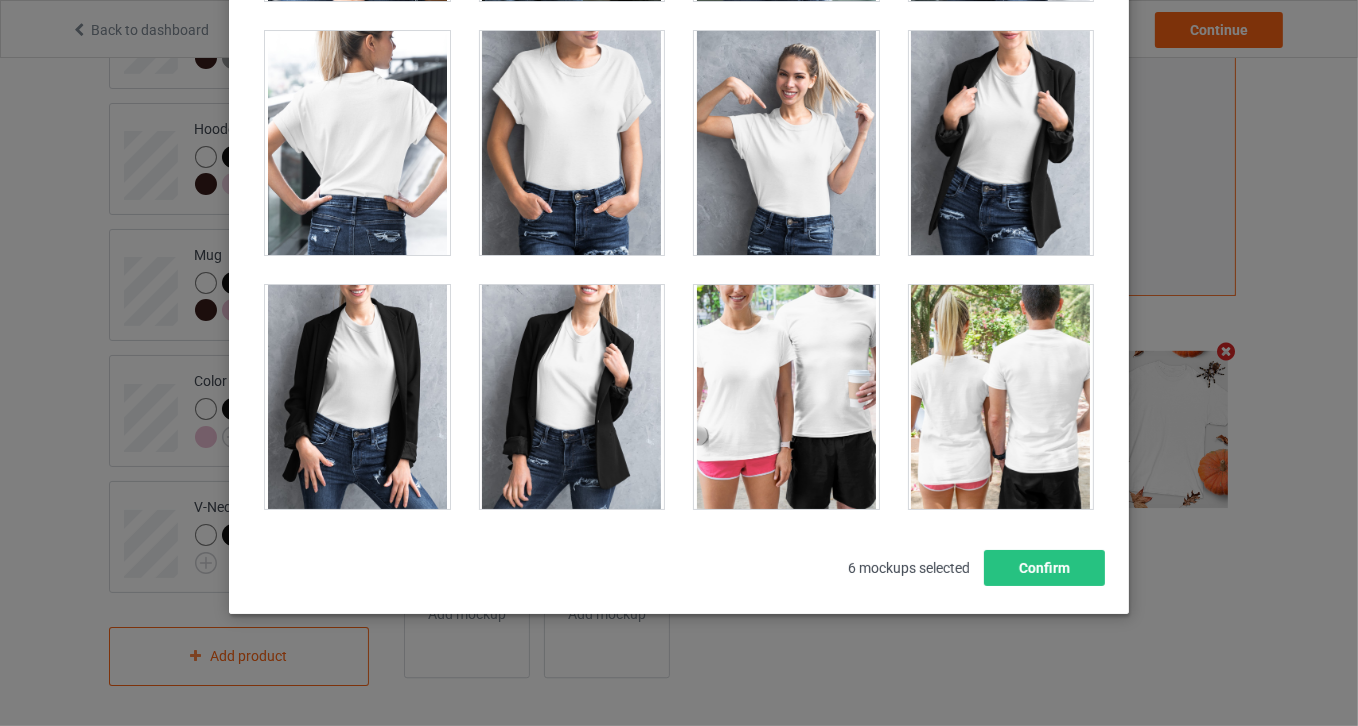 click at bounding box center (572, 397) 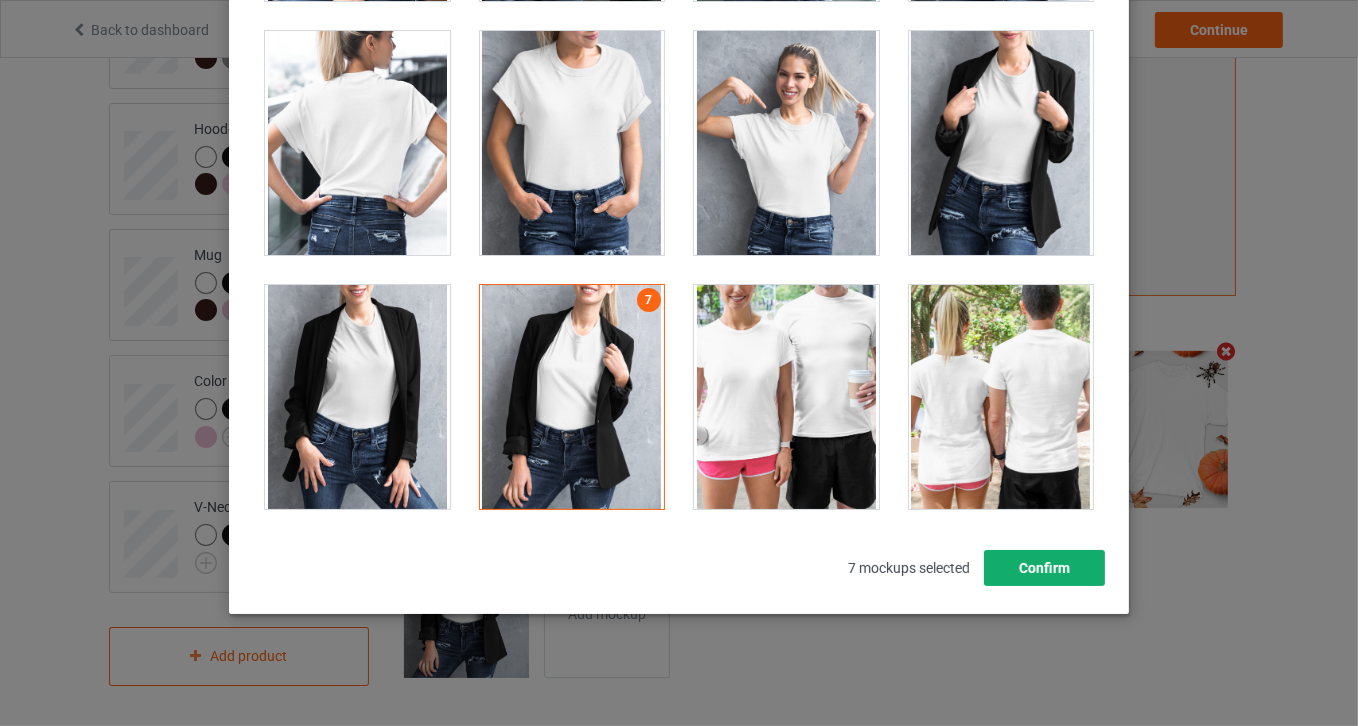 click on "Confirm" at bounding box center [1044, 568] 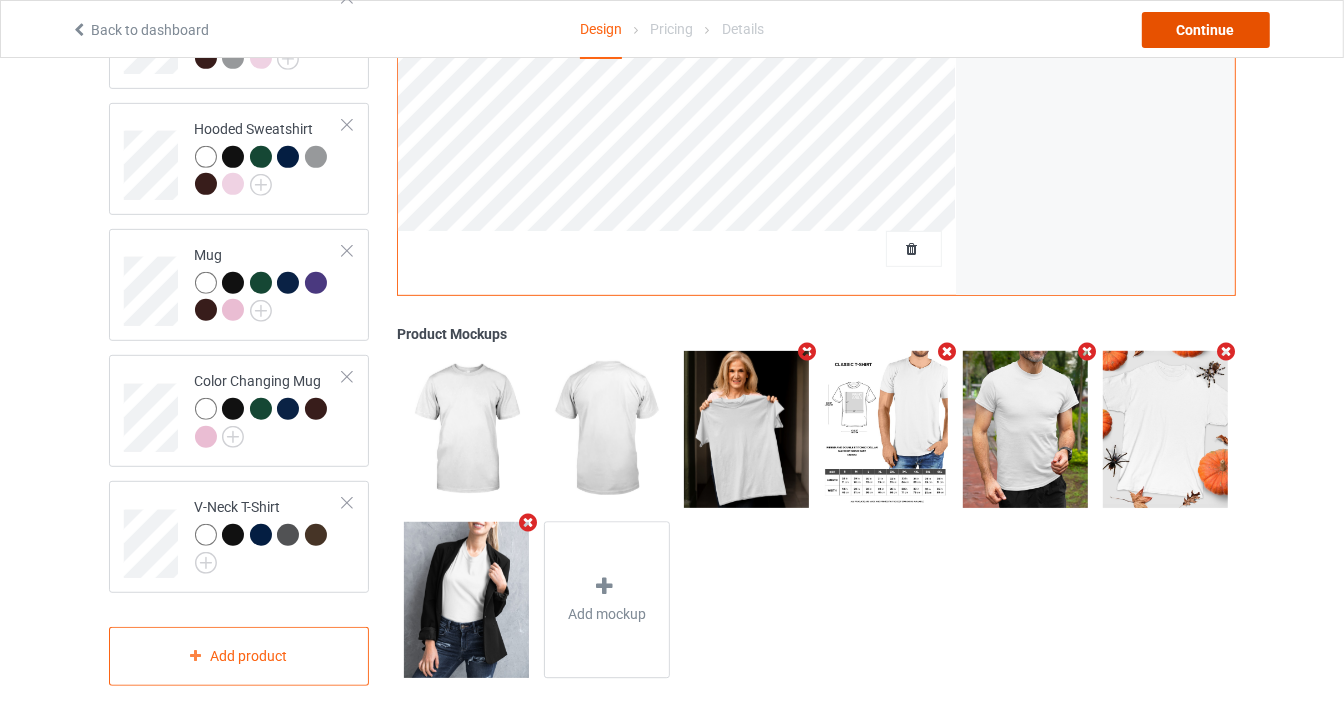 click on "Continue" at bounding box center (1206, 30) 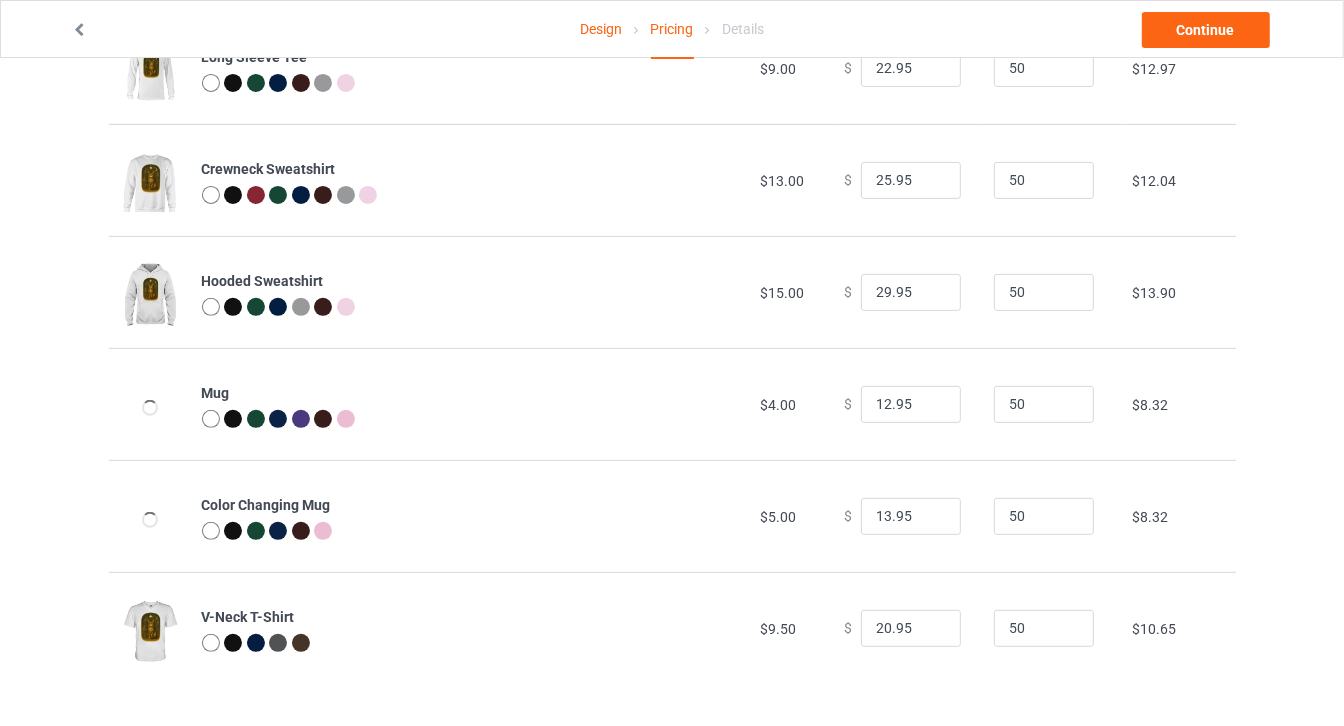 scroll, scrollTop: 0, scrollLeft: 0, axis: both 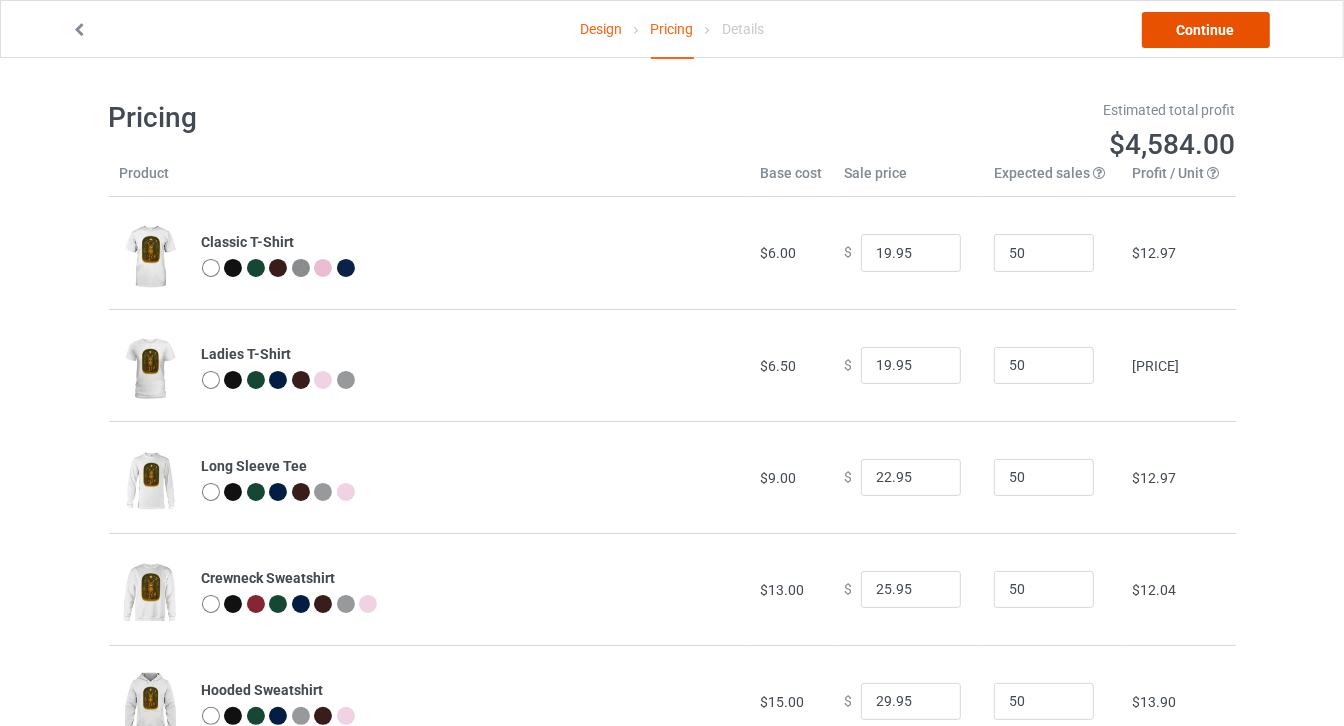 click on "Continue" at bounding box center [1206, 30] 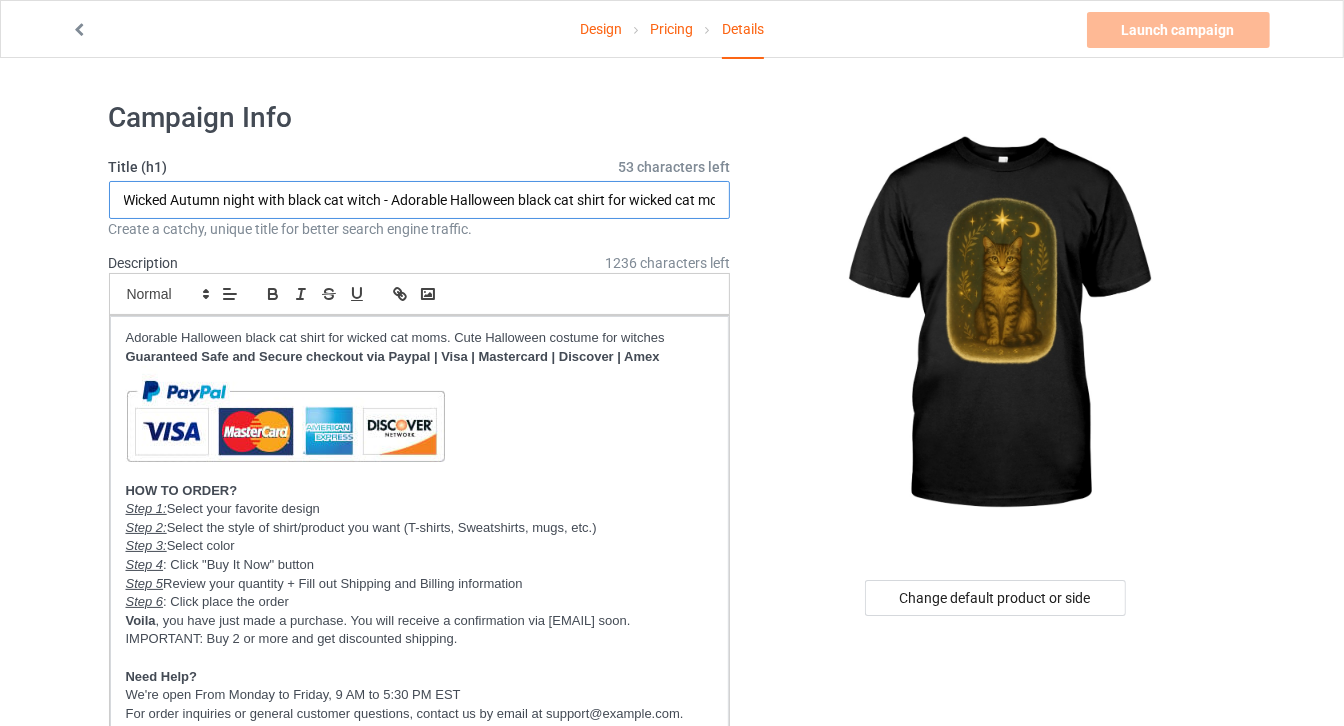 drag, startPoint x: 381, startPoint y: 197, endPoint x: 72, endPoint y: 191, distance: 309.05826 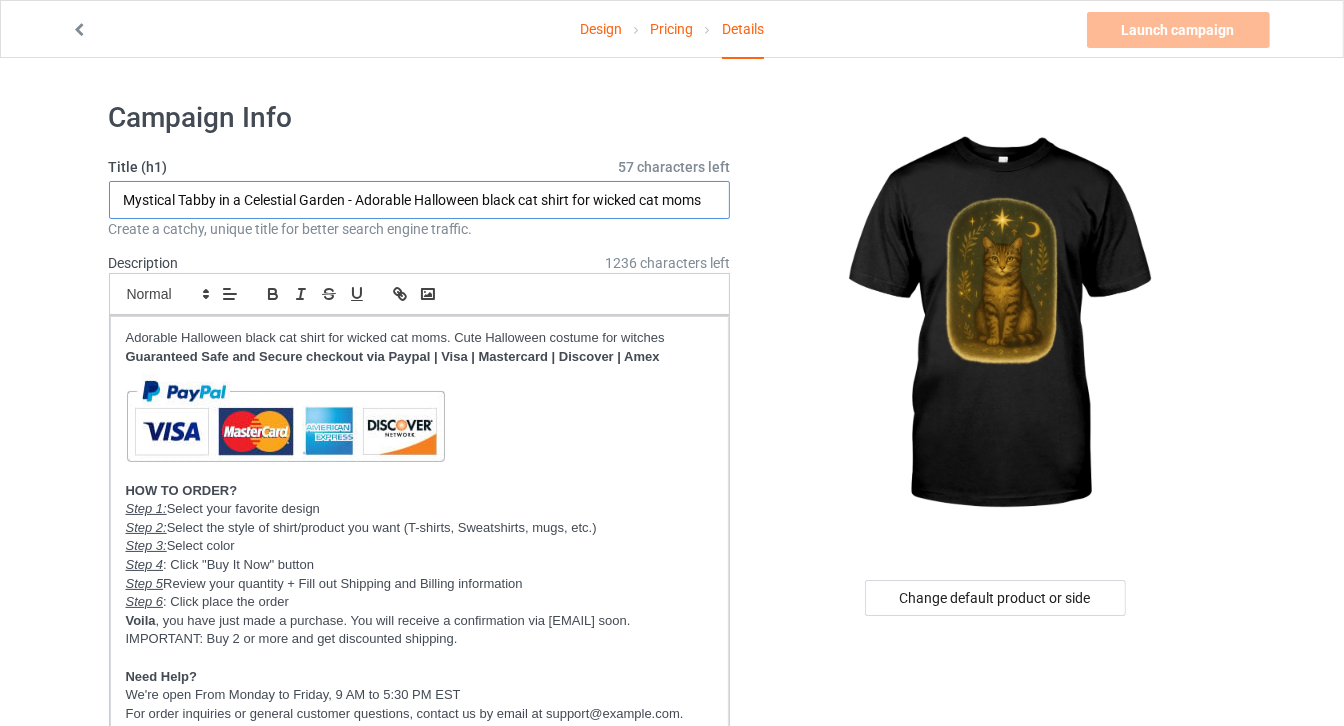 click on "Mystical Tabby in a Celestial Garden - Adorable Halloween black cat shirt for wicked cat moms" at bounding box center [420, 200] 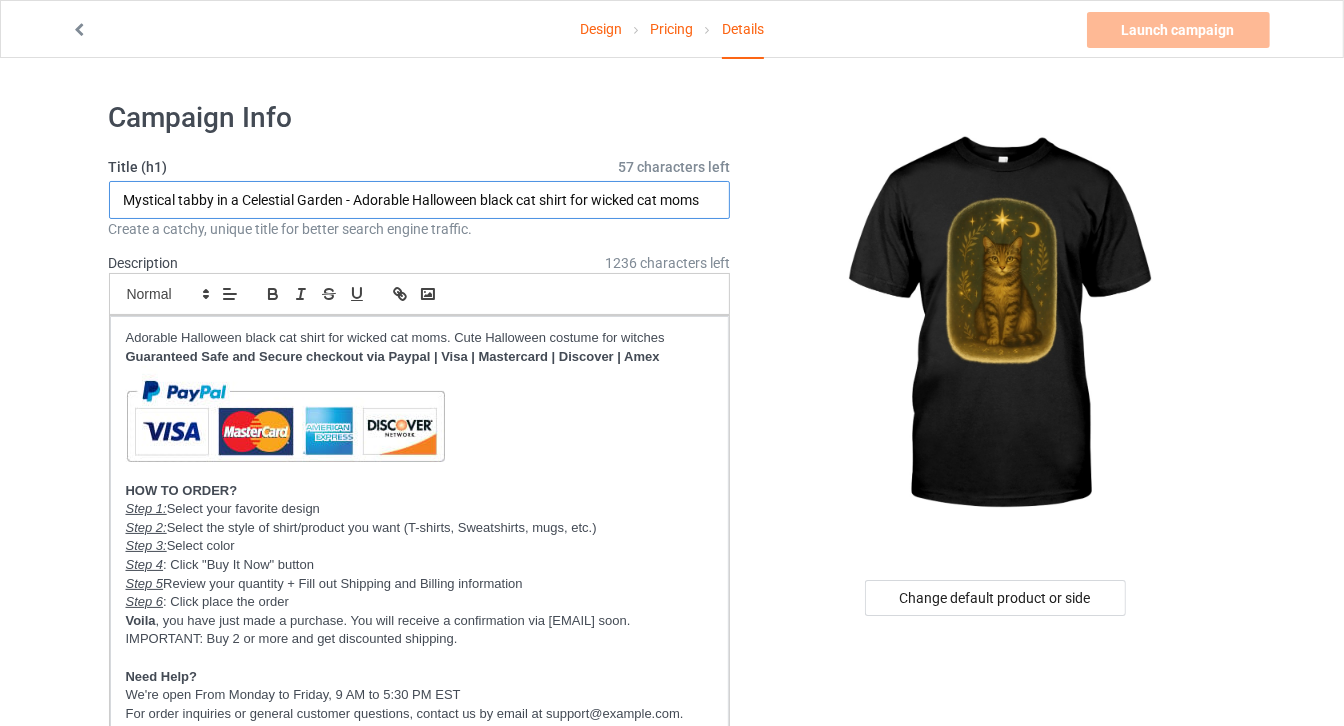 click on "Mystical tabby in a Celestial Garden - Adorable Halloween black cat shirt for wicked cat moms" at bounding box center [420, 200] 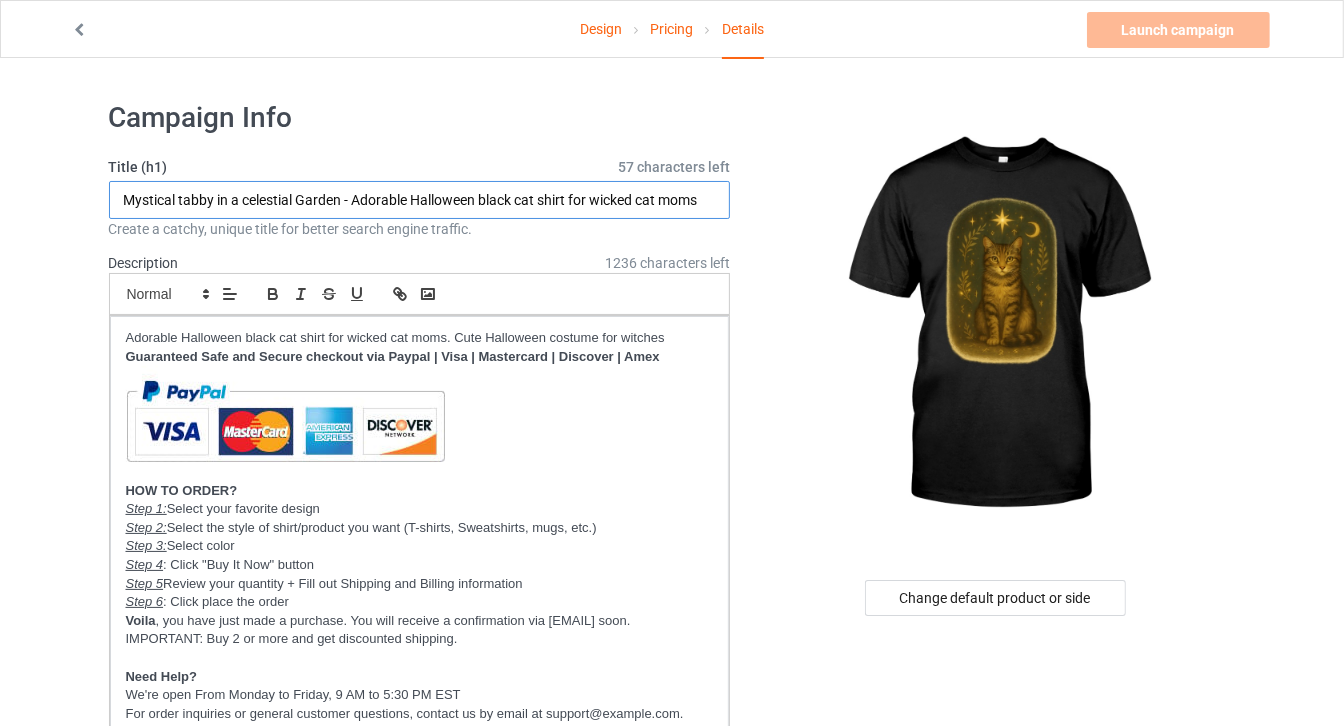 click on "Mystical tabby in a celestial Garden - Adorable Halloween black cat shirt for wicked cat moms" at bounding box center (420, 200) 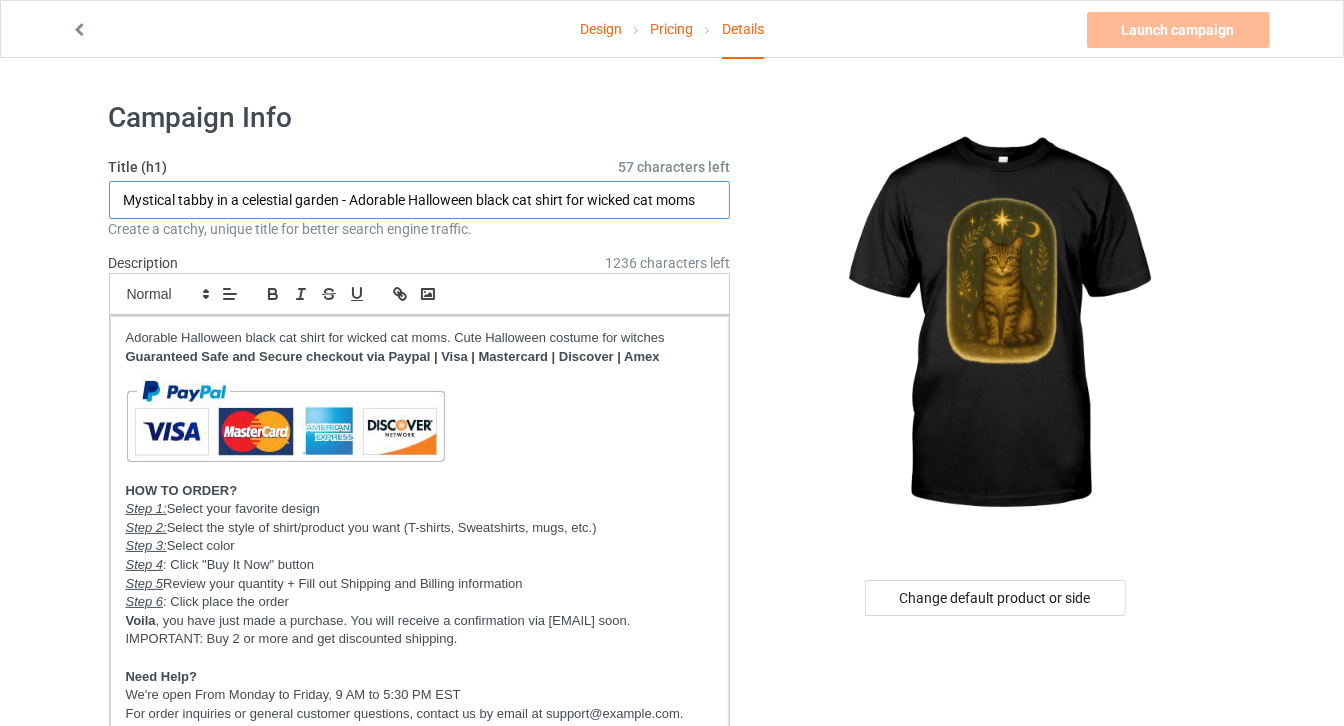 click on "Mystical tabby in a celestial garden - Adorable Halloween black cat shirt for wicked cat moms" at bounding box center (420, 200) 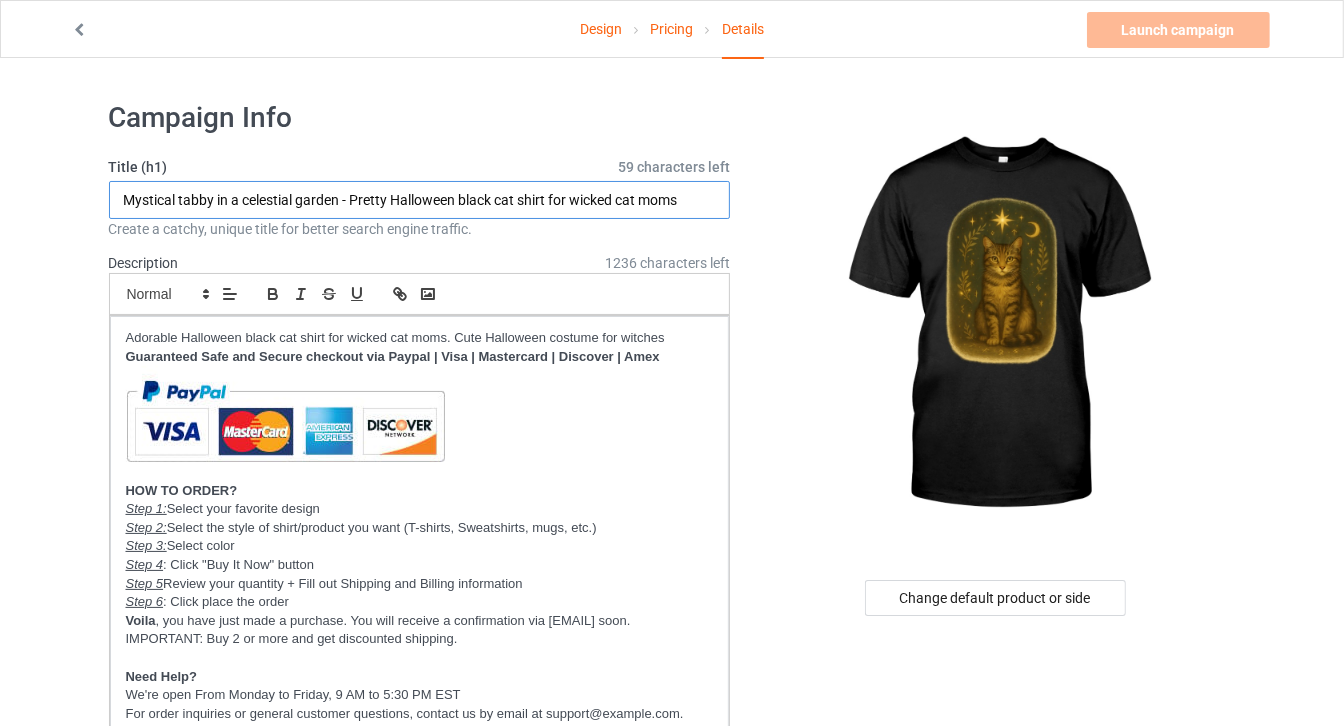 click on "Mystical tabby in a celestial garden - Pretty Halloween black cat shirt for wicked cat moms" at bounding box center [420, 200] 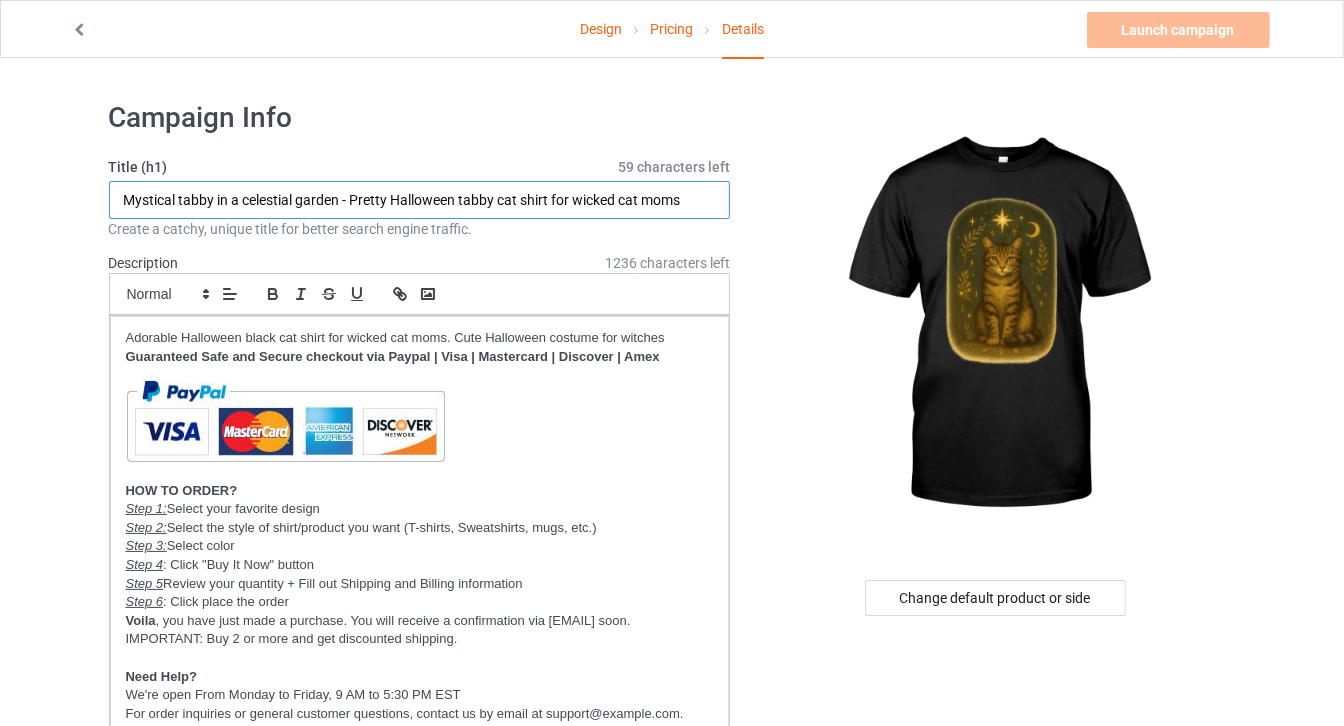 click on "Mystical tabby in a celestial garden - Pretty Halloween tabby cat shirt for wicked cat moms" at bounding box center [420, 200] 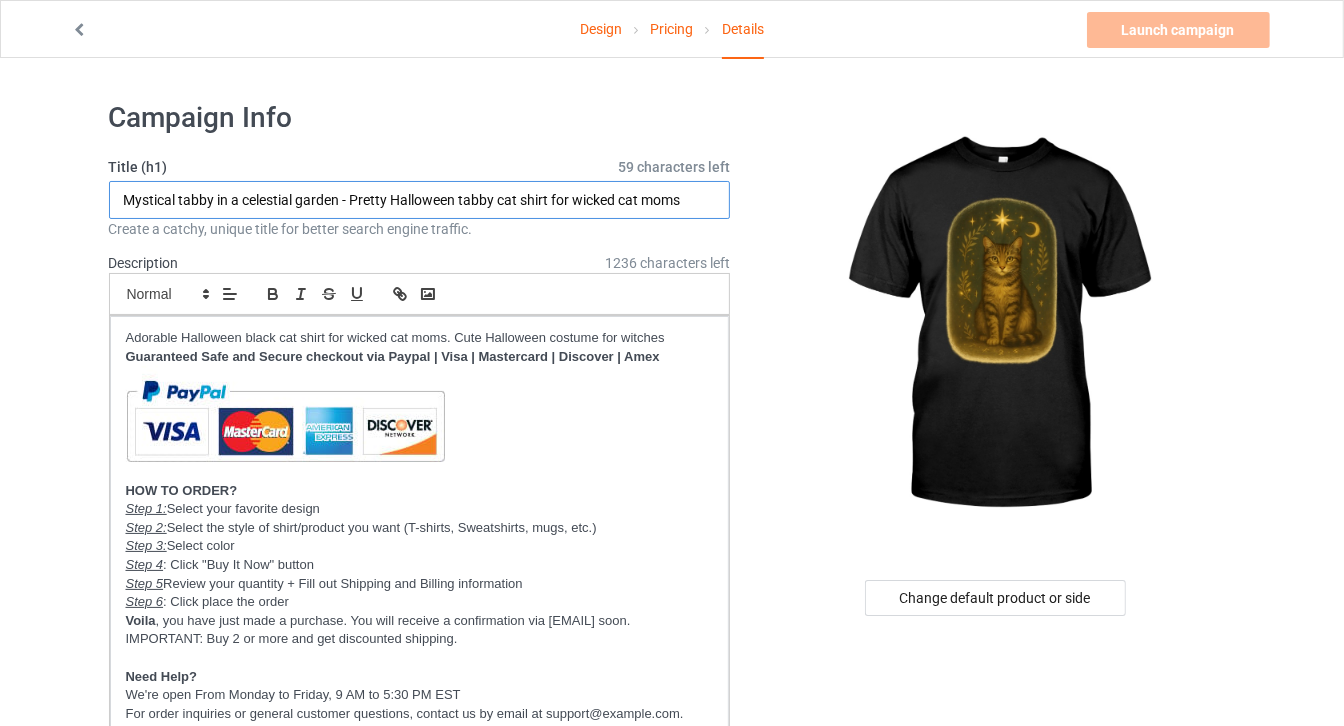 click on "Mystical tabby in a celestial garden - Pretty Halloween tabby cat shirt for wicked cat moms" at bounding box center [420, 200] 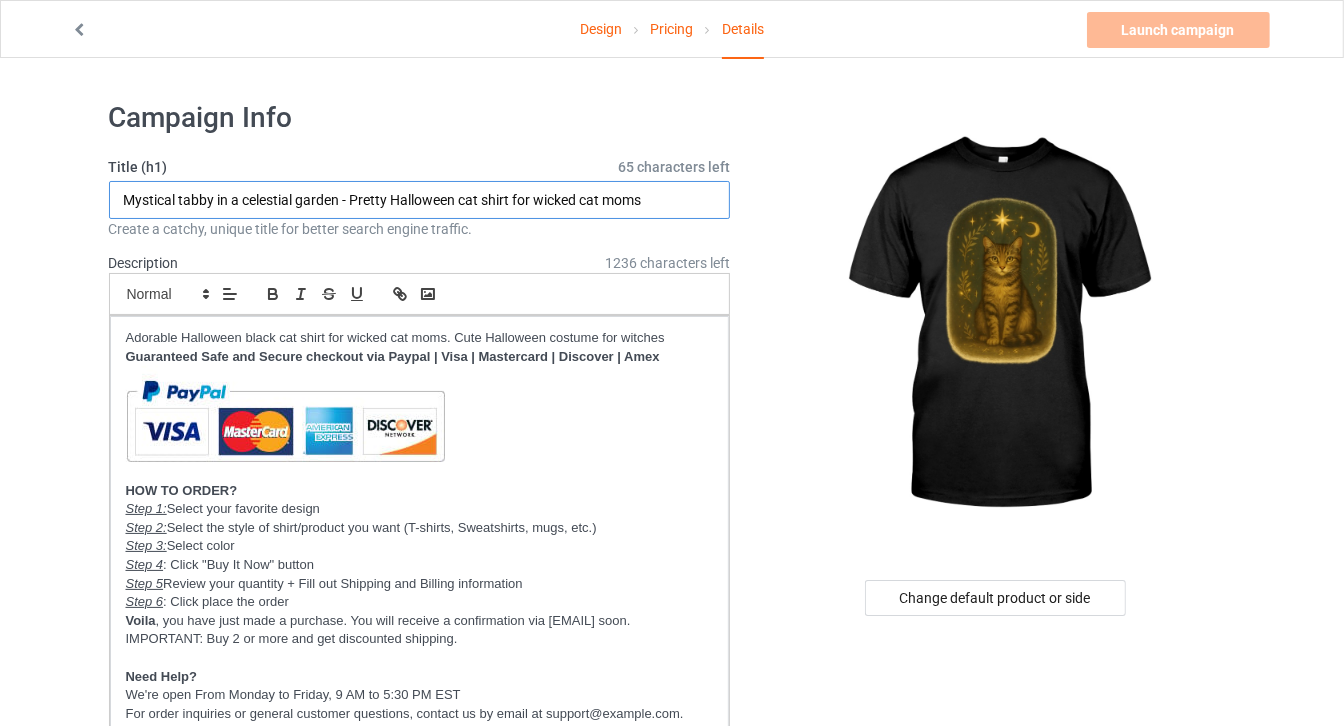 drag, startPoint x: 459, startPoint y: 196, endPoint x: 512, endPoint y: 197, distance: 53.009434 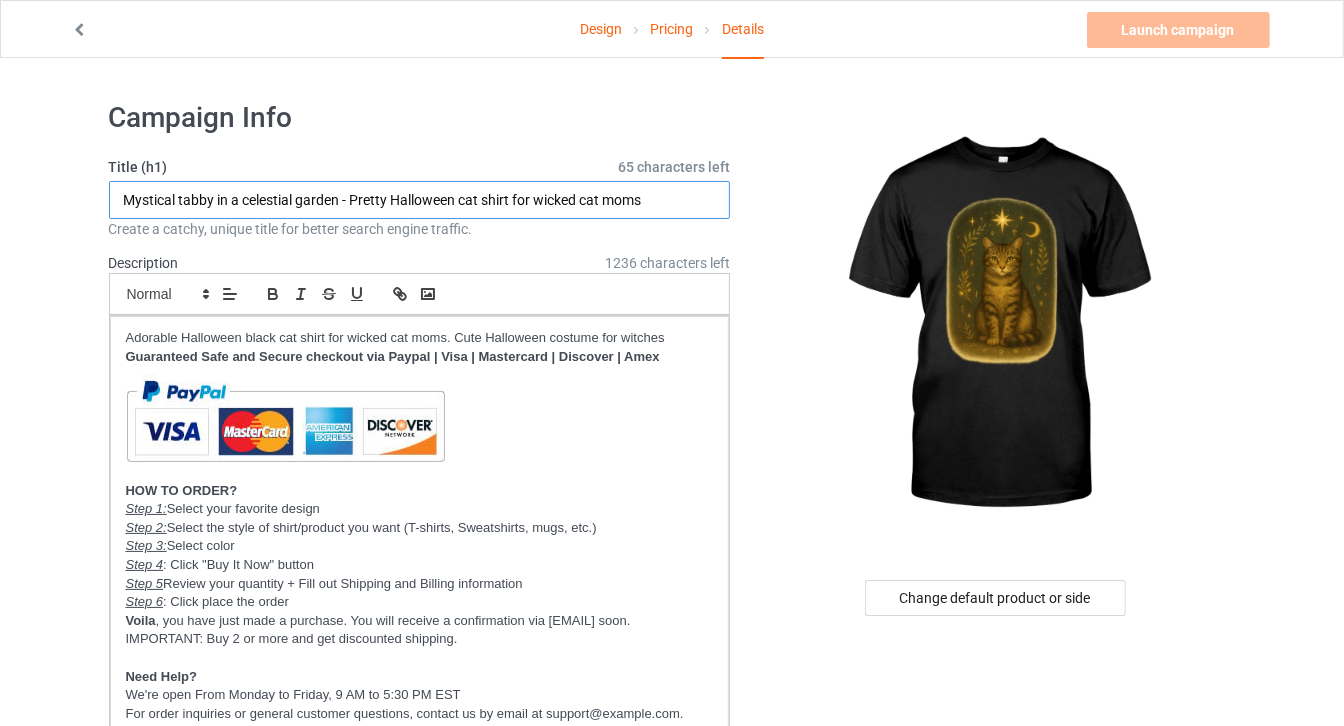 click on "Mystical tabby in a celestial garden - Pretty Halloween cat shirt for wicked cat moms" at bounding box center (420, 200) 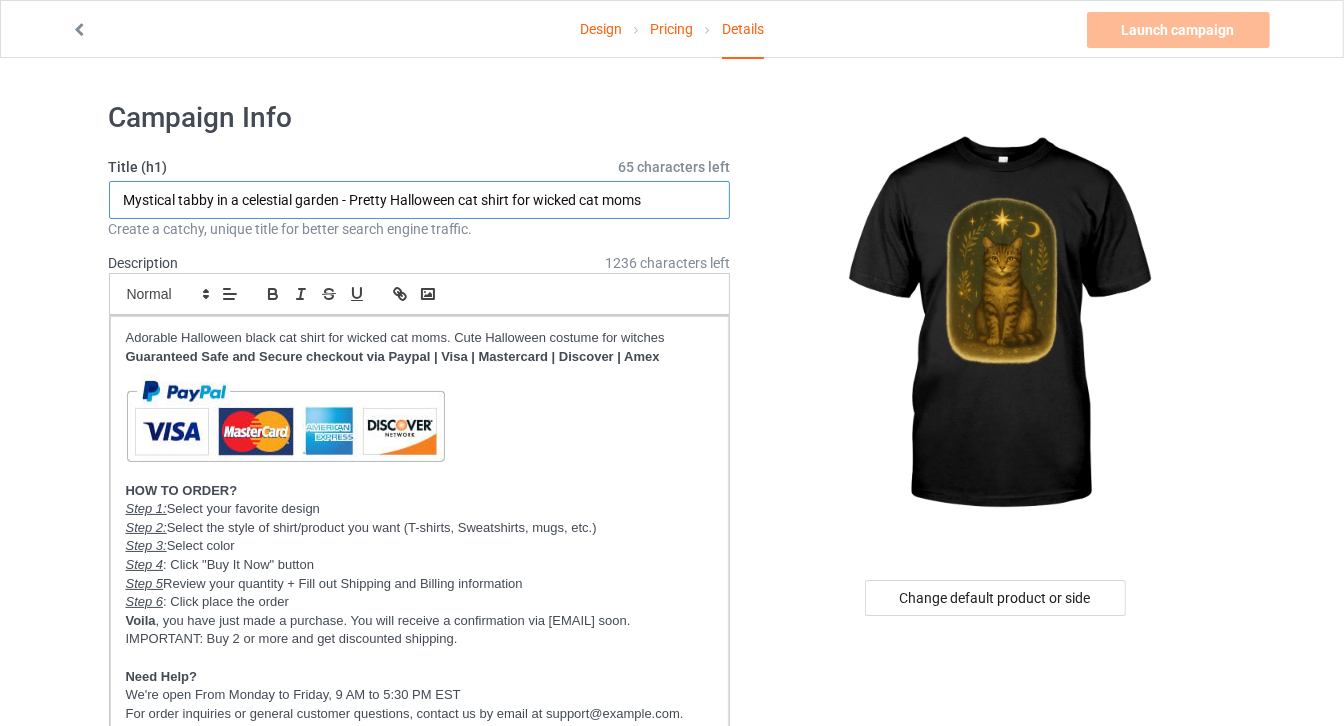 drag, startPoint x: 515, startPoint y: 199, endPoint x: 462, endPoint y: 198, distance: 53.009434 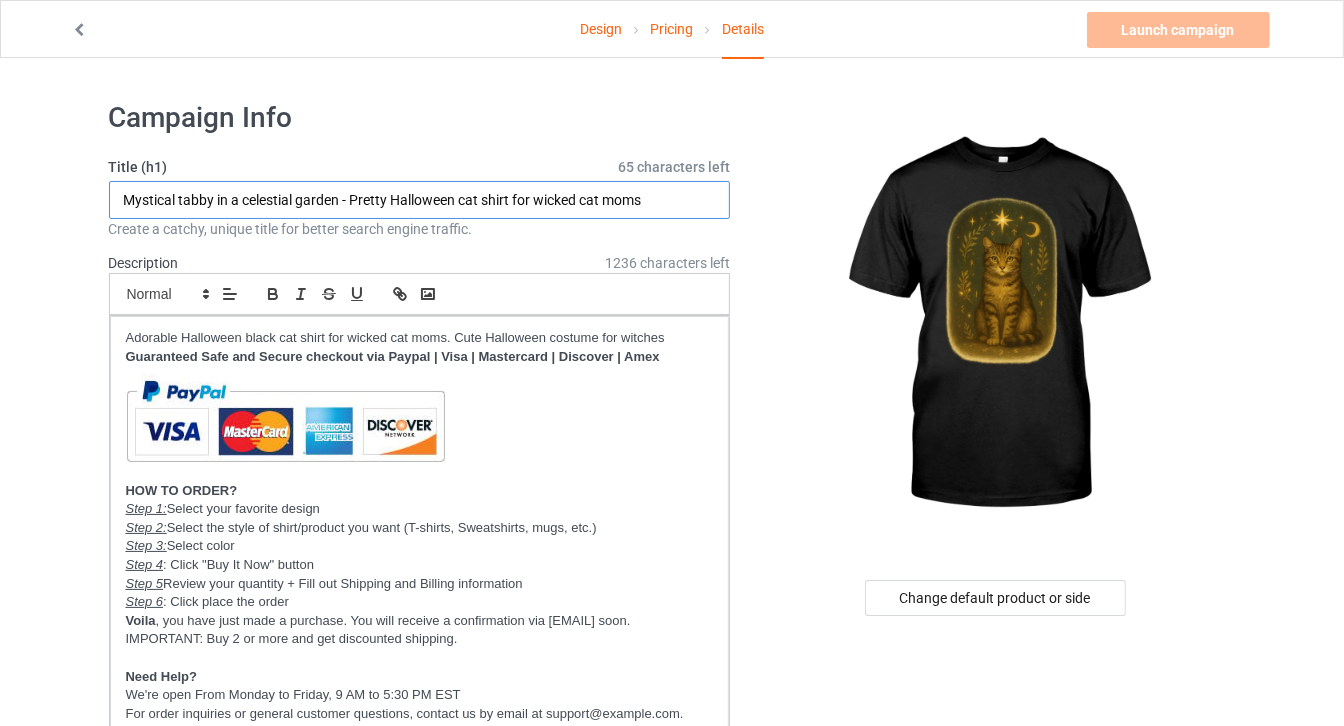 click on "Mystical tabby in a celestial garden - Pretty Halloween cat shirt for wicked cat moms" at bounding box center (420, 200) 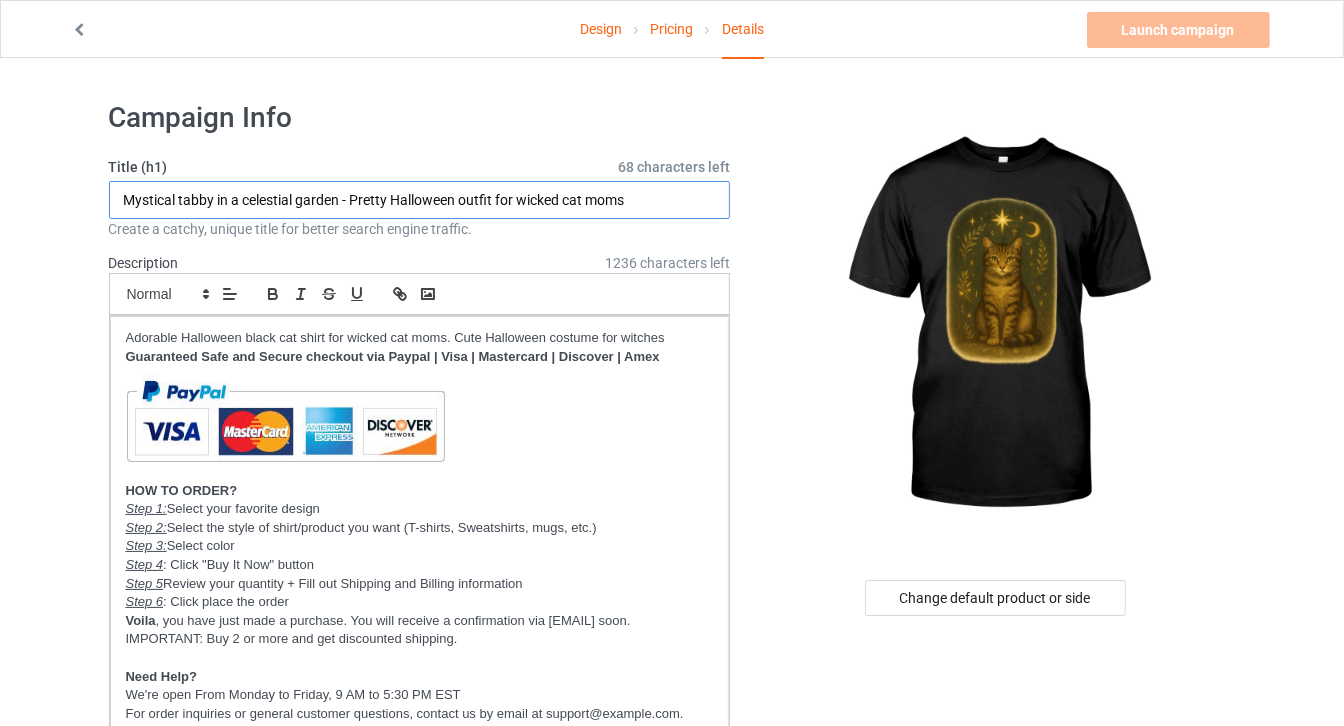 click on "Mystical tabby in a celestial garden - Pretty Halloween outfit for wicked cat moms" at bounding box center (420, 200) 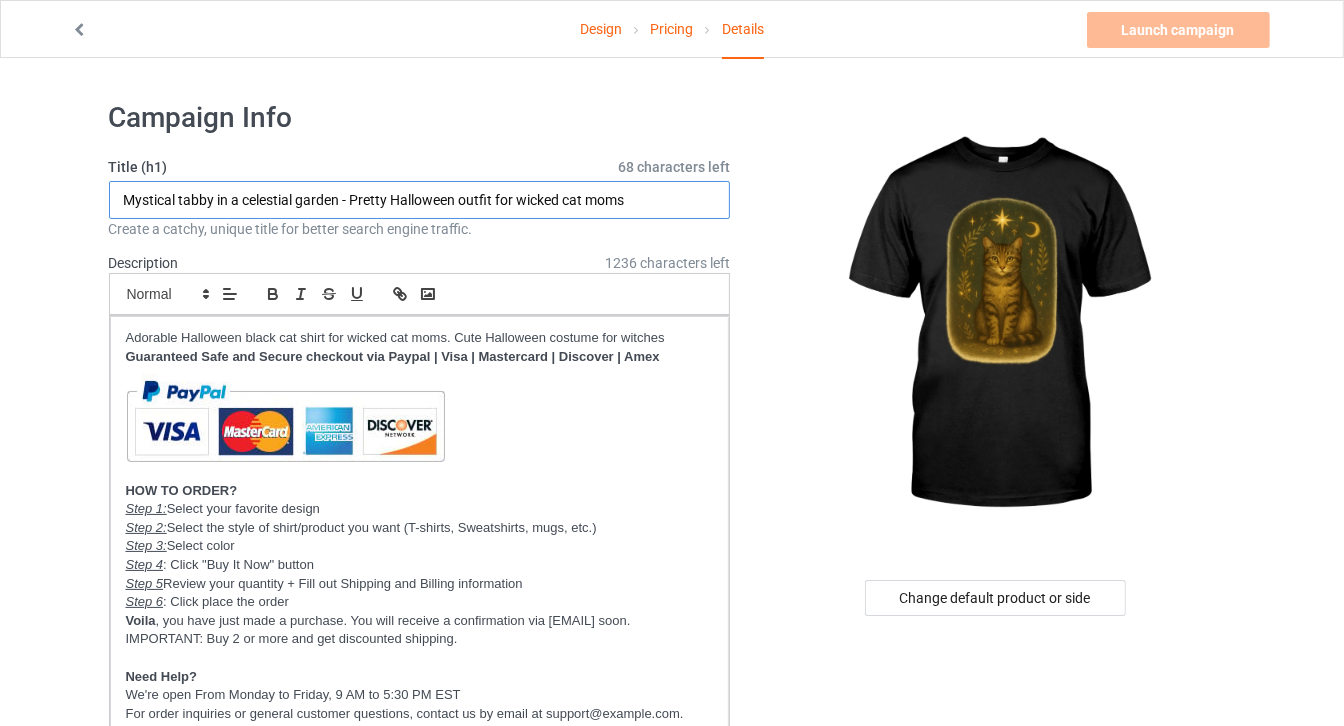 click on "Mystical tabby in a celestial garden - Pretty Halloween outfit for wicked cat moms" at bounding box center [420, 200] 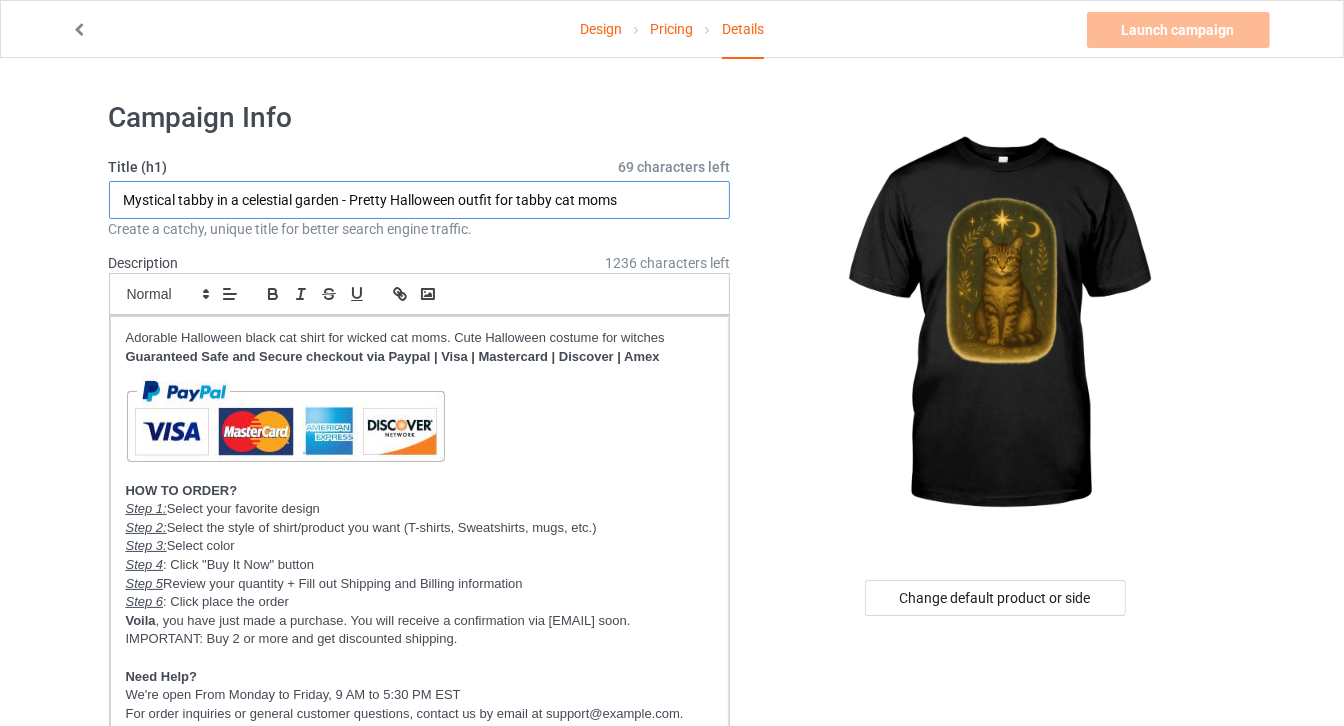 drag, startPoint x: 353, startPoint y: 196, endPoint x: 762, endPoint y: 217, distance: 409.53876 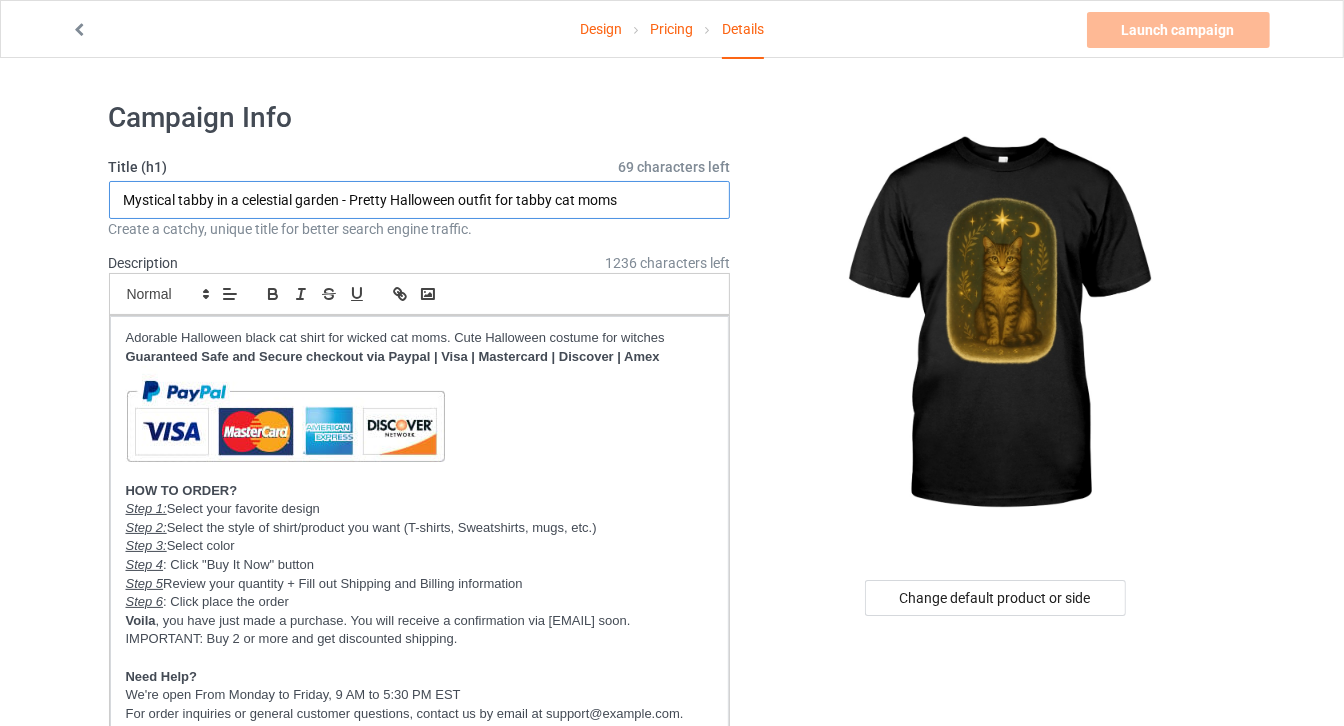 click on "Campaign Info Title (h1) 69   characters left Mystical tabby in a celestial garden - Pretty Halloween outfit for tabby cat moms Create a catchy, unique title for better search engine traffic. Description 1236   characters left       Small Normal Large Big Huge                                                                                     Adorable Halloween black cat shirt for wicked cat moms. Cute Halloween costume for witches Guaranteed Safe and Secure checkout via Paypal | Visa | Mastercard | Discover | Amex HOW TO ORDER? Step 1:  Select your favorite design Step 2:  Select the style of shirt/product you want (T-shirts, Sweatshirts, mugs, etc.) Step 3:  Select color Step 4 : Click "Buy It Now" button Step 5 : Review your quantity + Fill out Shipping and Billing information Step 6 : Click place the order Voila , you have just made a purchase. You will receive a confirmation via [EMAIL] soon. IMPORTANT: Buy 2 or more and get discounted shipping. Need Help?  URL [URL] | [URL] Catmas" at bounding box center [672, 1815] 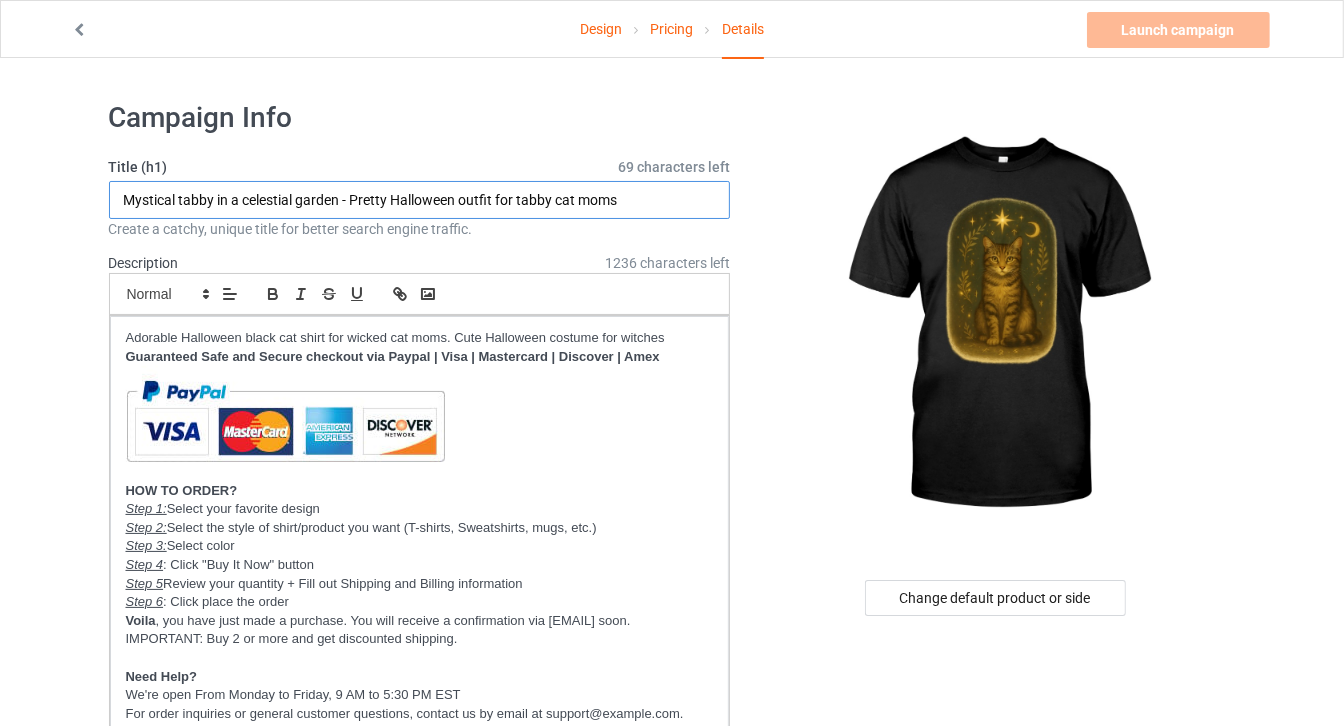 type on "Mystical tabby in a celestial garden - Pretty Halloween outfit for tabby cat moms" 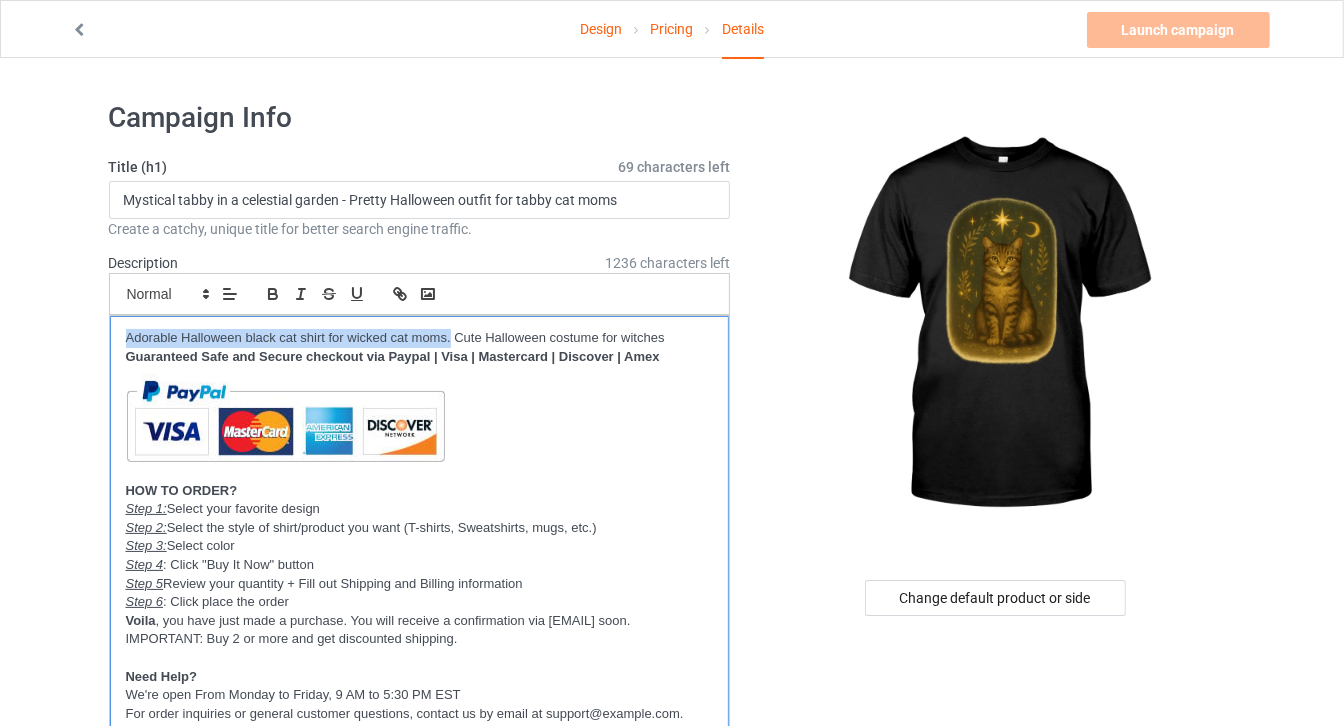 drag, startPoint x: 448, startPoint y: 331, endPoint x: 0, endPoint y: 316, distance: 448.25104 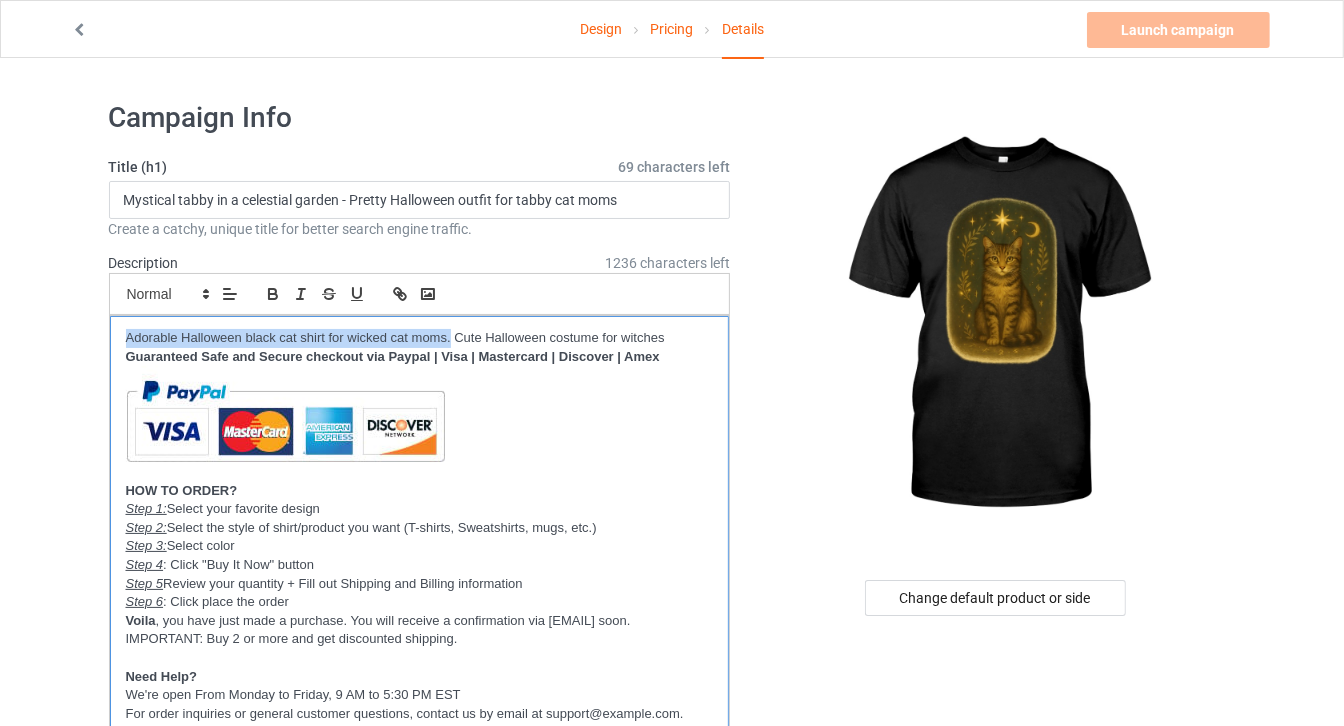 click on "Design Pricing Details Launch campaign Invalid campaign URL Campaign Info Title (h1) 69   characters left Mystical tabby in a celestial garden - Pretty Halloween outfit for tabby cat moms Create a catchy, unique title for better search engine traffic. Description 1236   characters left       Small Normal Large Big Huge                                                                                     Adorable Halloween black cat shirt for wicked cat moms. Cute Halloween costume for witches Guaranteed Safe and Secure checkout via Paypal | Visa | Mastercard | Discover | Amex HOW TO ORDER? Step 1:  Select your favorite design Step 2:  Select the style of shirt/product you want (T-shirts, Sweatshirts, mugs, etc.) Step 3:  Select color Step 4 : Click "Buy It Now" button Step 5 : Review your quantity + Fill out Shipping and Billing information Step 6 : Click place the order Voila , you have just made a purchase. You will receive a confirmation via email soon. IMPORTANT: Buy 2 or more and get discounted shipping. 4" at bounding box center (672, 1815) 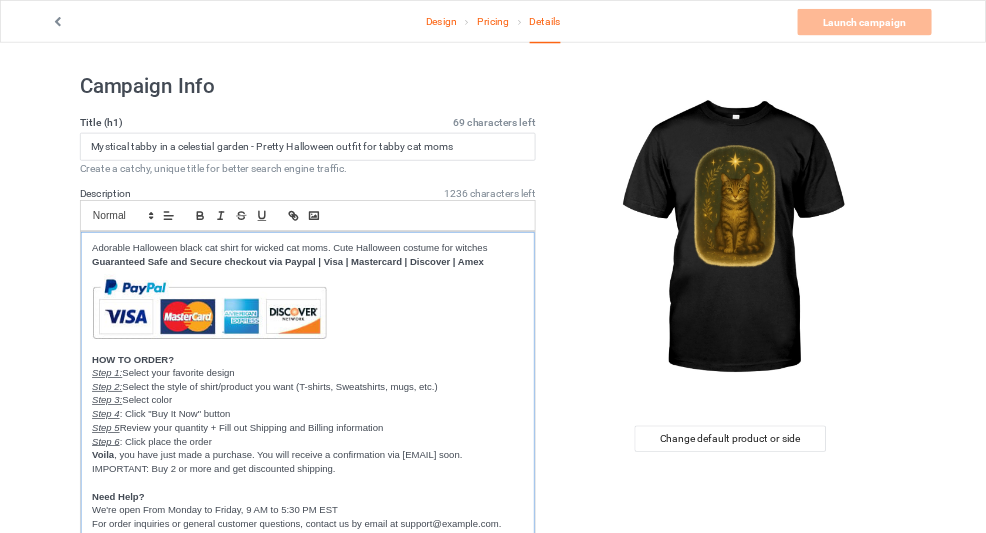 scroll, scrollTop: 0, scrollLeft: 0, axis: both 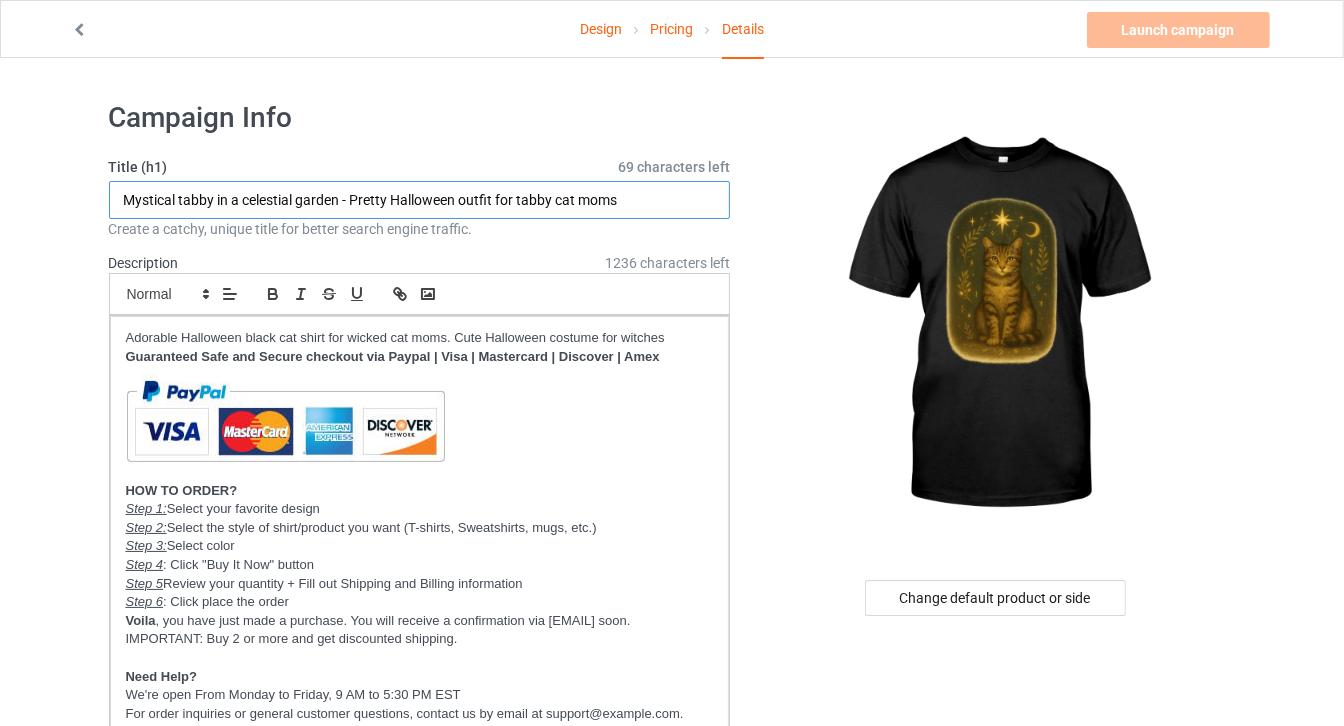 drag, startPoint x: 355, startPoint y: 203, endPoint x: 641, endPoint y: 208, distance: 286.0437 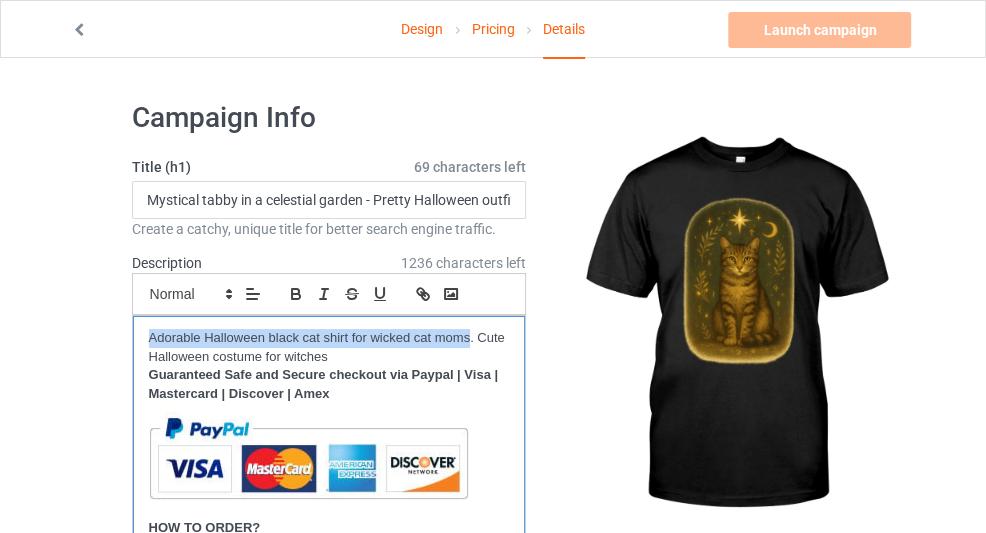 drag, startPoint x: 364, startPoint y: 336, endPoint x: 0, endPoint y: 307, distance: 365.15338 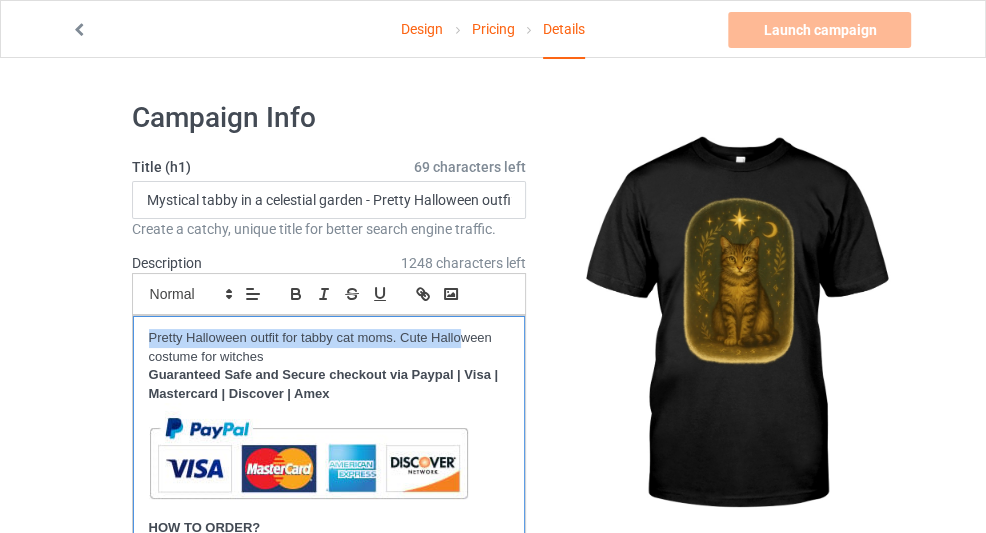 scroll, scrollTop: 296, scrollLeft: 0, axis: vertical 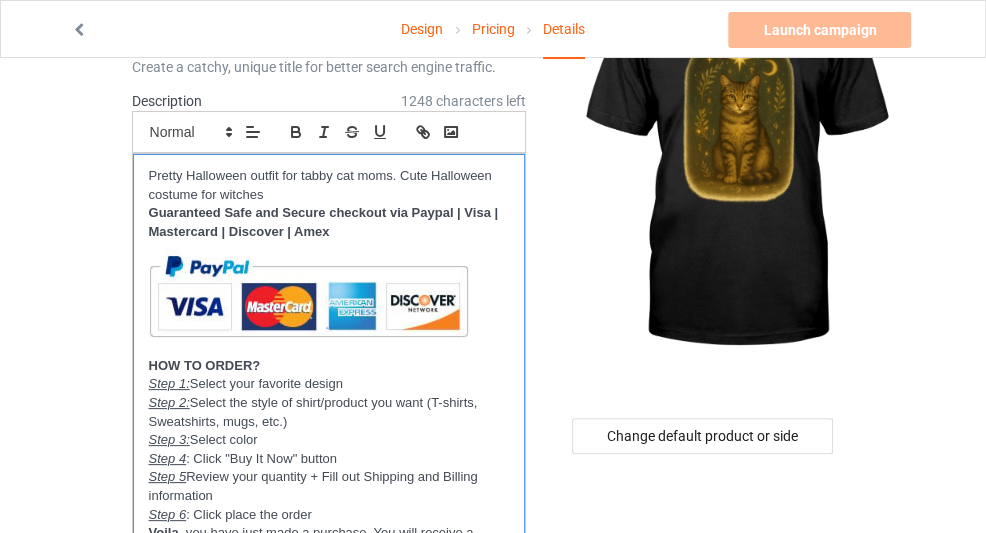 click on "Pretty Halloween outfit for tabby cat moms. Cute Halloween costume for witches" at bounding box center [329, 185] 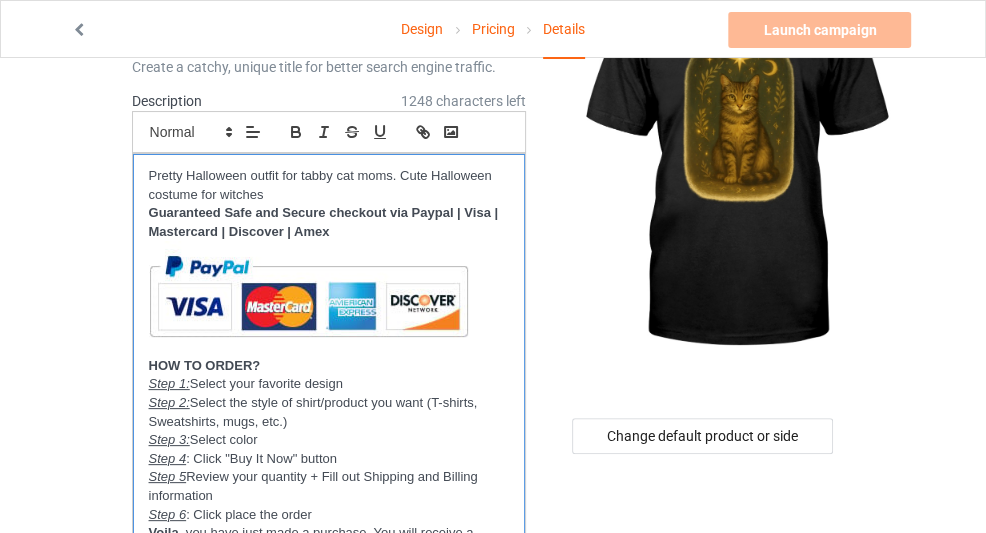 click on "Pretty Halloween outfit for tabby cat moms. Cute Halloween costume for witches" at bounding box center [329, 185] 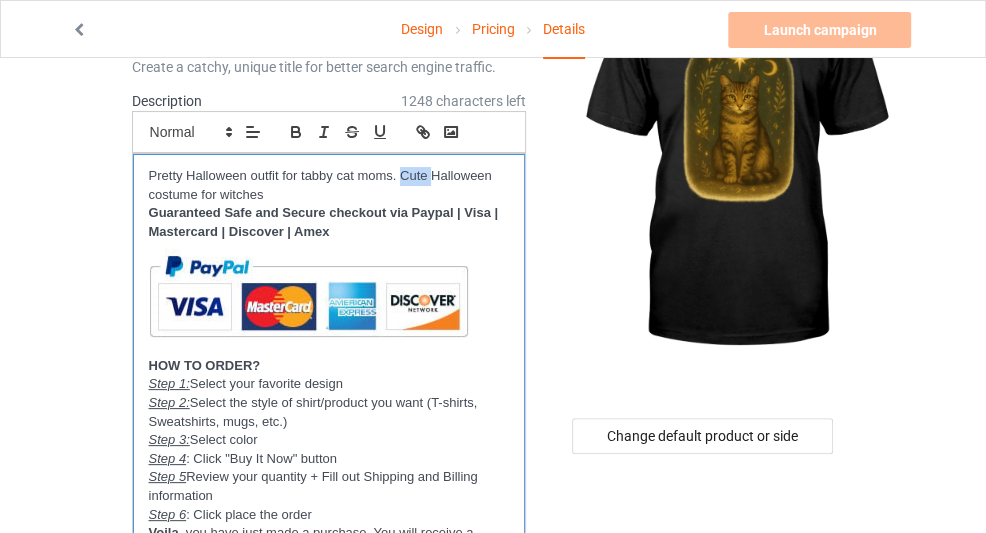 click on "Pretty Halloween outfit for tabby cat moms. Cute Halloween costume for witches" at bounding box center (329, 185) 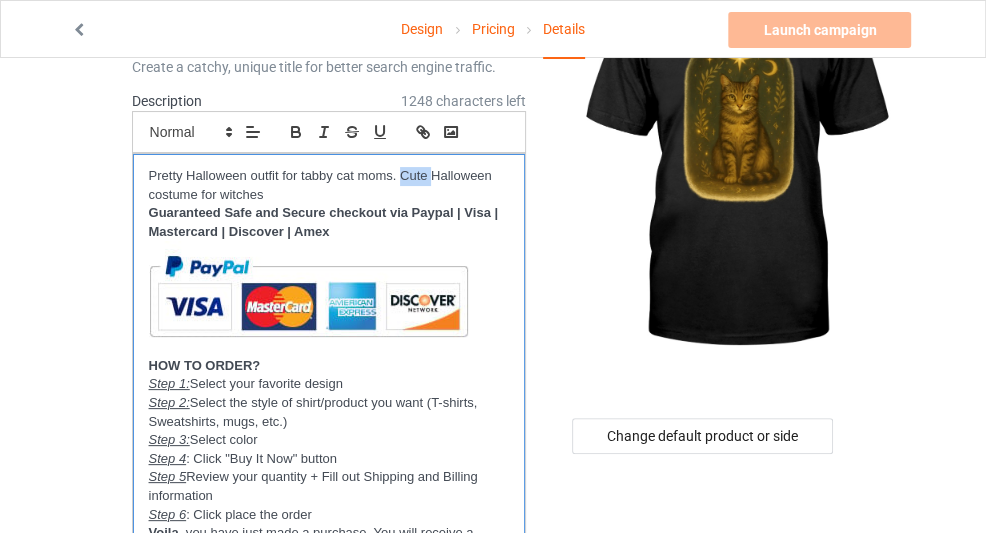 type 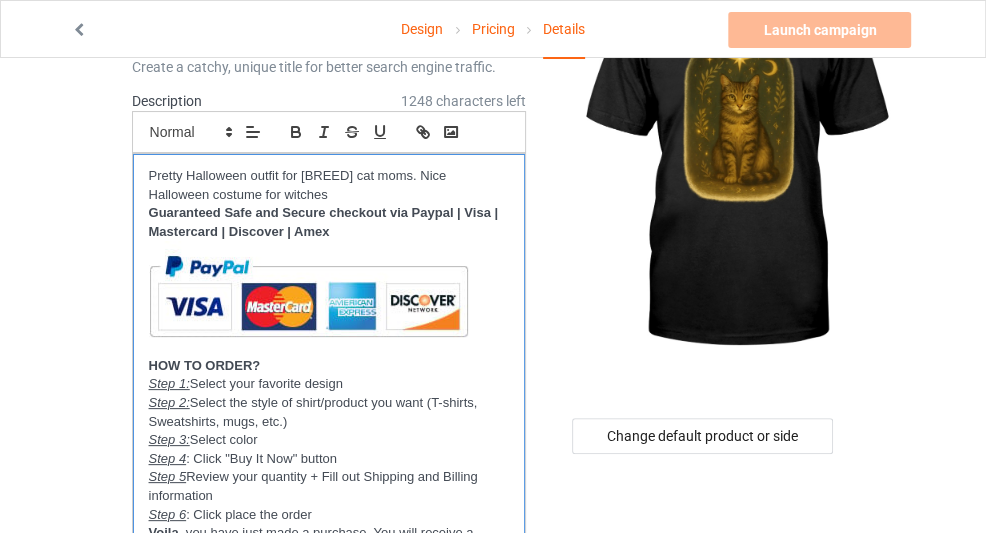 click on "Pretty Halloween outfit for [BREED] cat moms. Nice Halloween costume for witches" at bounding box center [329, 185] 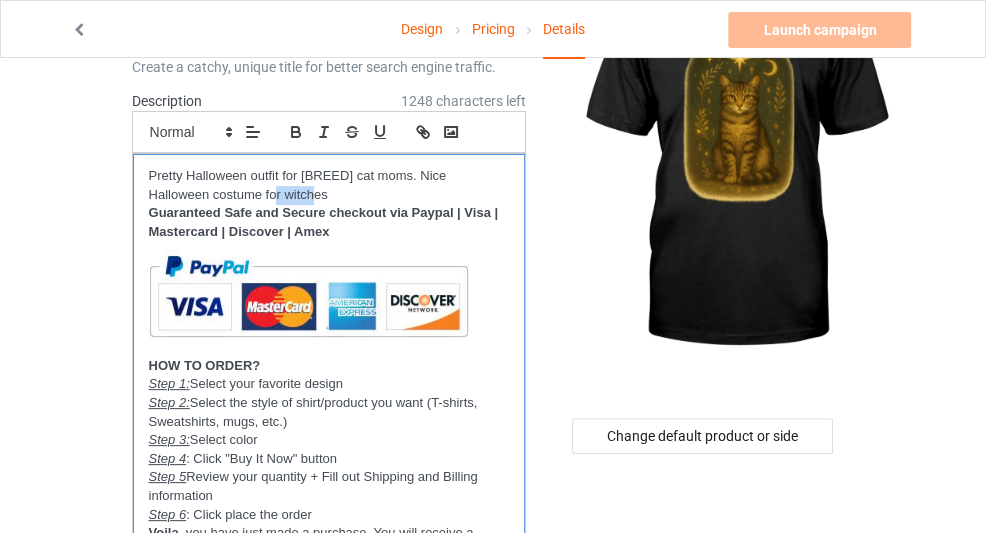 click on "Pretty Halloween outfit for [BREED] cat moms. Nice Halloween costume for witches" at bounding box center (329, 185) 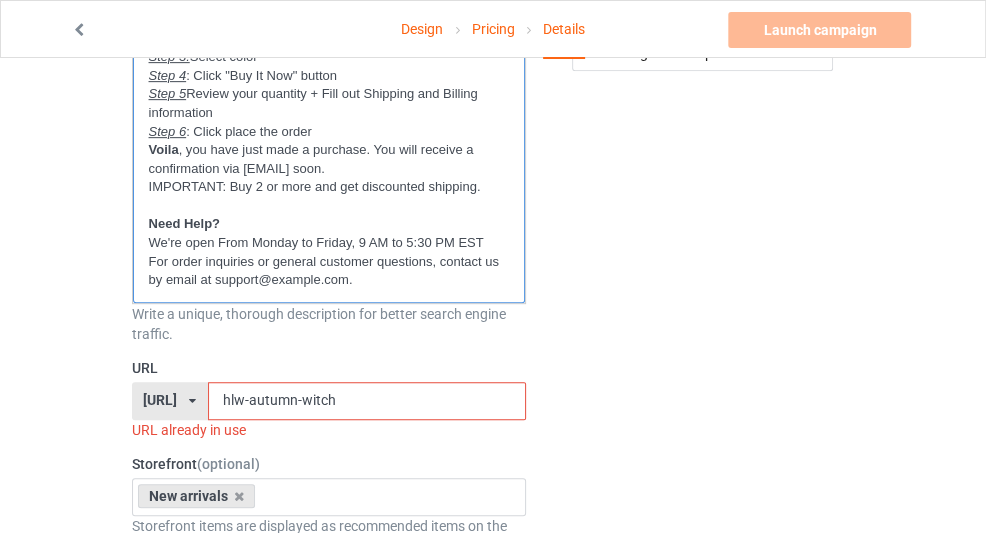 scroll, scrollTop: 562, scrollLeft: 0, axis: vertical 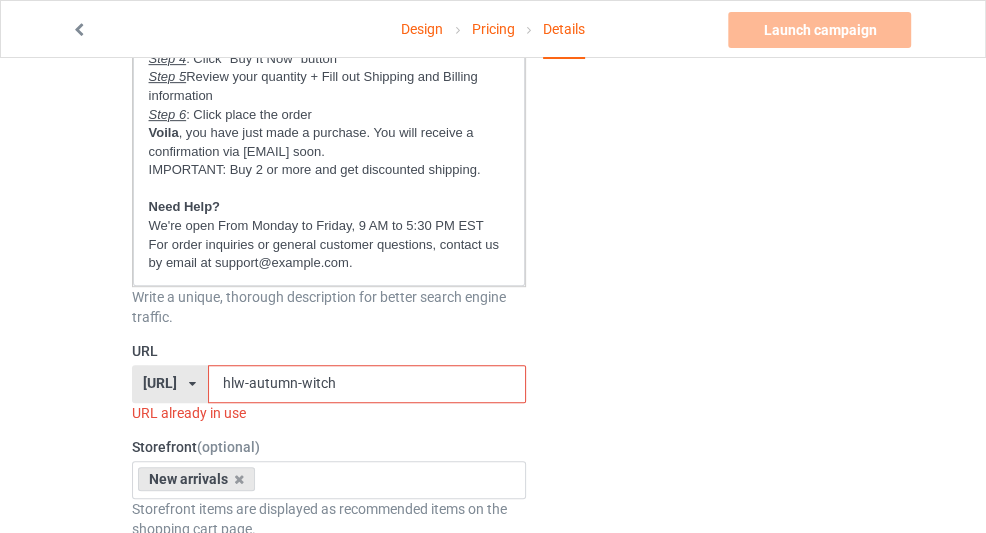 drag, startPoint x: 235, startPoint y: 326, endPoint x: 512, endPoint y: 343, distance: 277.52118 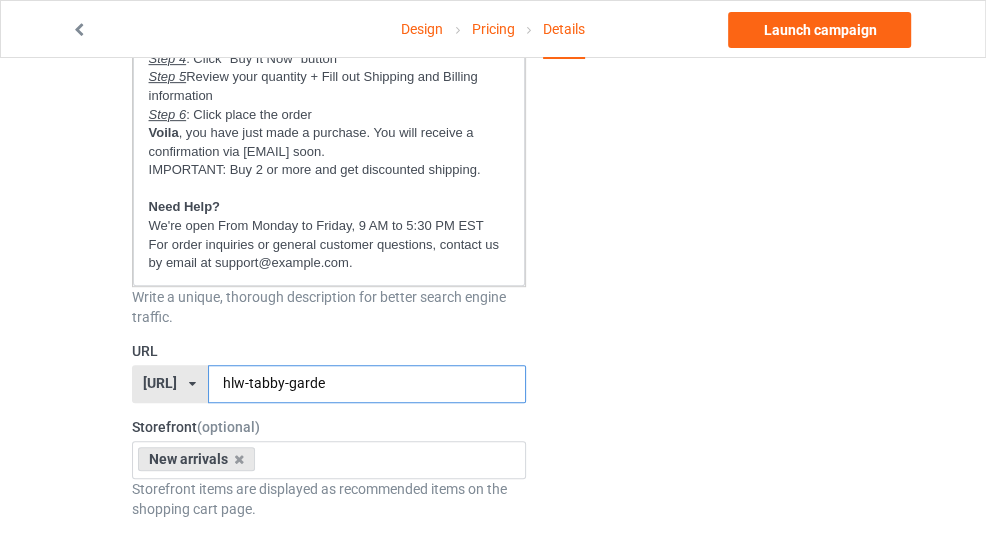 type on "hlw-[BREED]-garden" 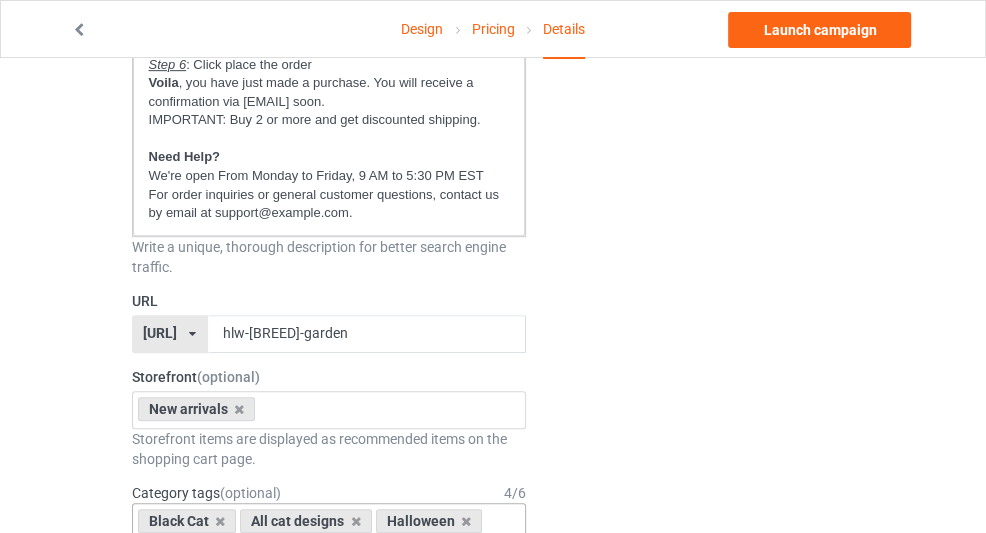scroll, scrollTop: 696, scrollLeft: 0, axis: vertical 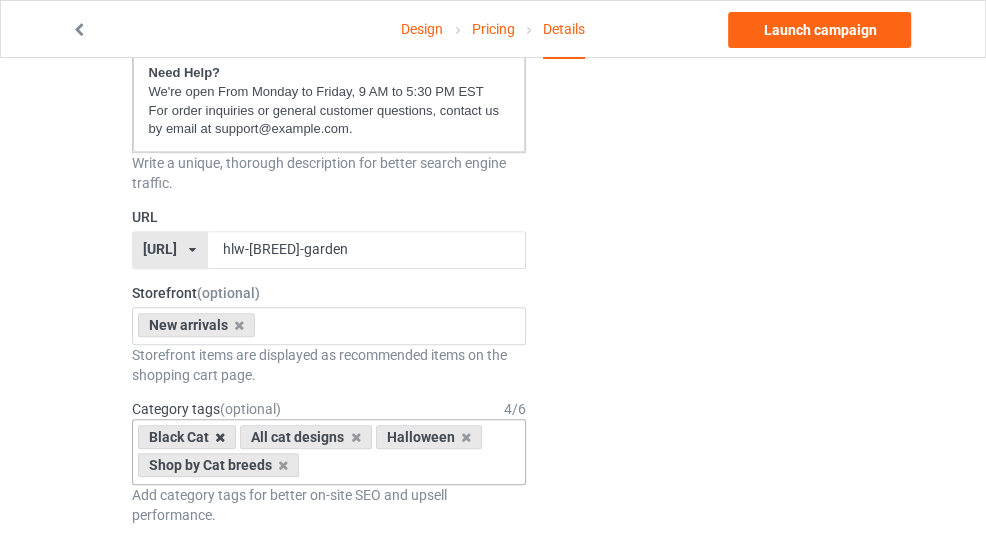 click at bounding box center [220, 437] 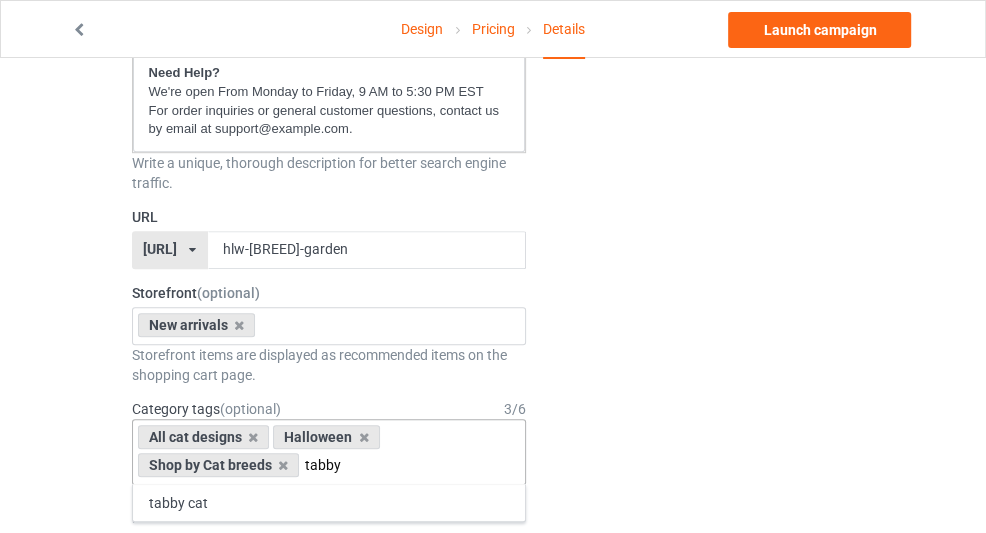 type on "tabby" 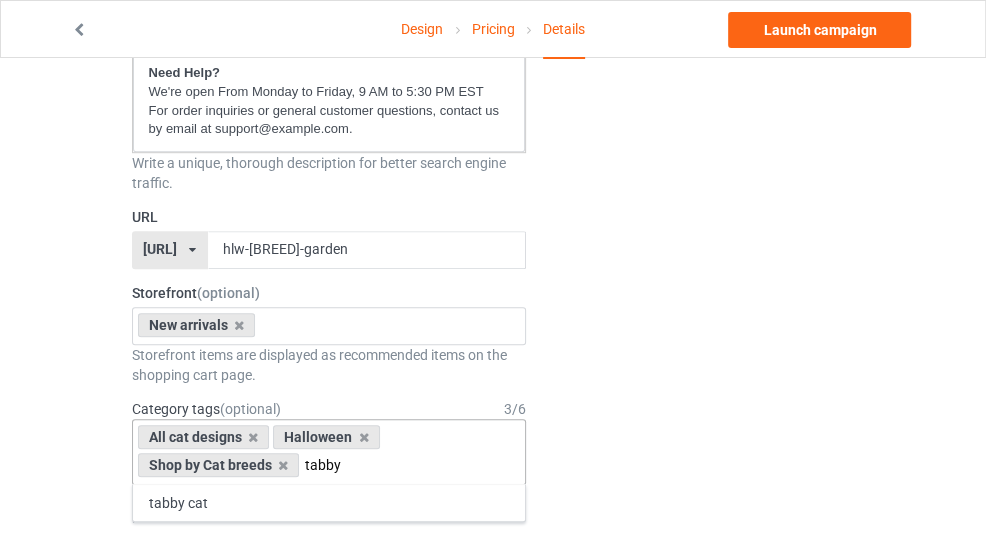 type 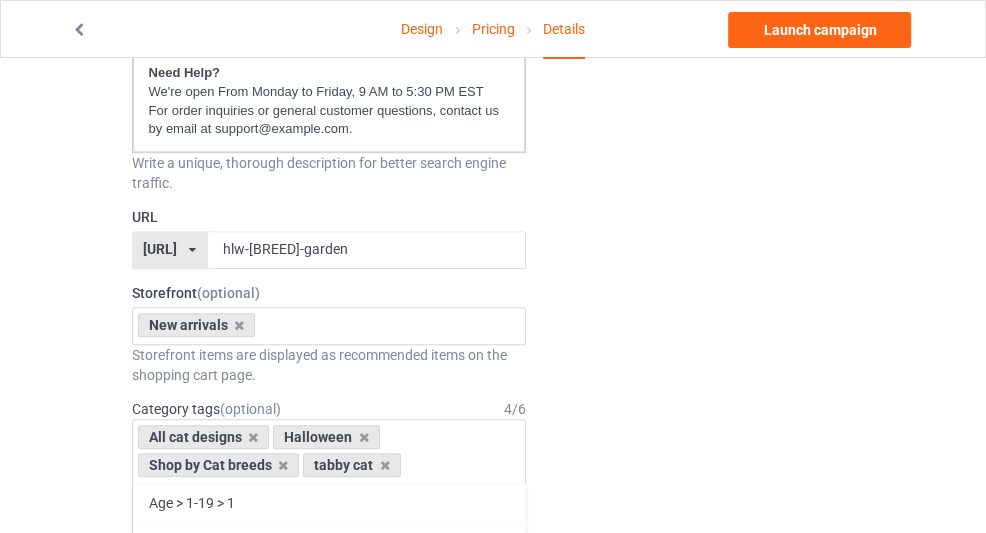 click on "Change default product or side" at bounding box center [704, 1256] 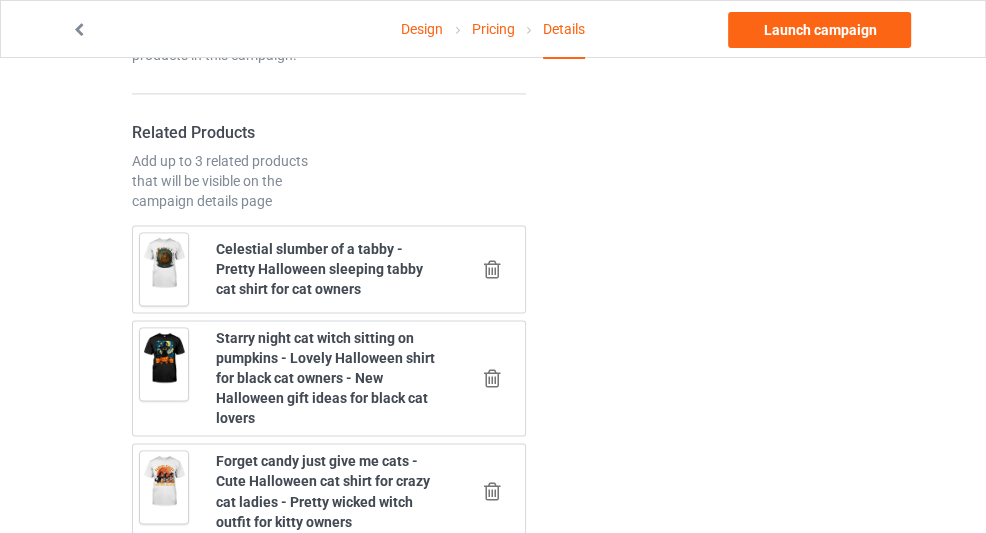 scroll, scrollTop: 1696, scrollLeft: 0, axis: vertical 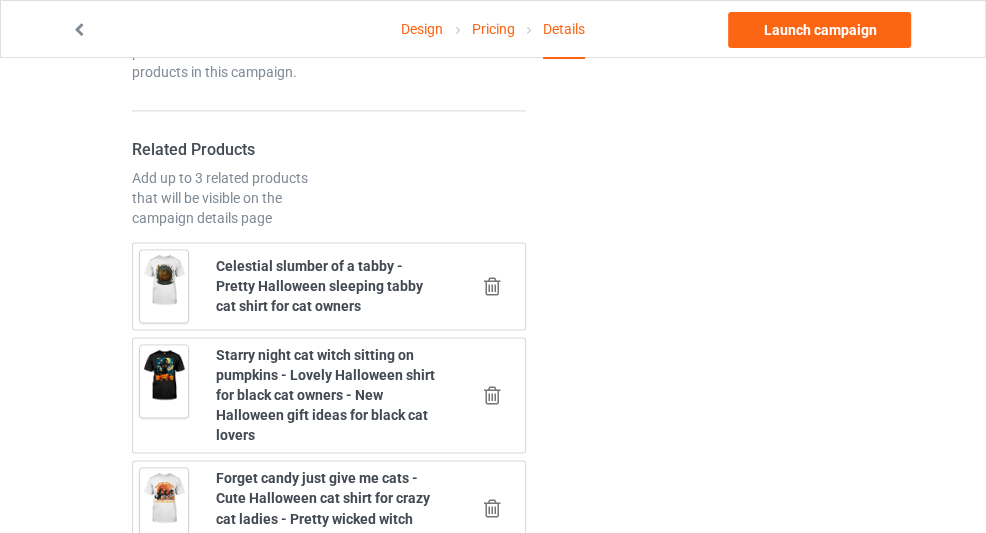 click at bounding box center (492, 395) 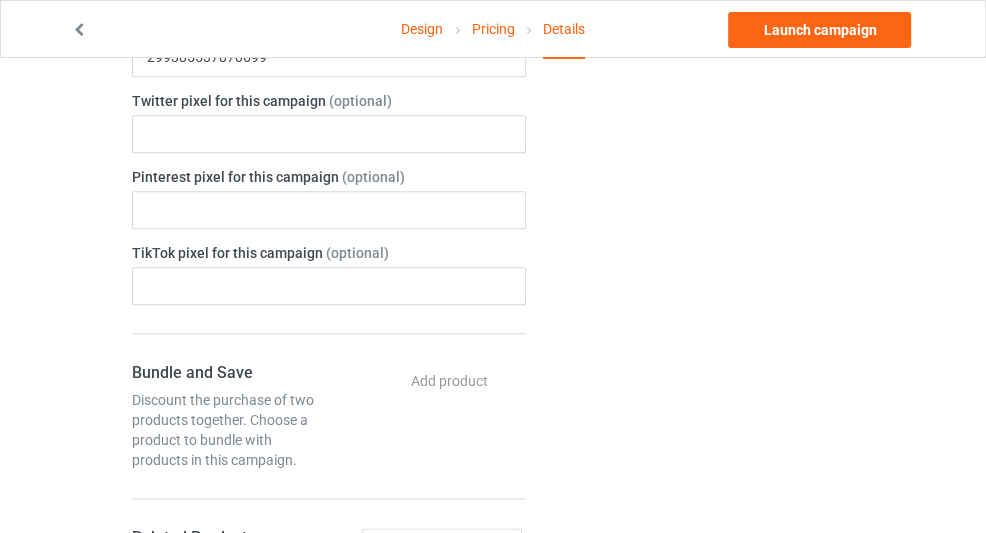 scroll, scrollTop: 1601, scrollLeft: 0, axis: vertical 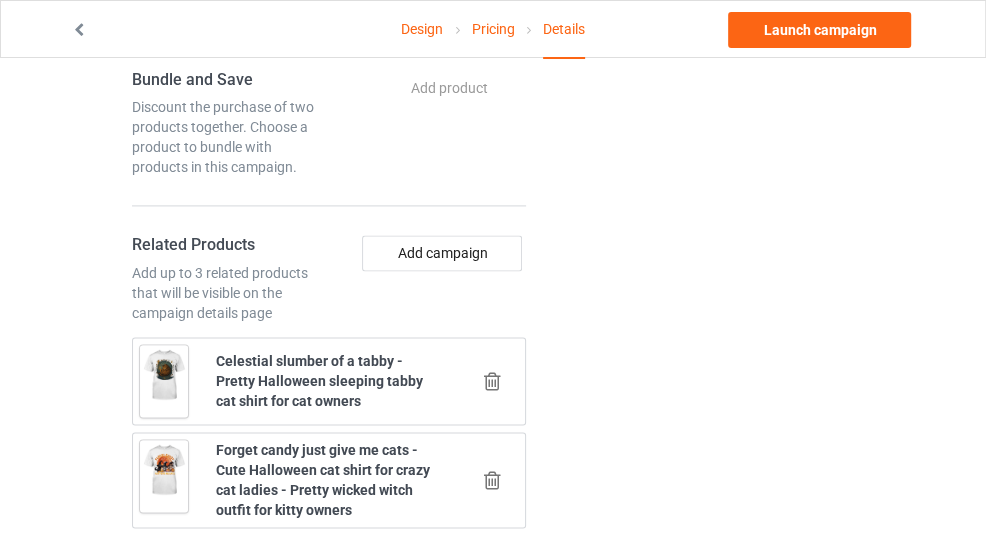 click at bounding box center (492, 480) 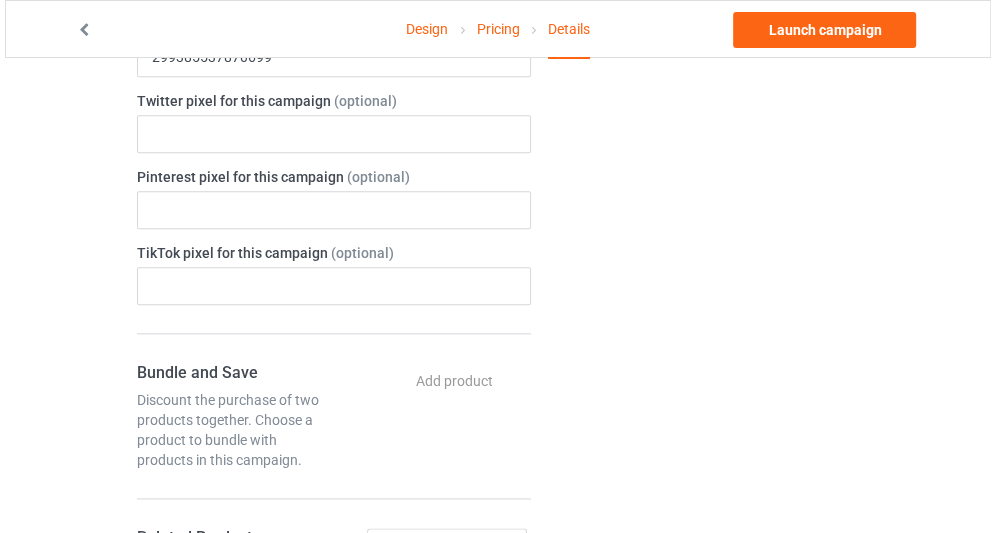 scroll, scrollTop: 1506, scrollLeft: 0, axis: vertical 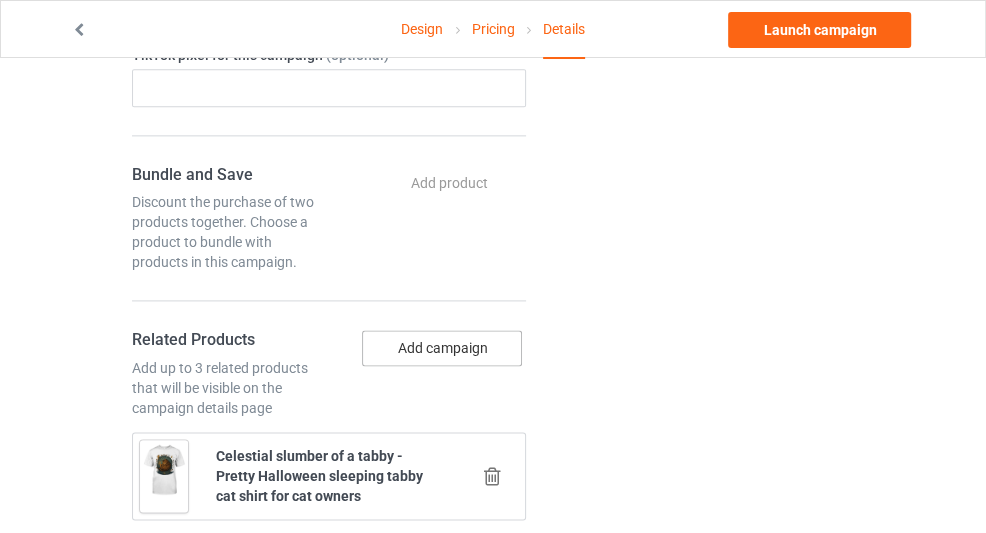 click on "Add campaign" at bounding box center [442, 348] 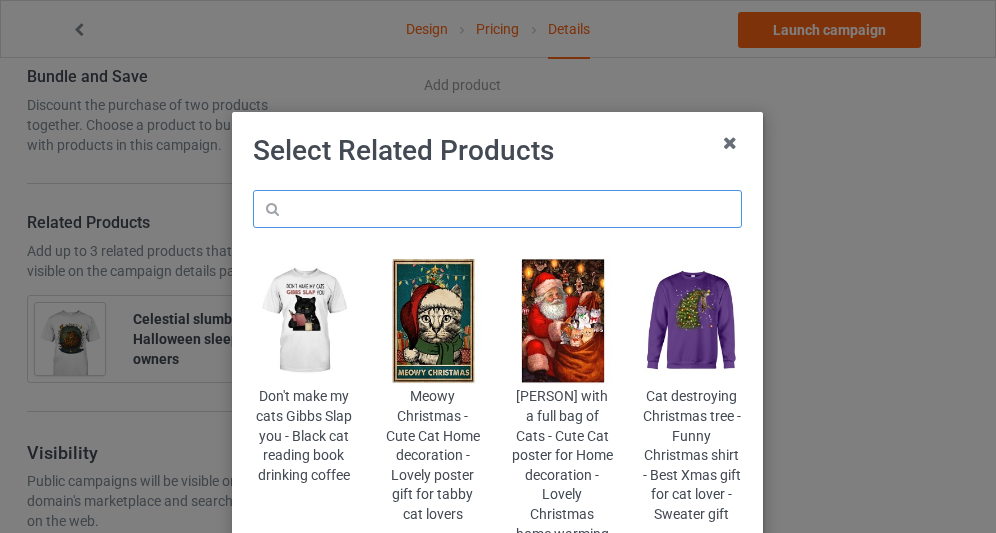 click at bounding box center (497, 209) 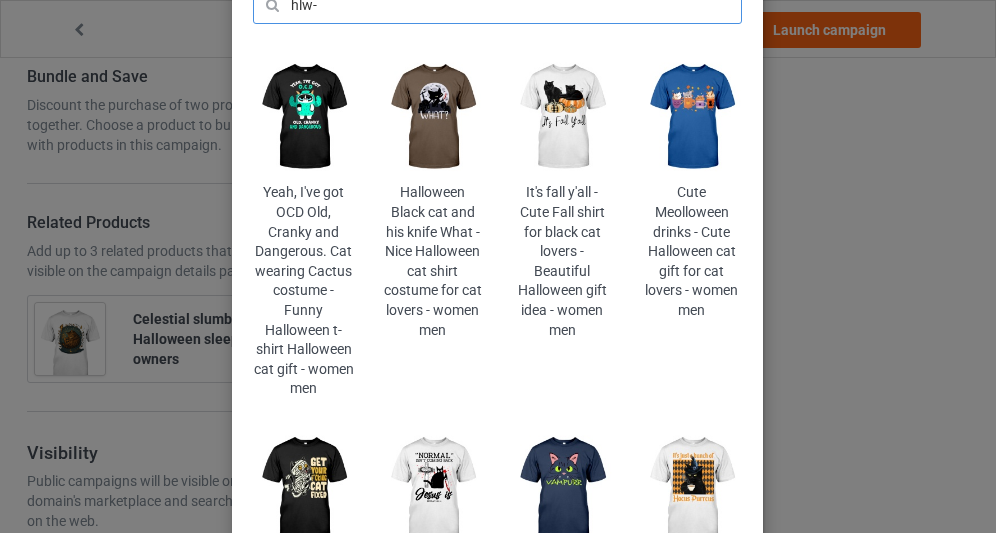 scroll, scrollTop: 333, scrollLeft: 0, axis: vertical 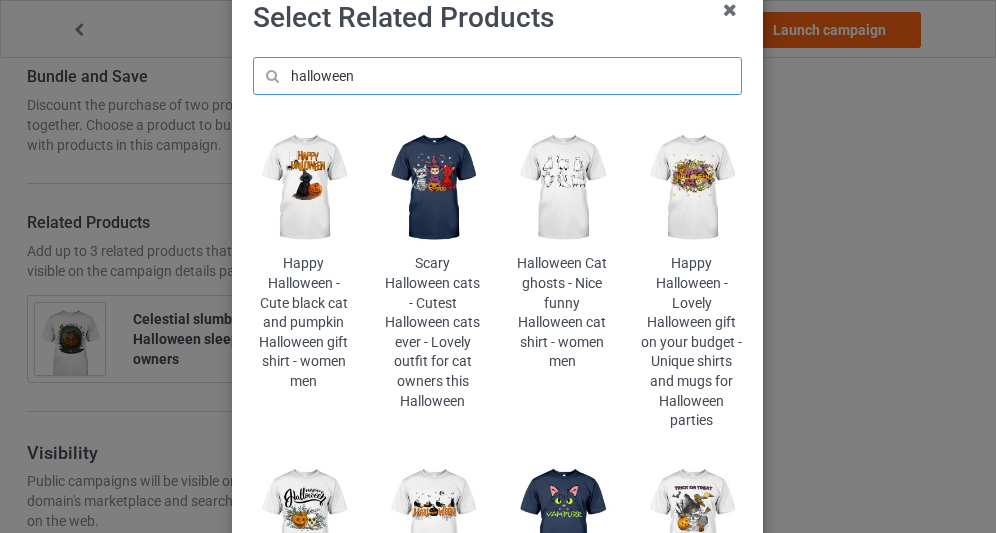 type on "halloween" 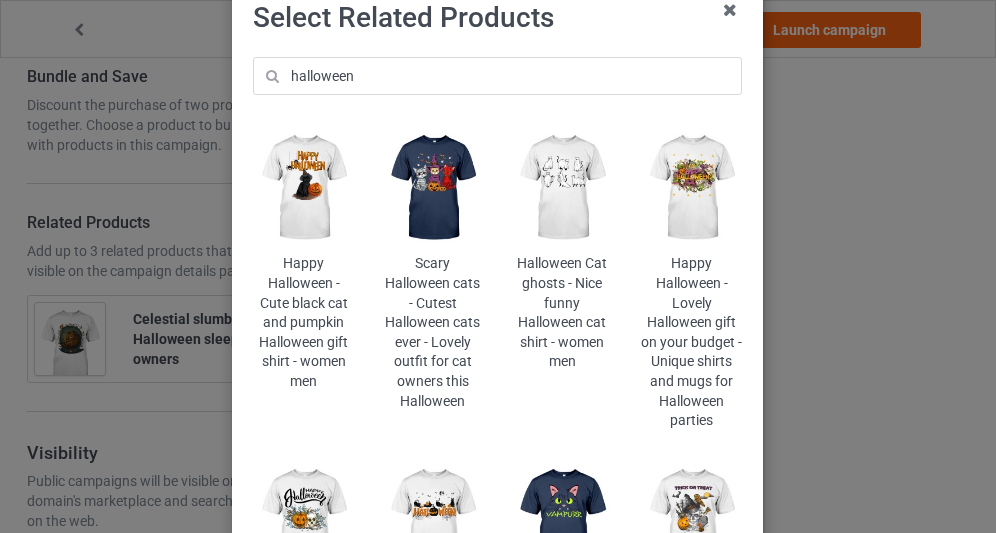 click at bounding box center (433, 188) 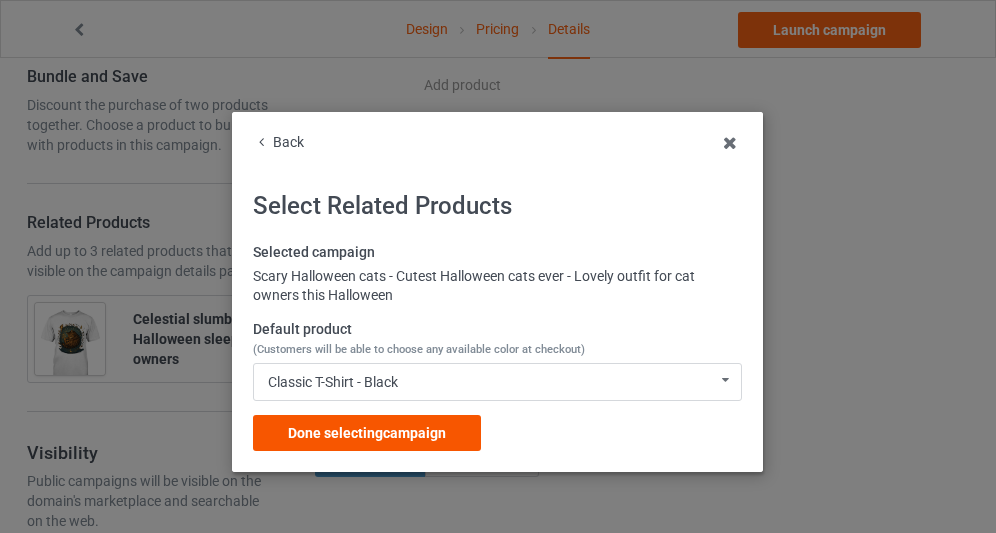 click on "Done selecting  campaign" at bounding box center (367, 433) 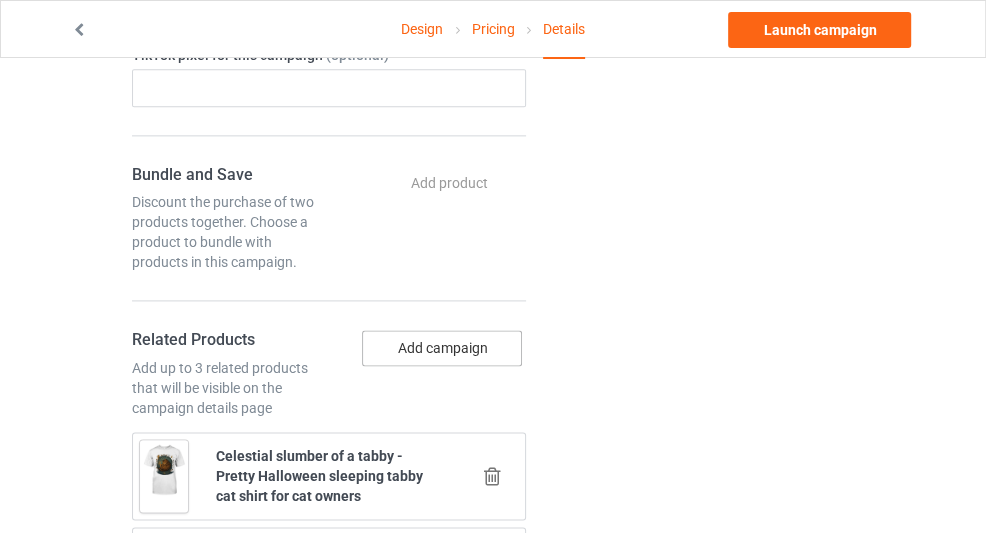 click on "Add campaign" at bounding box center [442, 348] 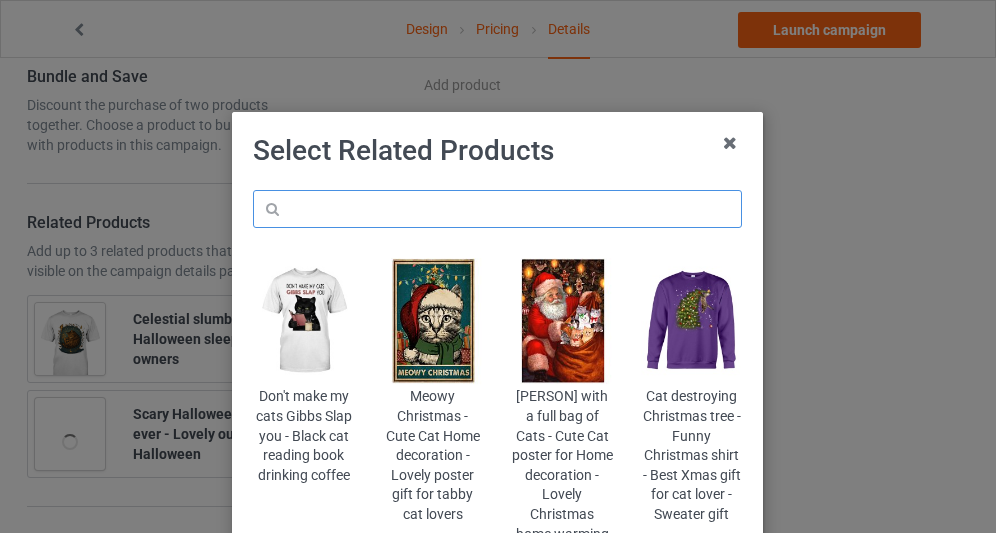 click at bounding box center [497, 209] 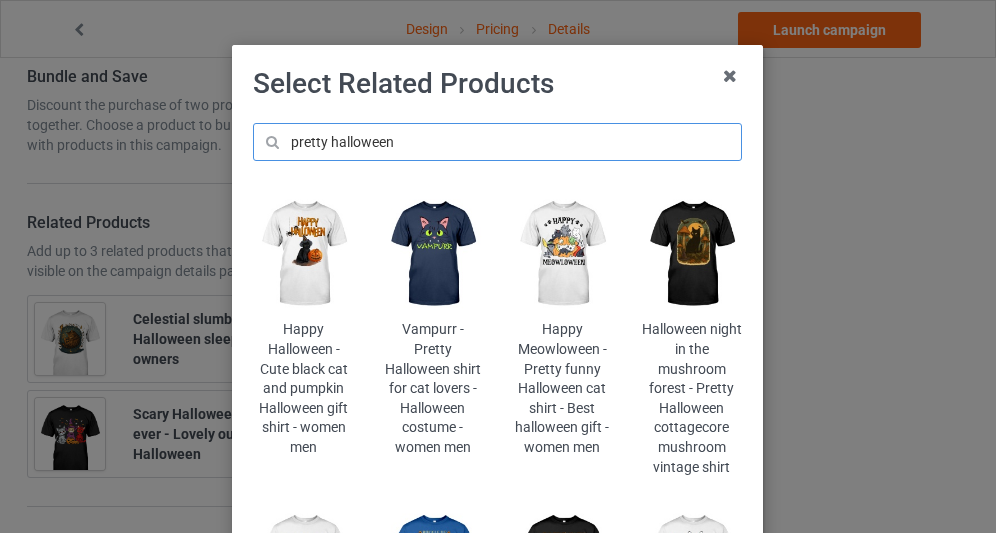 scroll, scrollTop: 66, scrollLeft: 0, axis: vertical 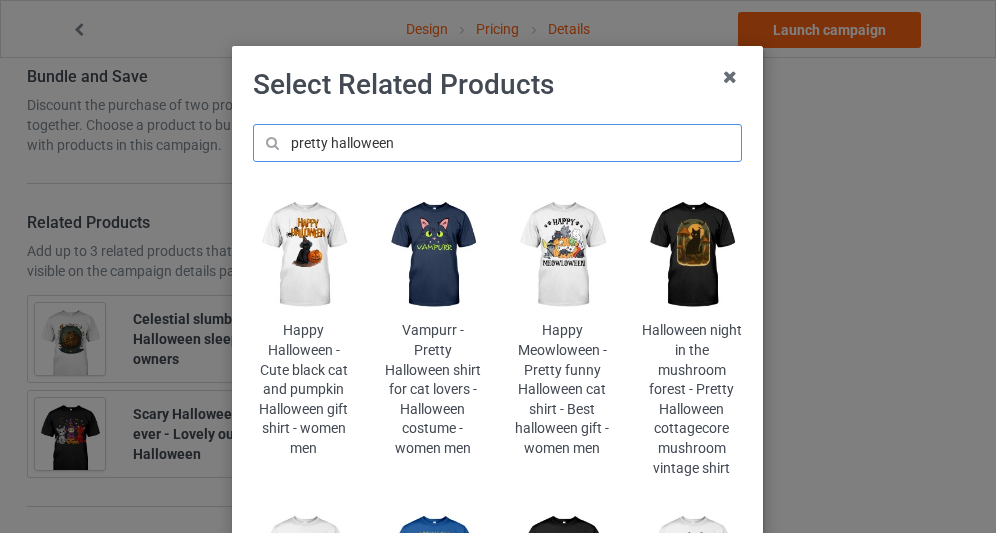 type on "pretty halloween" 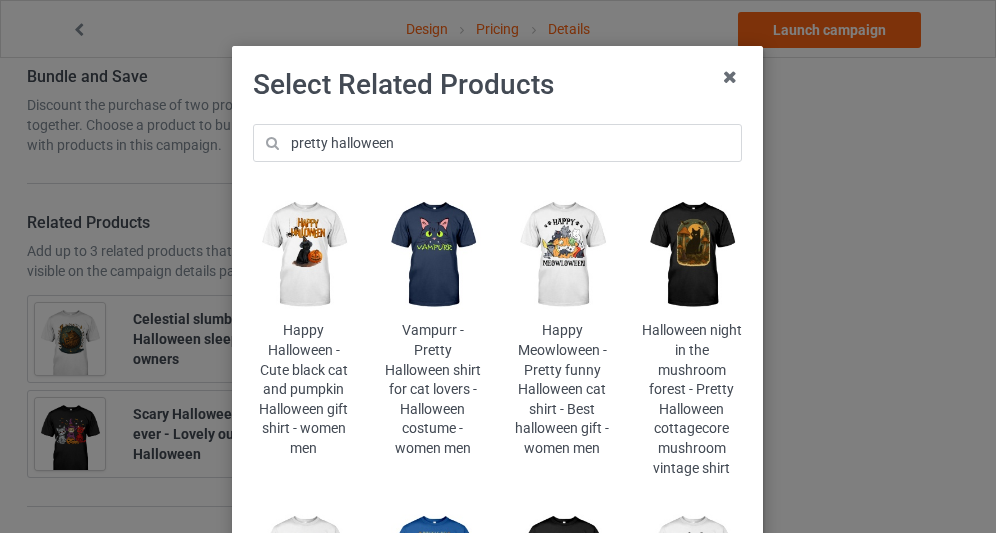 click at bounding box center [691, 255] 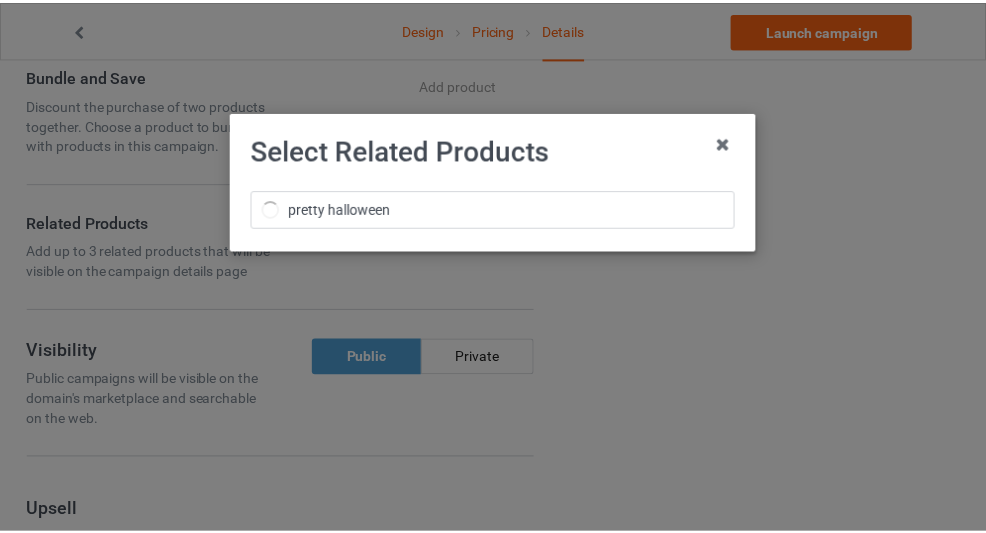 scroll, scrollTop: 0, scrollLeft: 0, axis: both 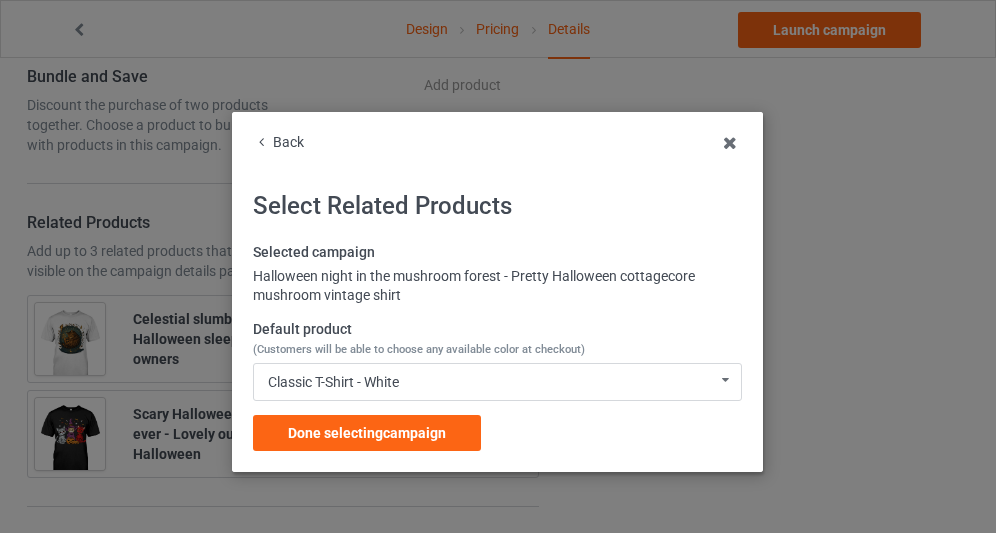 click on "Done selecting  campaign" at bounding box center (367, 433) 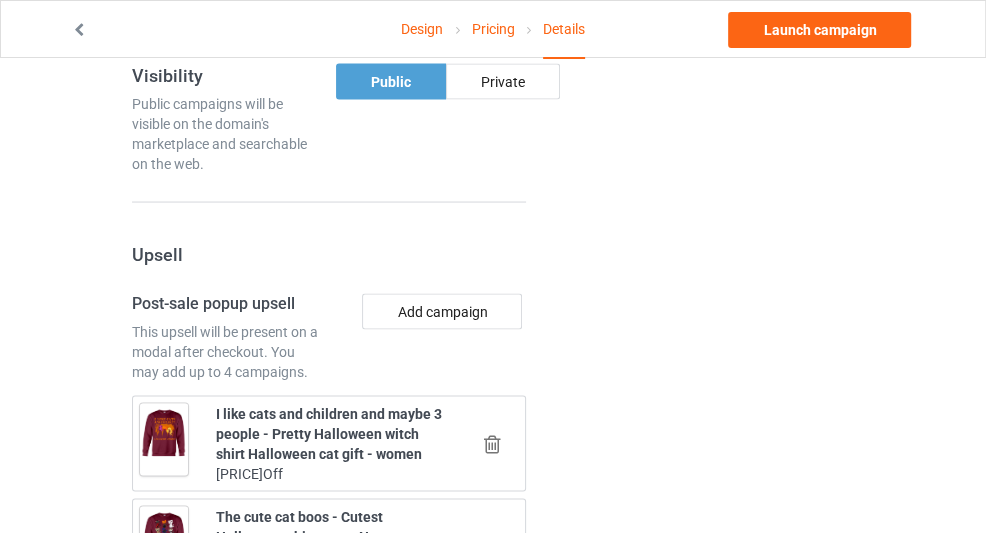scroll, scrollTop: 2239, scrollLeft: 0, axis: vertical 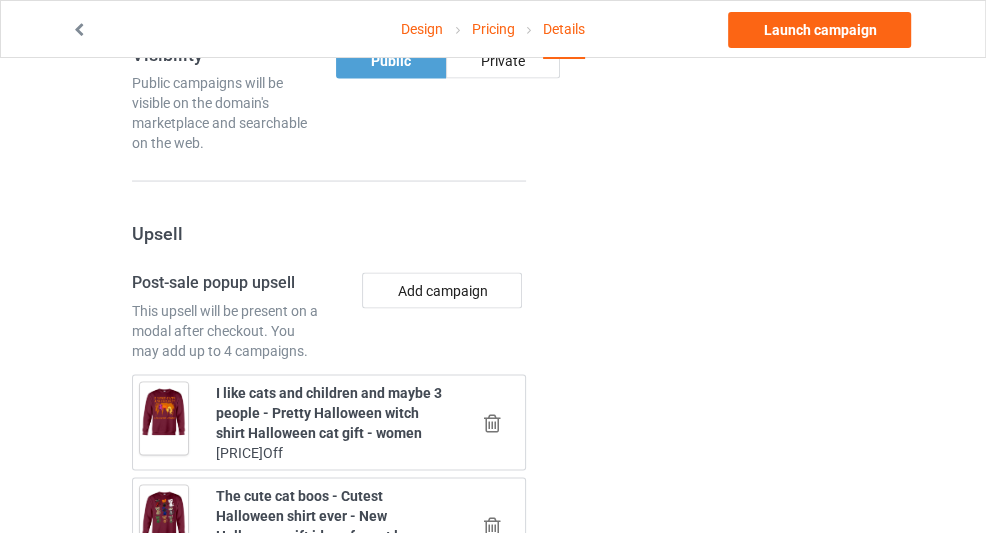 click at bounding box center [492, 423] 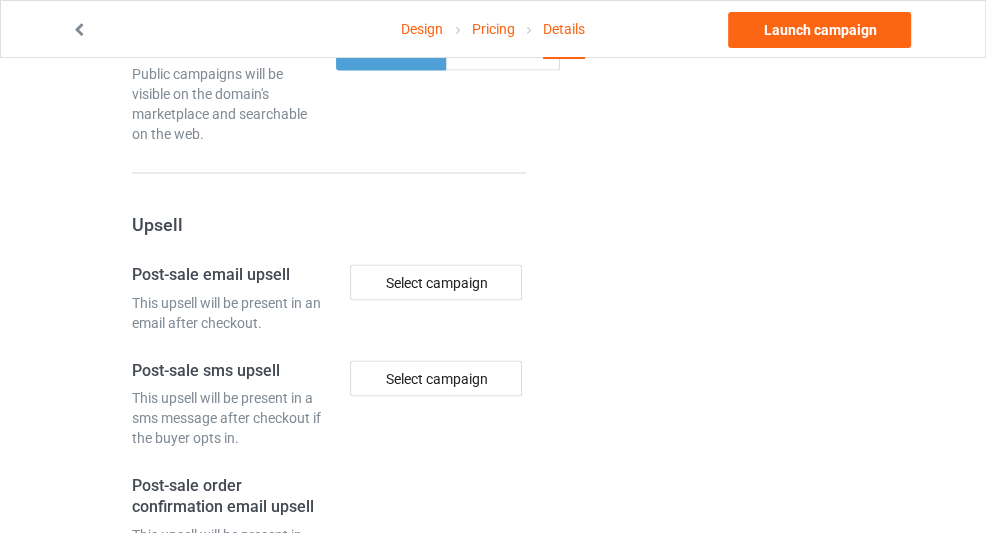 scroll, scrollTop: 2239, scrollLeft: 0, axis: vertical 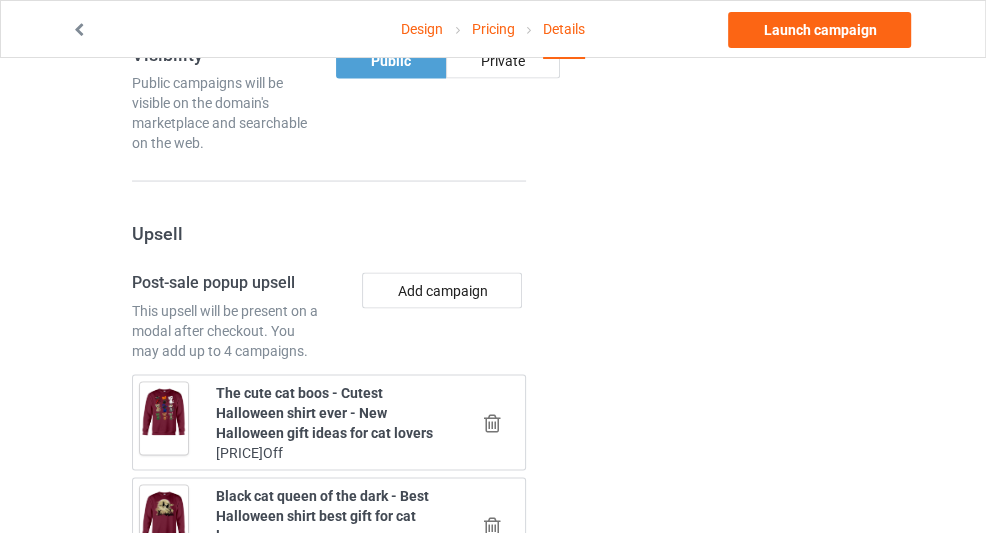 click at bounding box center [492, 526] 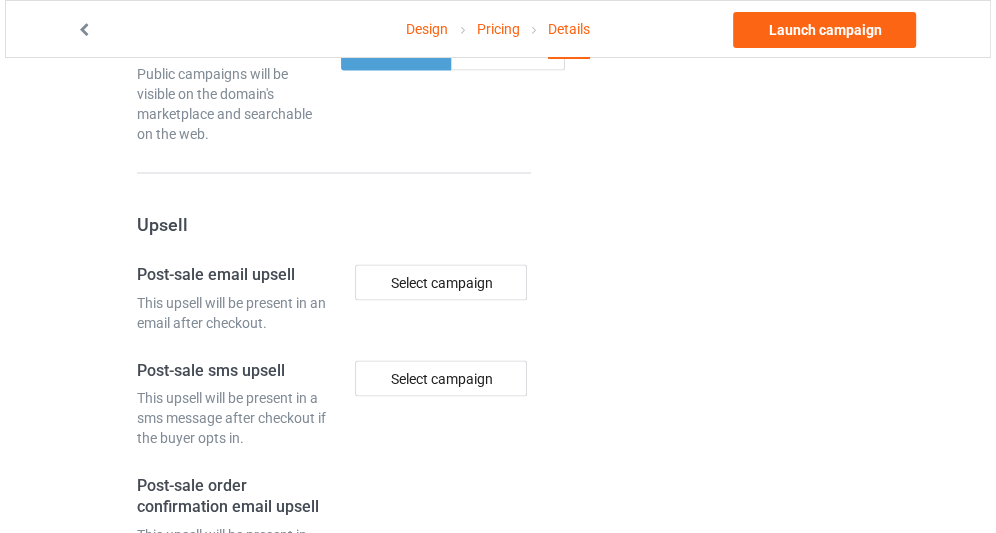 scroll, scrollTop: 2239, scrollLeft: 0, axis: vertical 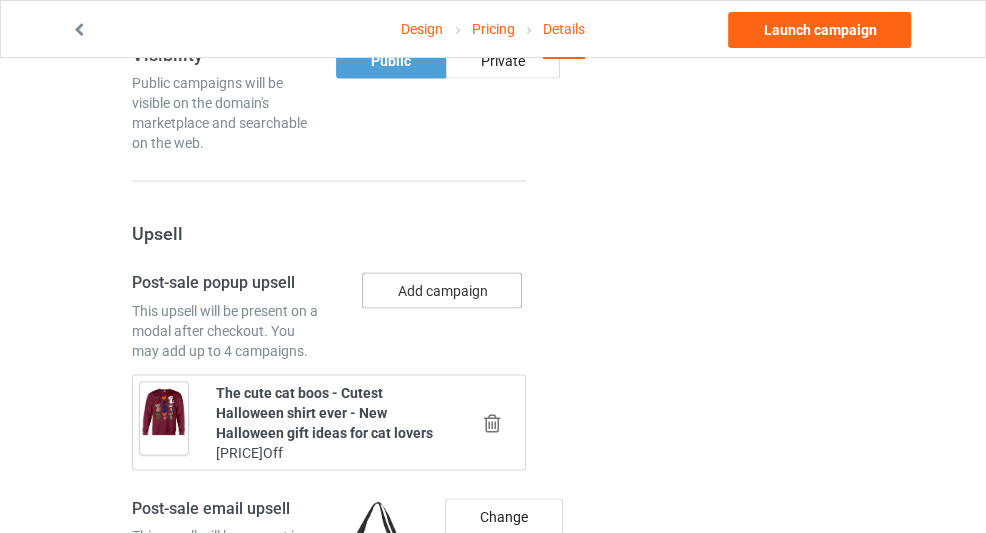 click on "Add campaign" at bounding box center (442, 291) 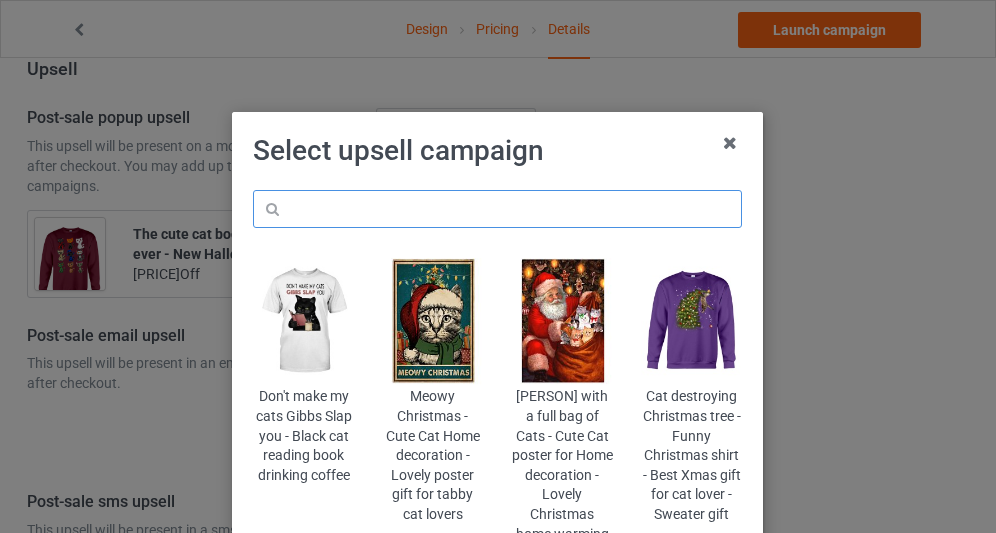 click at bounding box center [497, 209] 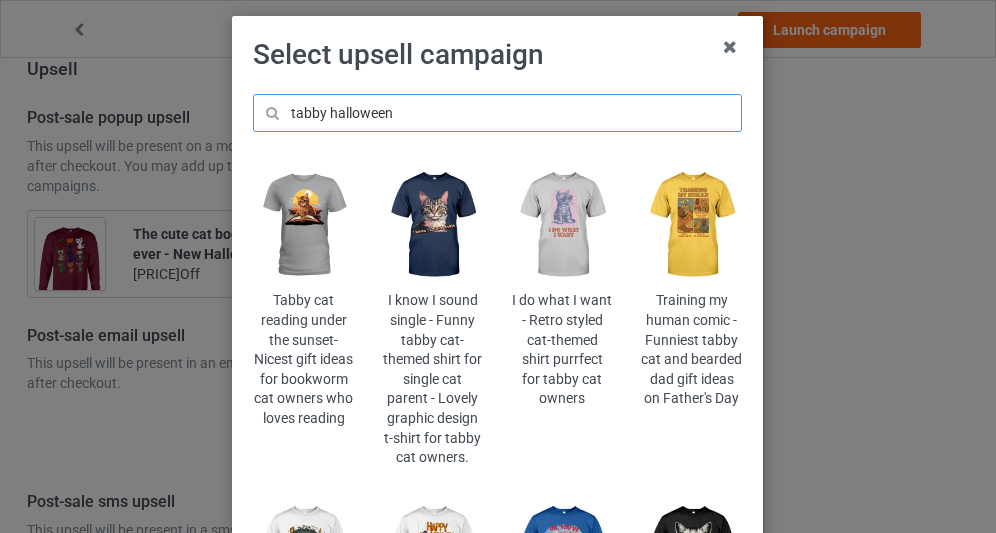 scroll, scrollTop: 0, scrollLeft: 0, axis: both 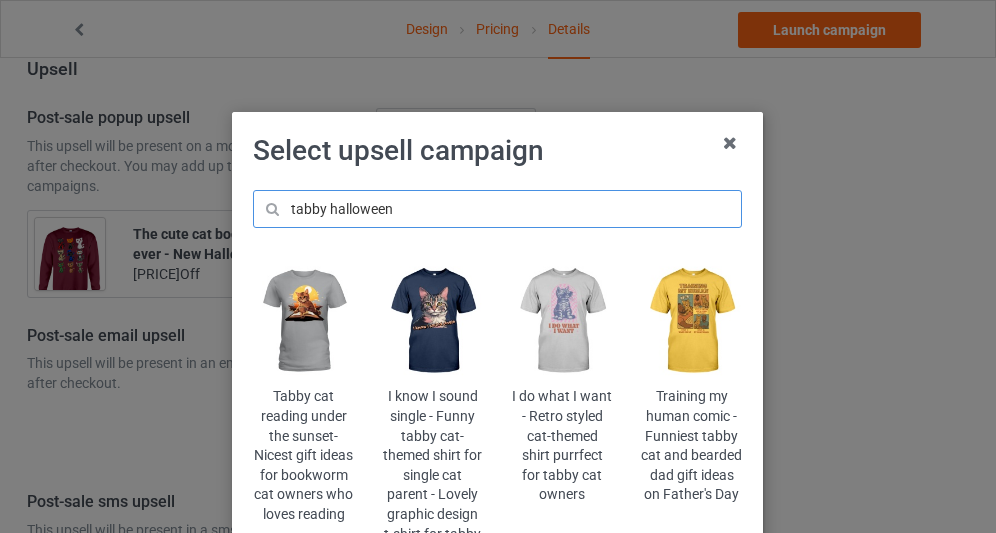 drag, startPoint x: 320, startPoint y: 216, endPoint x: 284, endPoint y: 220, distance: 36.221542 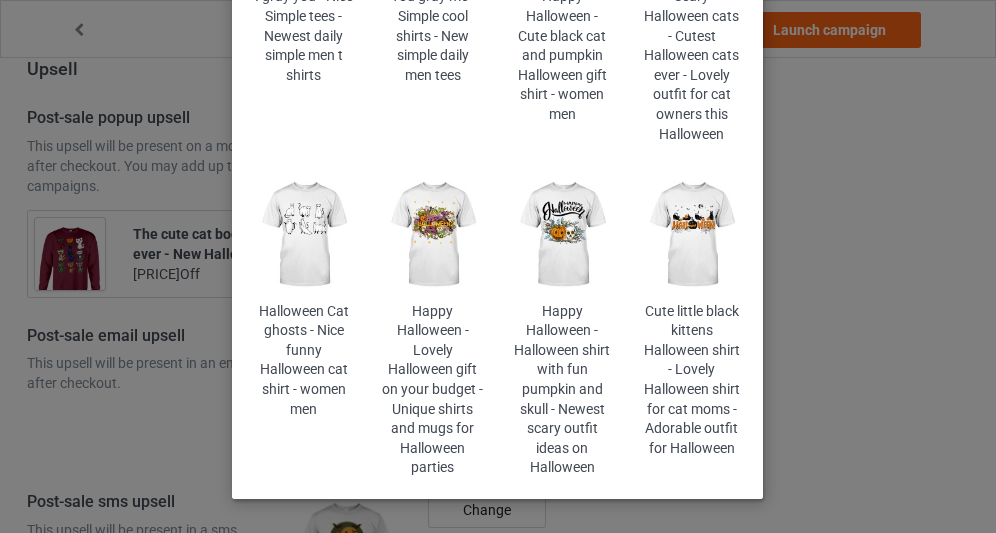 scroll, scrollTop: 0, scrollLeft: 0, axis: both 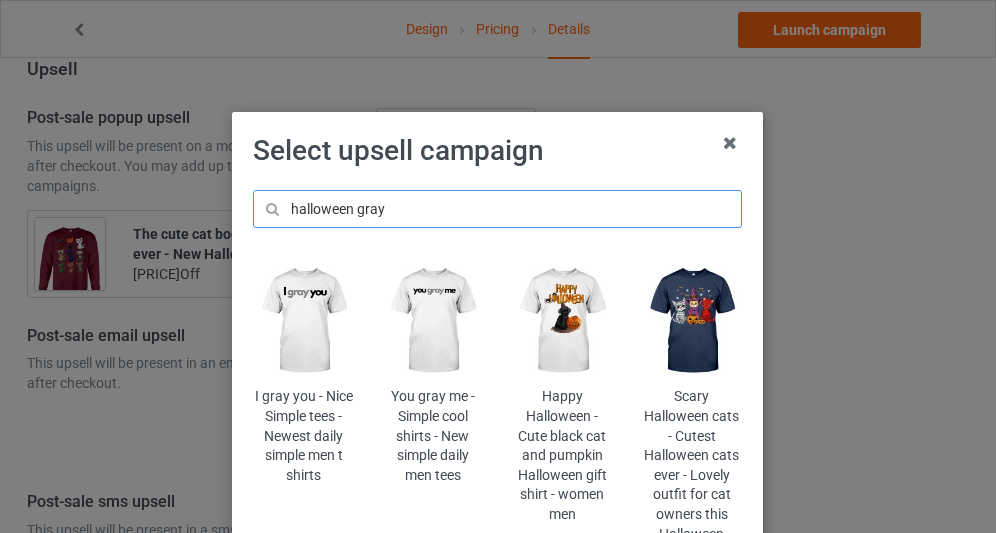 click on "halloween gray" at bounding box center (497, 209) 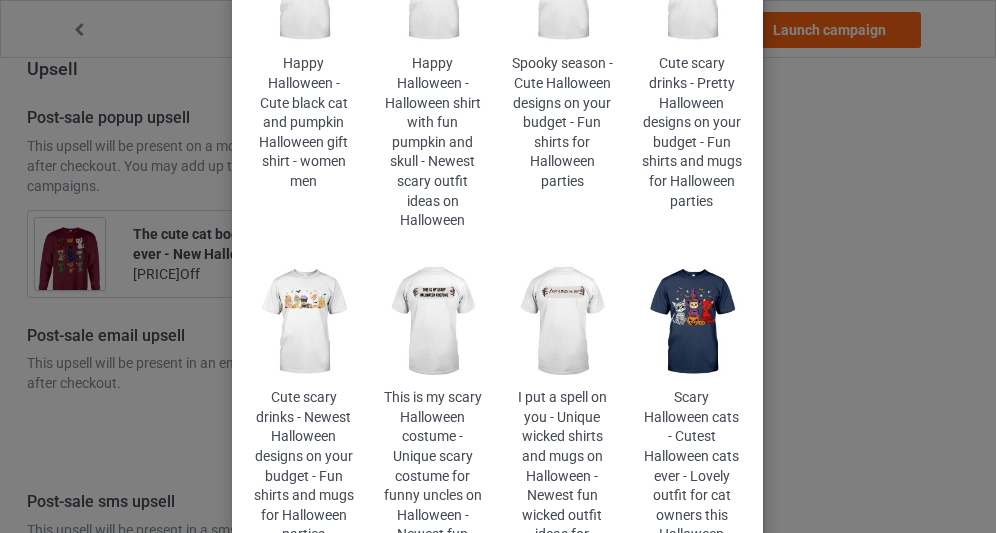 scroll, scrollTop: 0, scrollLeft: 0, axis: both 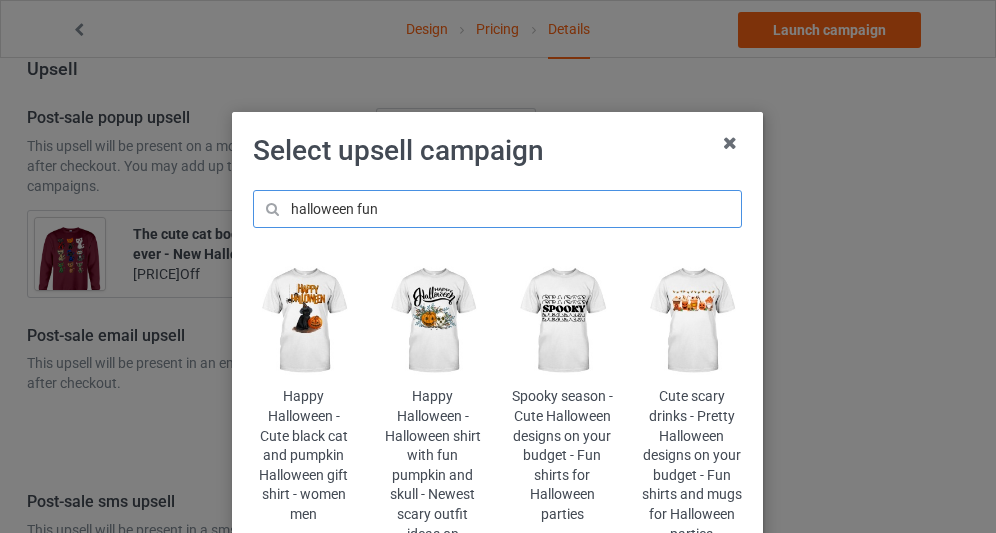 drag, startPoint x: 383, startPoint y: 200, endPoint x: 354, endPoint y: 204, distance: 29.274563 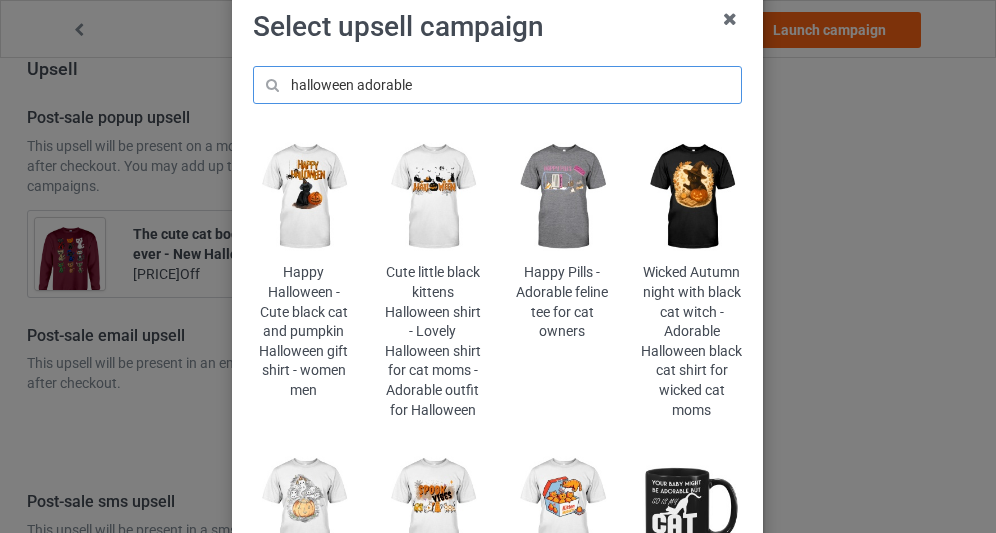 scroll, scrollTop: 200, scrollLeft: 0, axis: vertical 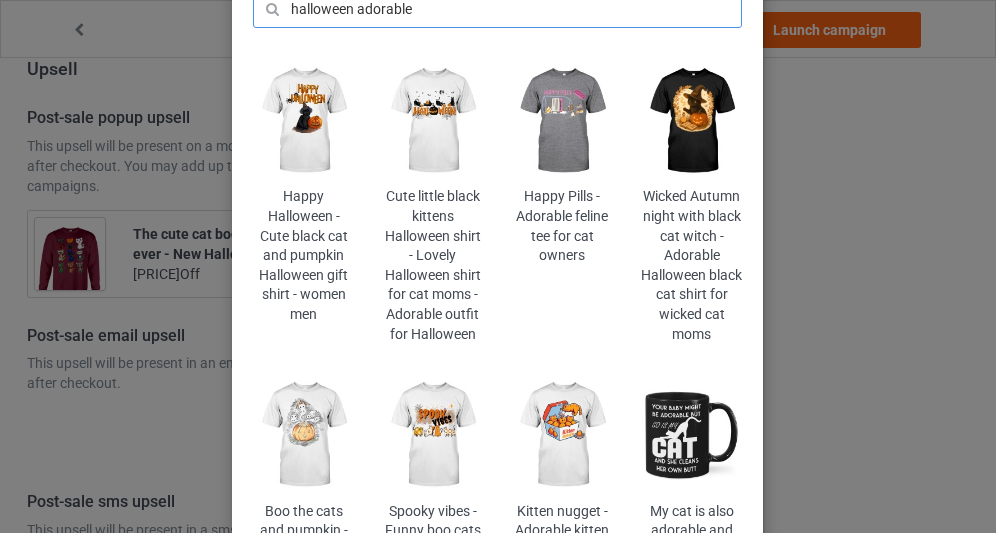 type on "halloween adorable" 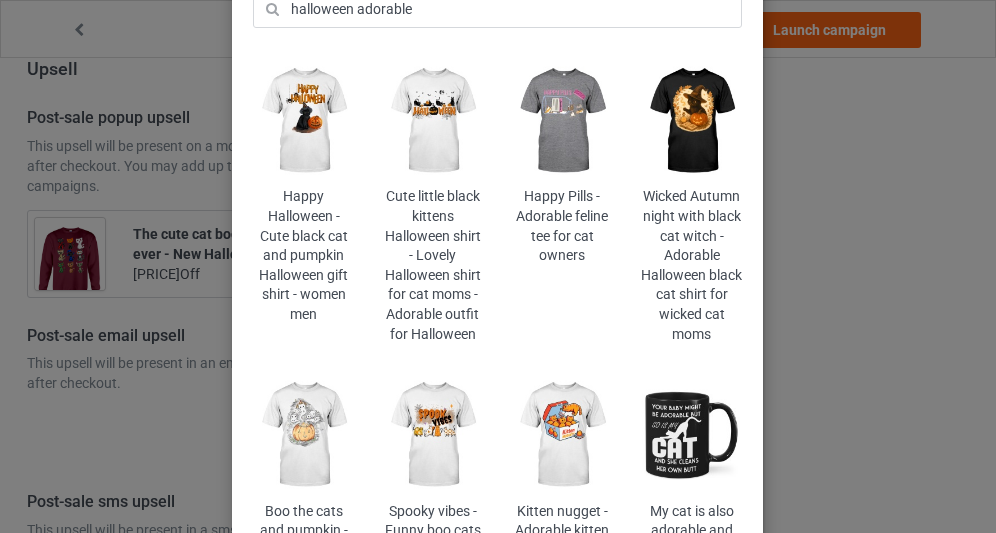 click at bounding box center [691, 121] 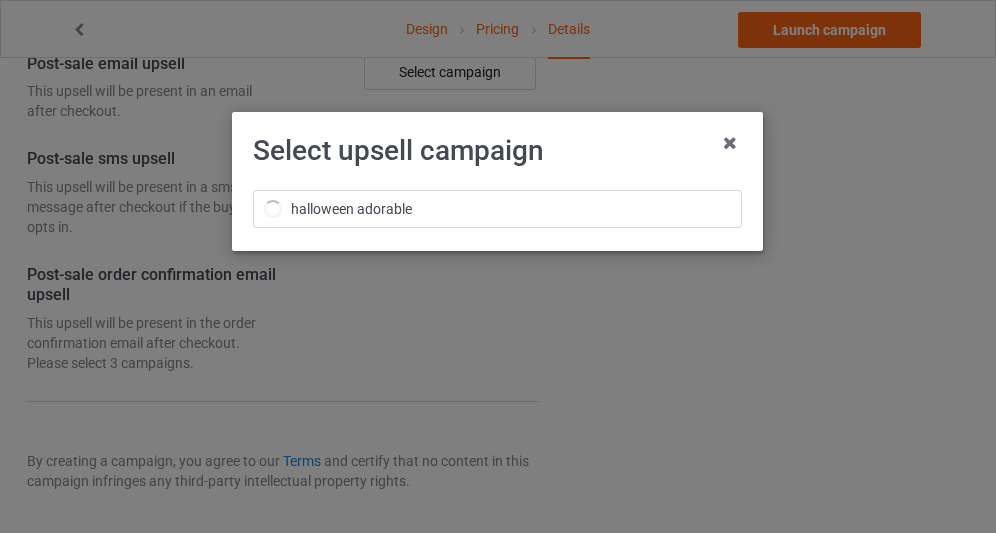 scroll, scrollTop: 1948, scrollLeft: 0, axis: vertical 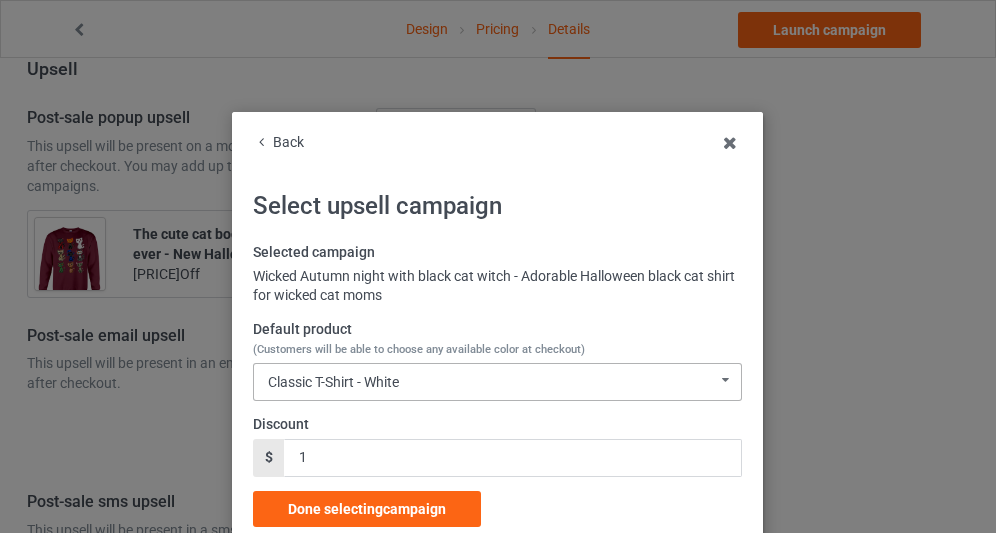 click on "Classic T-Shirt - White" at bounding box center [333, 382] 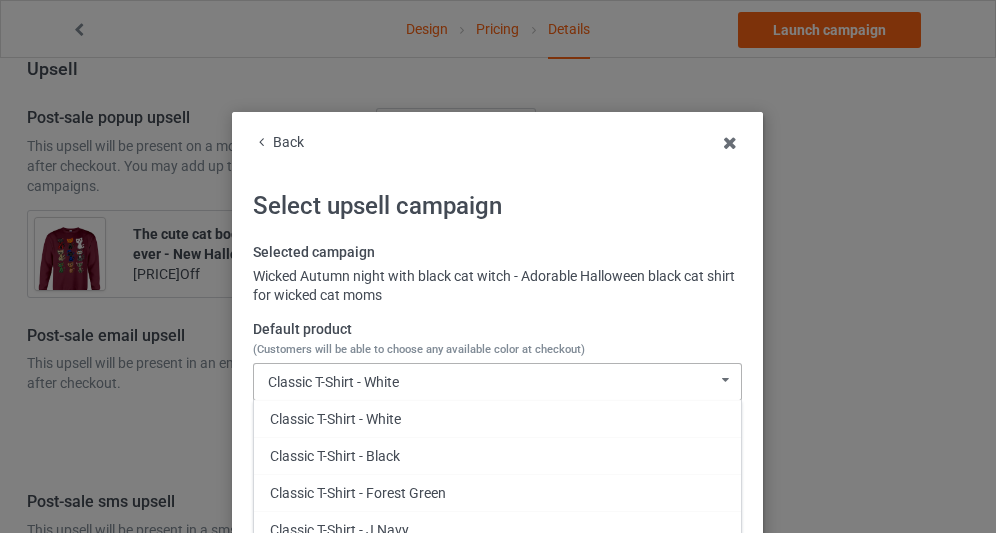 scroll, scrollTop: 681, scrollLeft: 0, axis: vertical 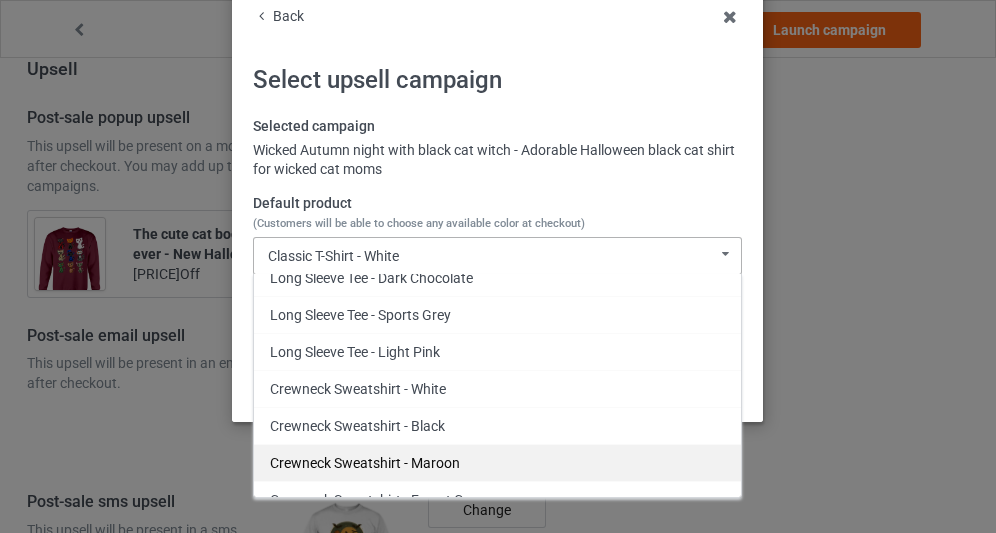 click on "Crewneck Sweatshirt - Maroon" at bounding box center [497, 462] 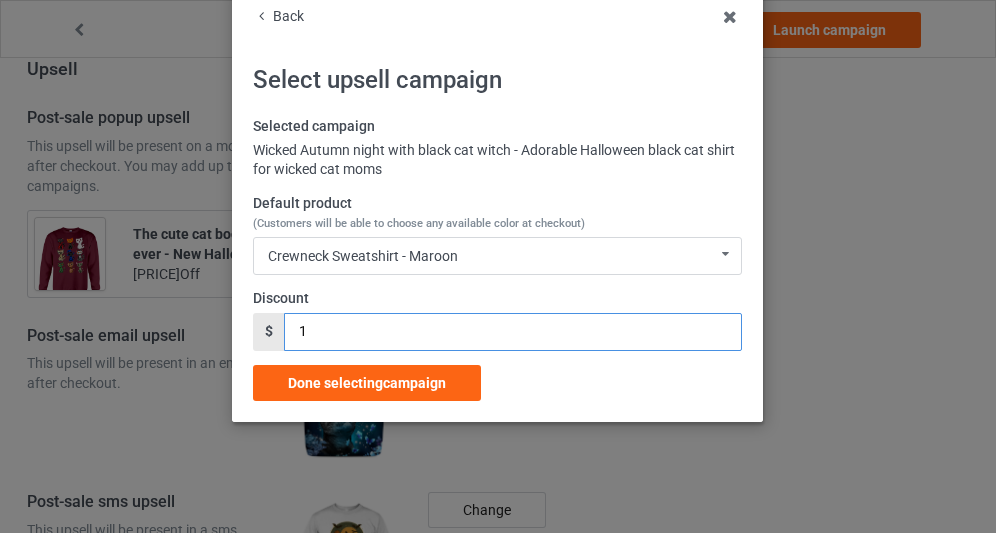 drag, startPoint x: 254, startPoint y: 326, endPoint x: 132, endPoint y: 323, distance: 122.03688 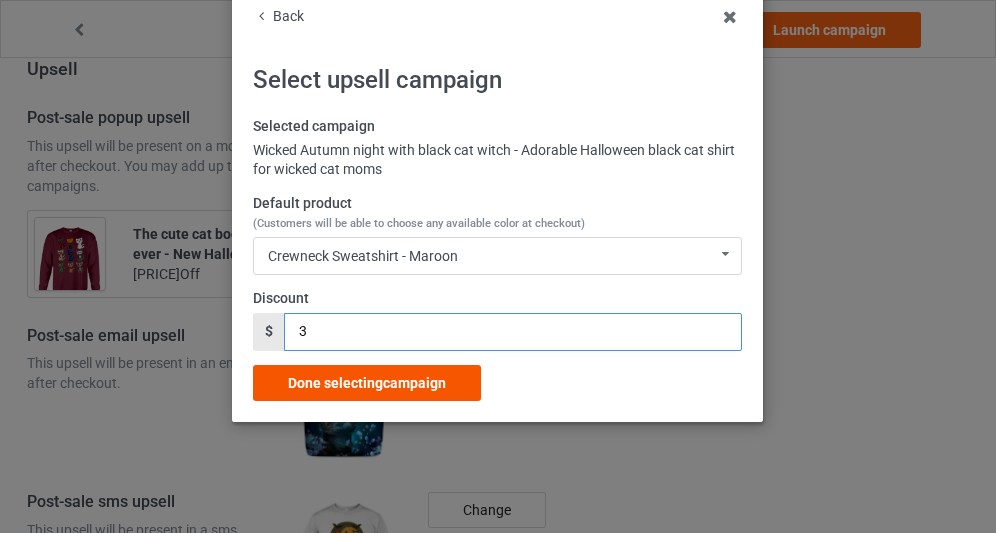 type on "3" 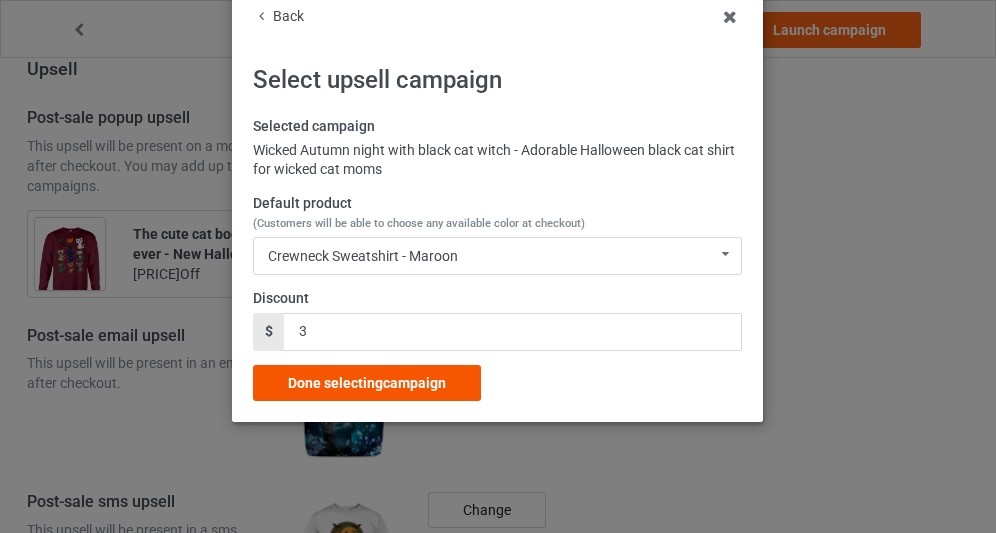 click on "Done selecting  campaign" at bounding box center (367, 383) 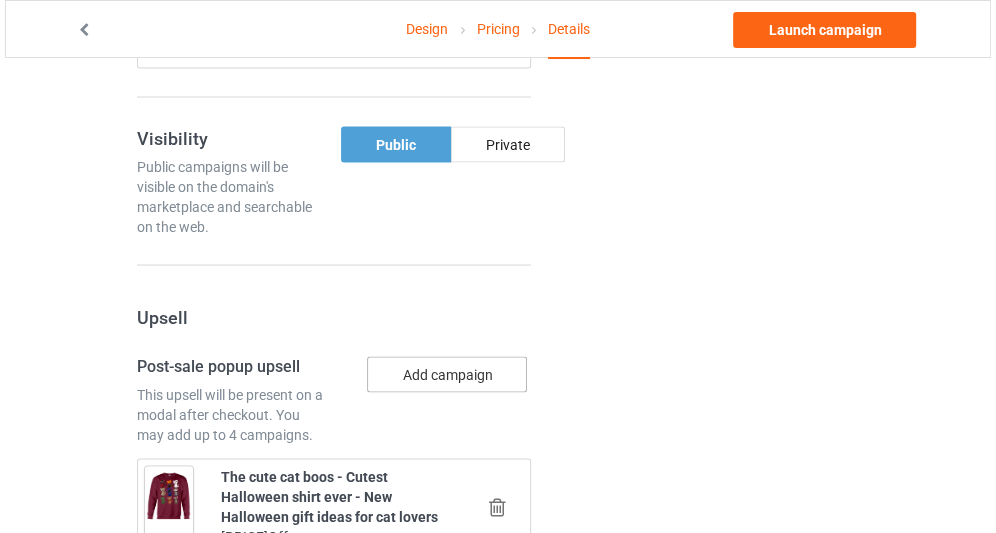 scroll, scrollTop: 2155, scrollLeft: 0, axis: vertical 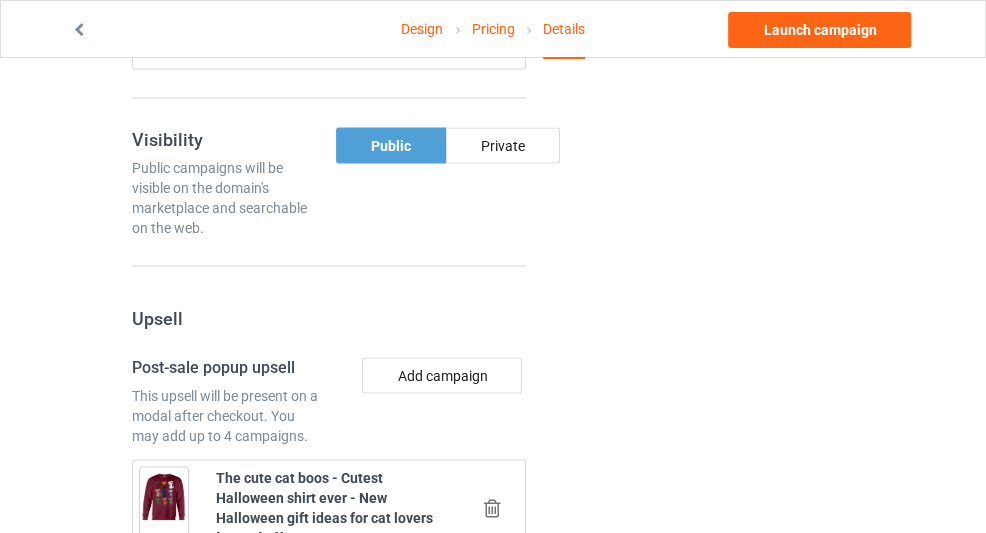 click on "Add campaign" at bounding box center [431, 401] 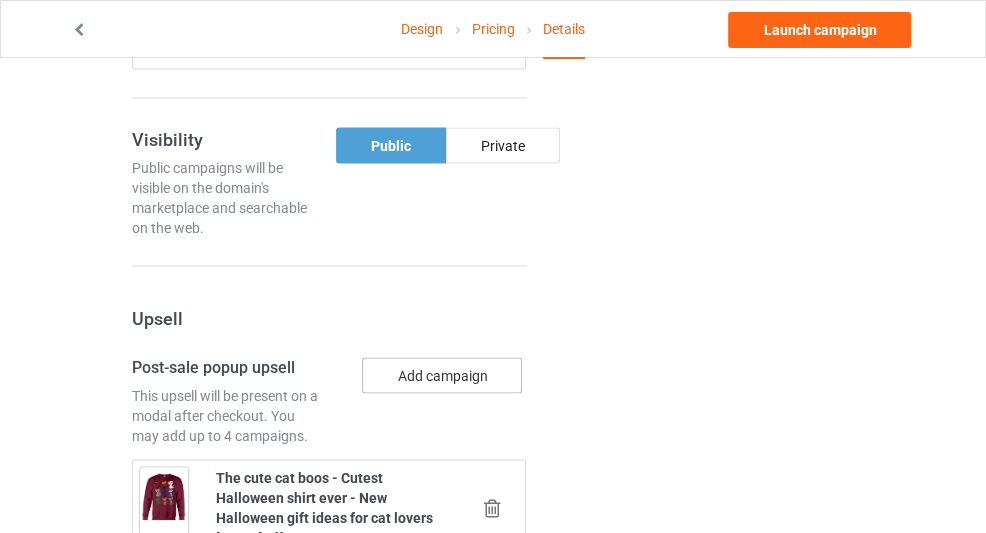 click on "Add campaign" at bounding box center (442, 375) 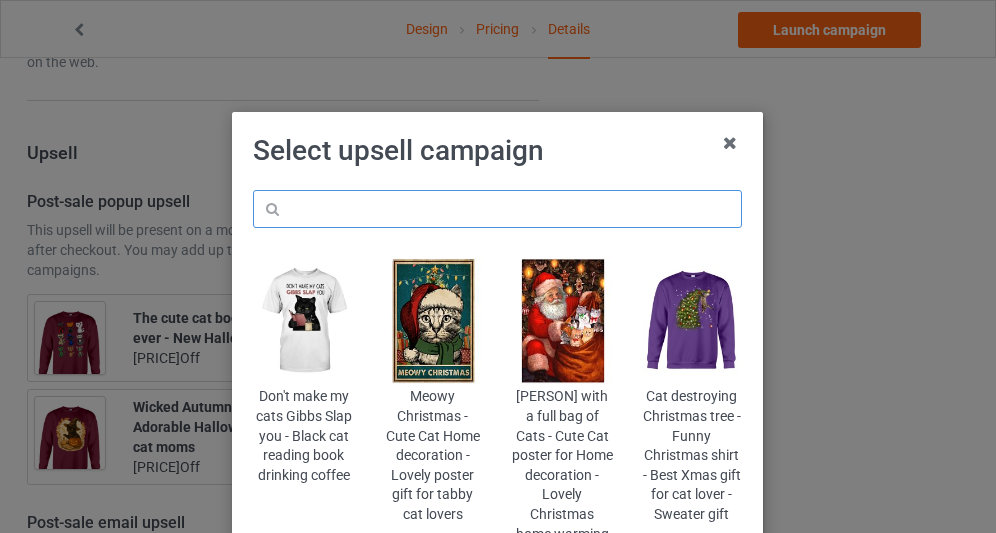 click at bounding box center [497, 209] 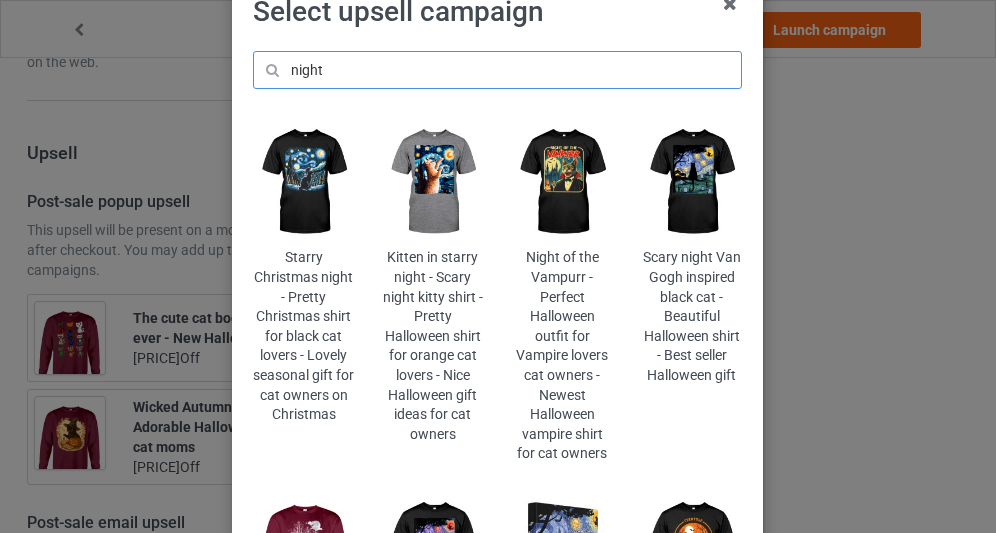 scroll, scrollTop: 133, scrollLeft: 0, axis: vertical 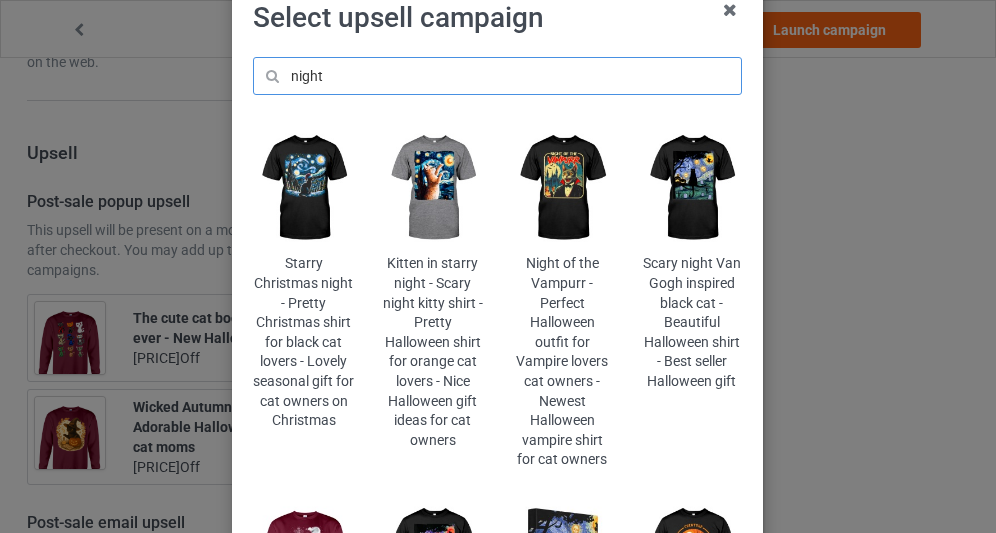 type on "night" 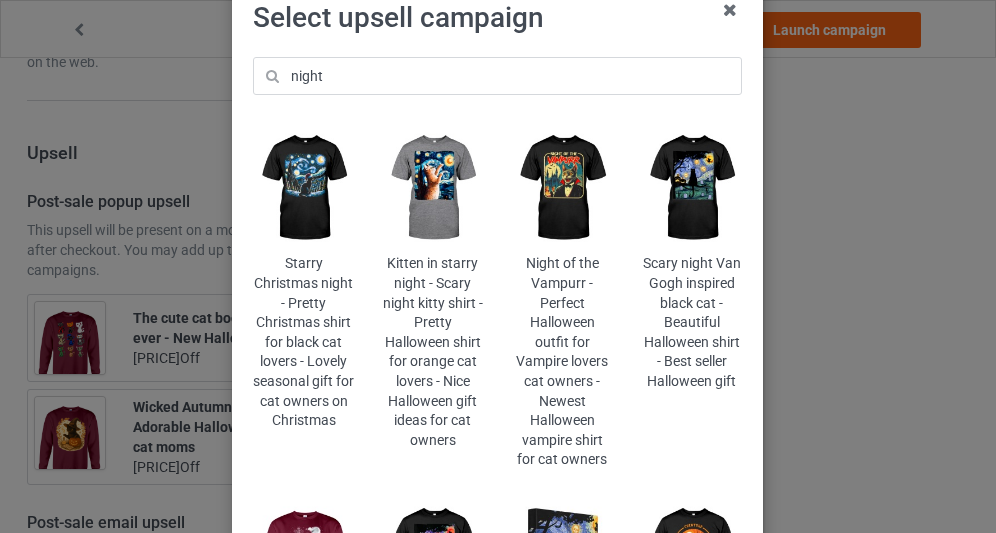 click at bounding box center (433, 188) 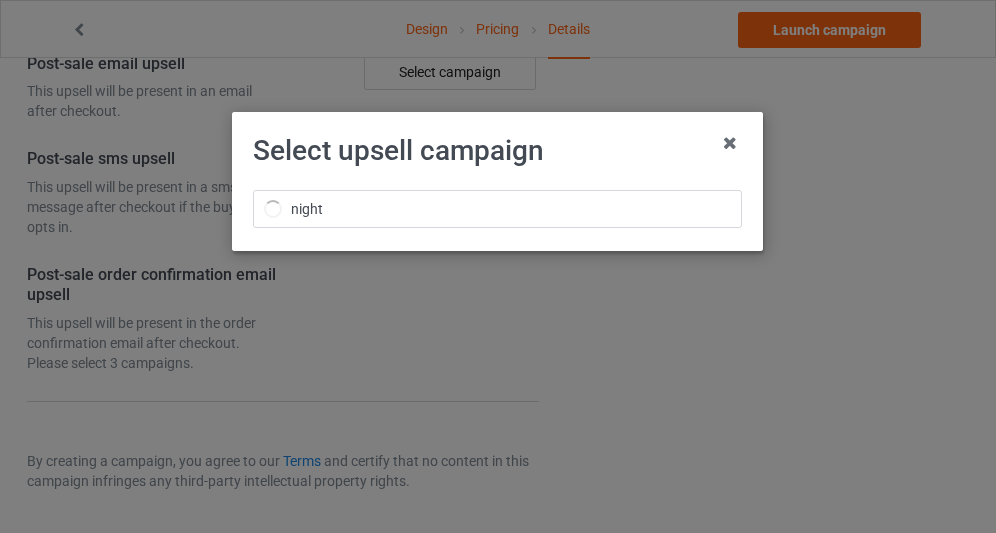 scroll, scrollTop: 0, scrollLeft: 0, axis: both 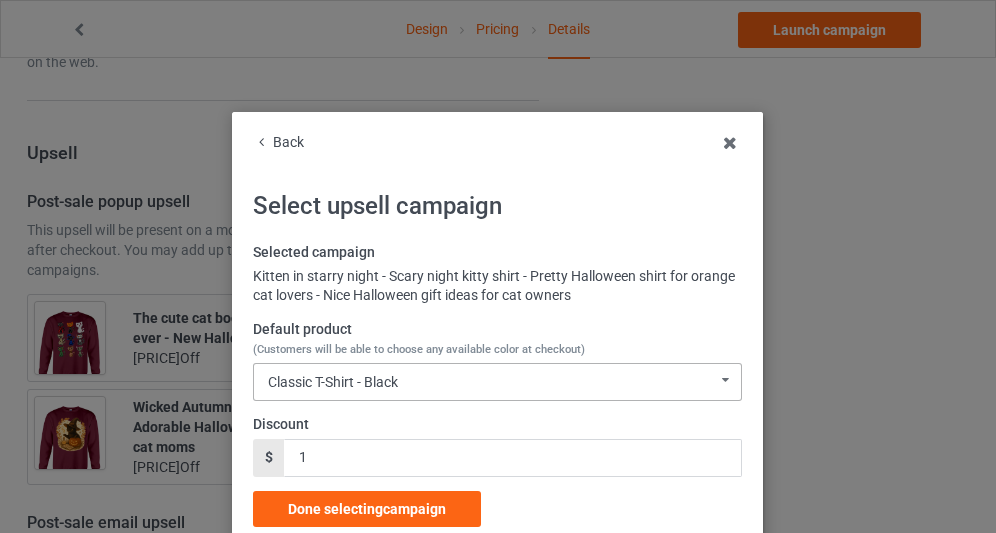click on "Classic T-Shirt - Black Classic T-Shirt - Black Classic T-Shirt - Purple Classic T-Shirt - J Navy Classic T-Shirt - White Classic T-Shirt - Athletic Heather Classic T-Shirt - Classic Pink Classic T-Shirt - Light Blue Ladies T-Shirt - Black Ladies T-Shirt - Purple Ladies T-Shirt - Navy Ladies T-Shirt - Sports Grey Ladies T-Shirt - White Ladies T-Shirt - Light Pink Ladies T-Shirt - Light Blue Hooded Sweatshirt - Black Hooded Sweatshirt - Purple Hooded Sweatshirt - Navy Hooded Sweatshirt - Sports Grey Hooded Sweatshirt - White Hooded Sweatshirt - Light Pink Hooded Sweatshirt - Carolina Blue V-Neck T-Shirt - Black V-Neck T-Shirt - Brown V-Neck T-Shirt - Team Purple V-Neck T-Shirt - Navy V-Neck T-Shirt - White V-Neck T-Shirt - Kelly Long Sleeve Tee - Black Long Sleeve Tee - Purple Long Sleeve Tee - Navy Long Sleeve Tee - White Long Sleeve Tee - Sports Grey Long Sleeve Tee - Light Pink Long Sleeve Tee - Carolina Blue Crewneck Sweatshirt - Black Crewneck Sweatshirt - Purple Crewneck Sweatshirt - Navy Tote Bag - Navy" at bounding box center [497, 382] 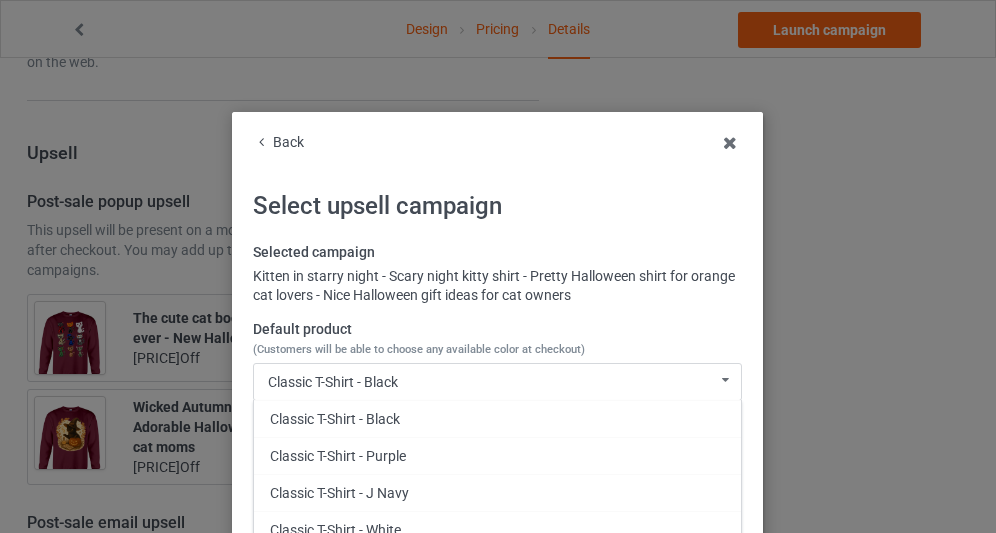 scroll, scrollTop: 1160, scrollLeft: 0, axis: vertical 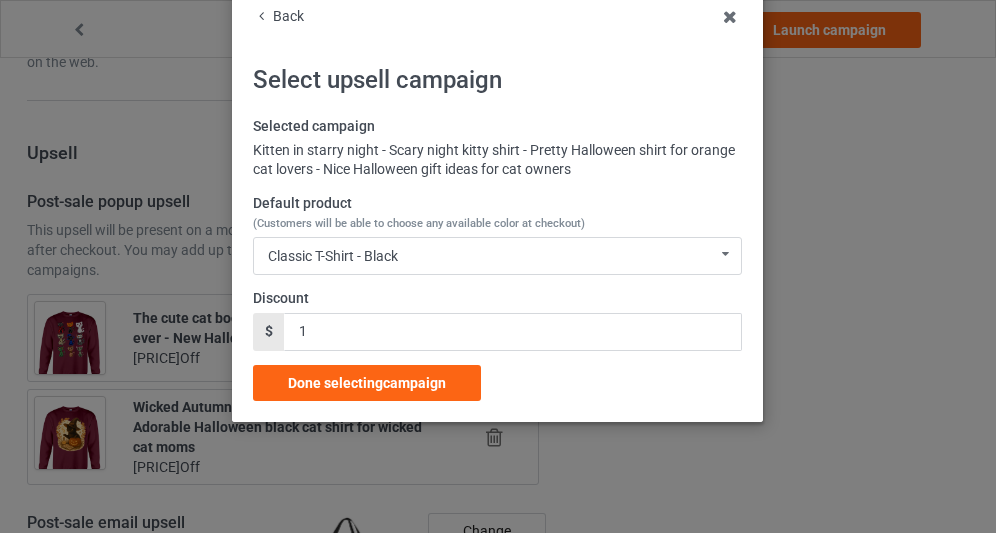 click on "Back" at bounding box center [497, 17] 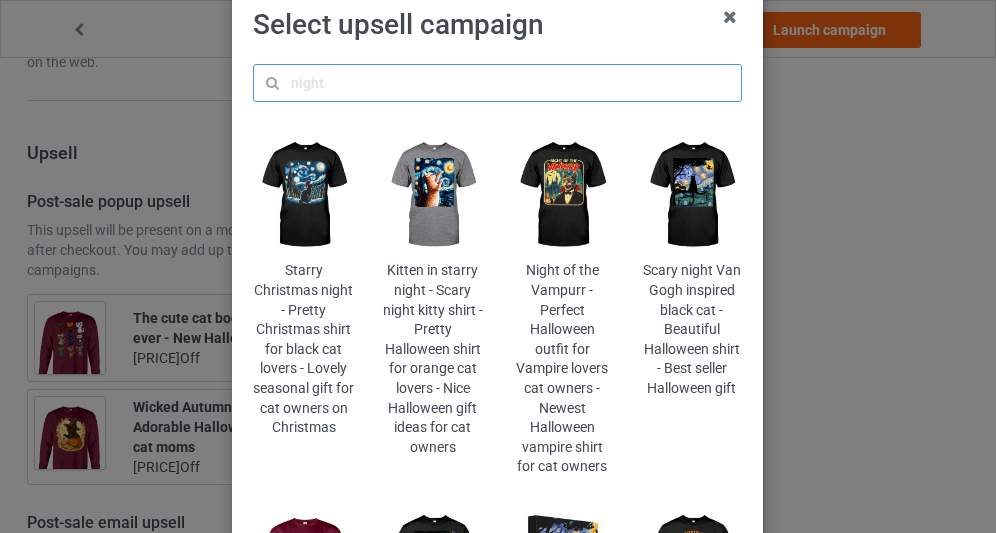 click at bounding box center (497, 83) 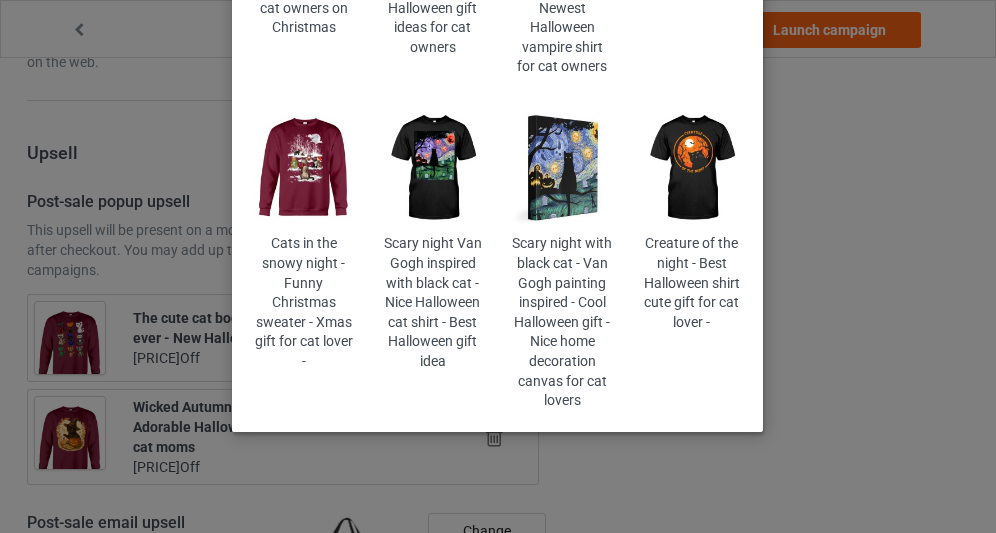 scroll, scrollTop: 0, scrollLeft: 0, axis: both 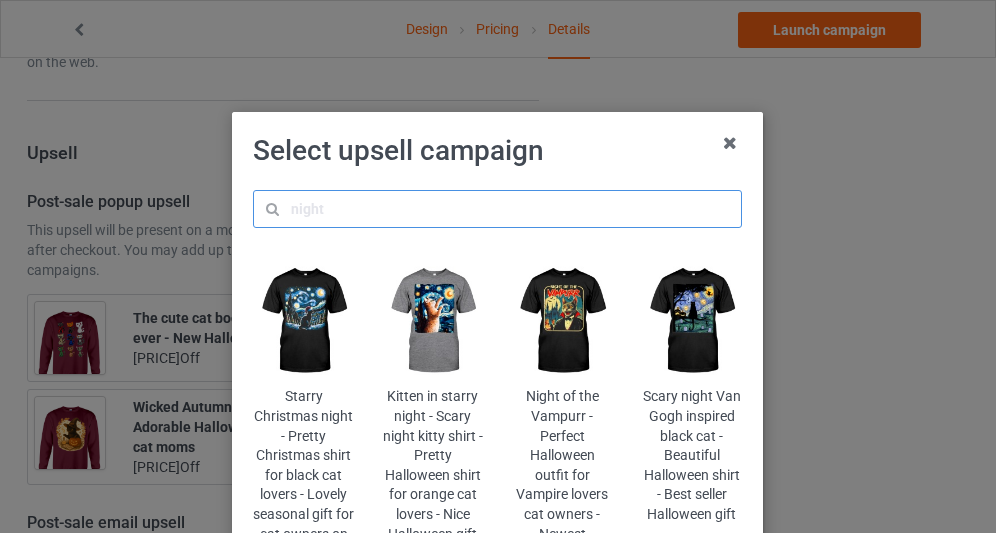click at bounding box center (497, 209) 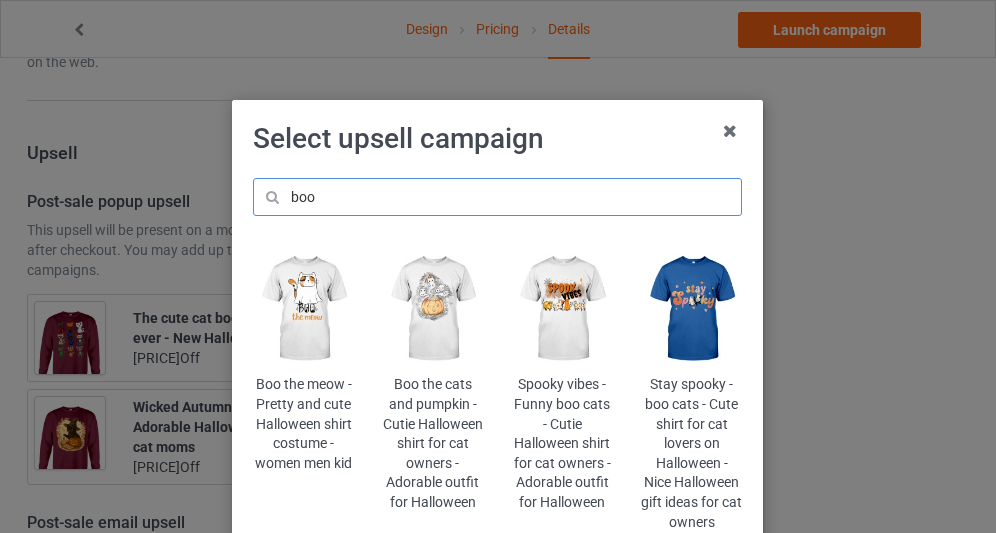 scroll, scrollTop: 0, scrollLeft: 0, axis: both 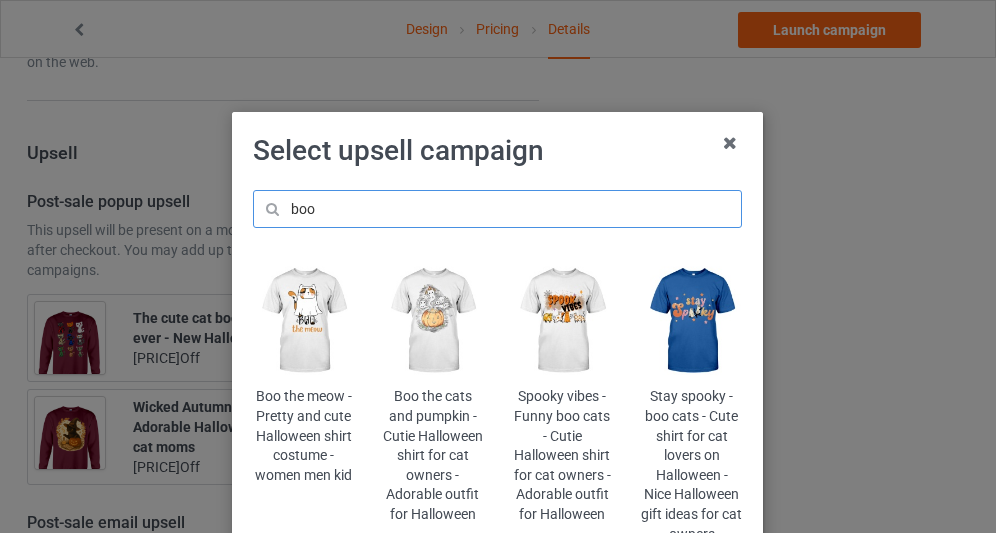 drag, startPoint x: 225, startPoint y: 206, endPoint x: 202, endPoint y: 204, distance: 23.086792 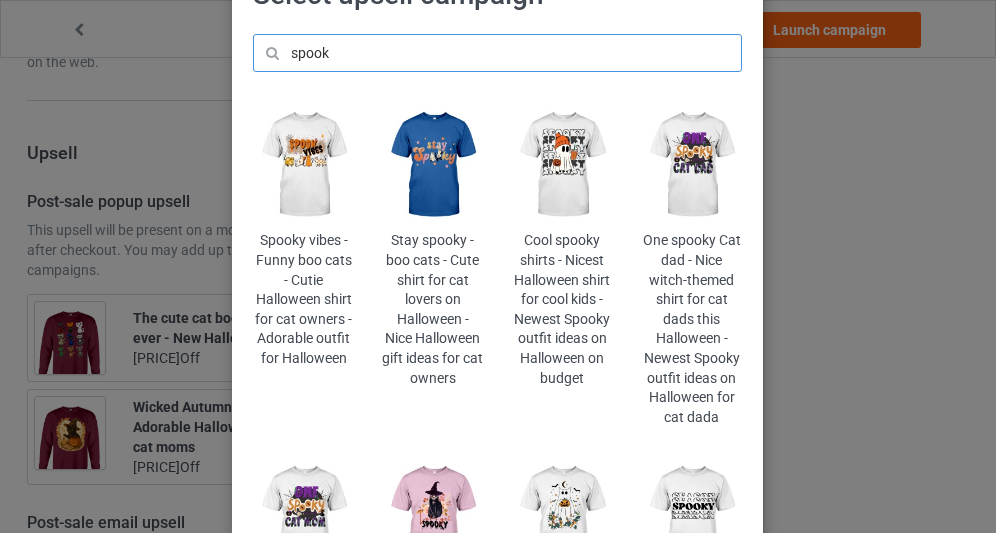 scroll, scrollTop: 0, scrollLeft: 0, axis: both 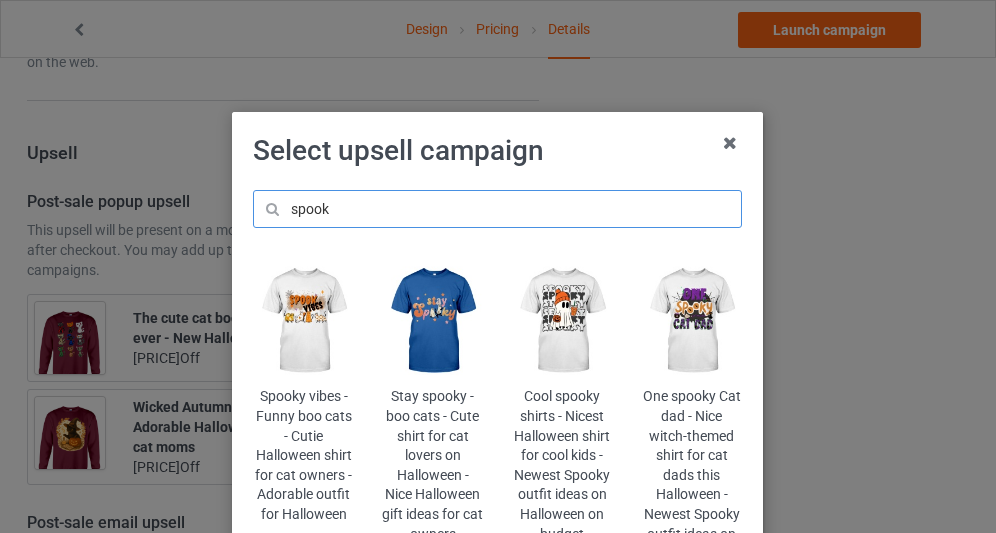 drag, startPoint x: 380, startPoint y: 206, endPoint x: 209, endPoint y: 205, distance: 171.00293 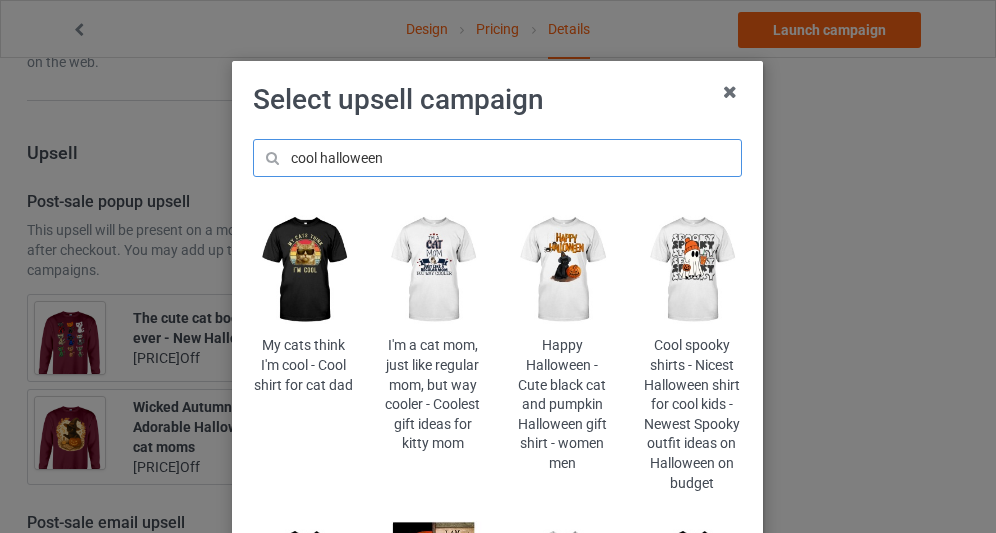 scroll, scrollTop: 200, scrollLeft: 0, axis: vertical 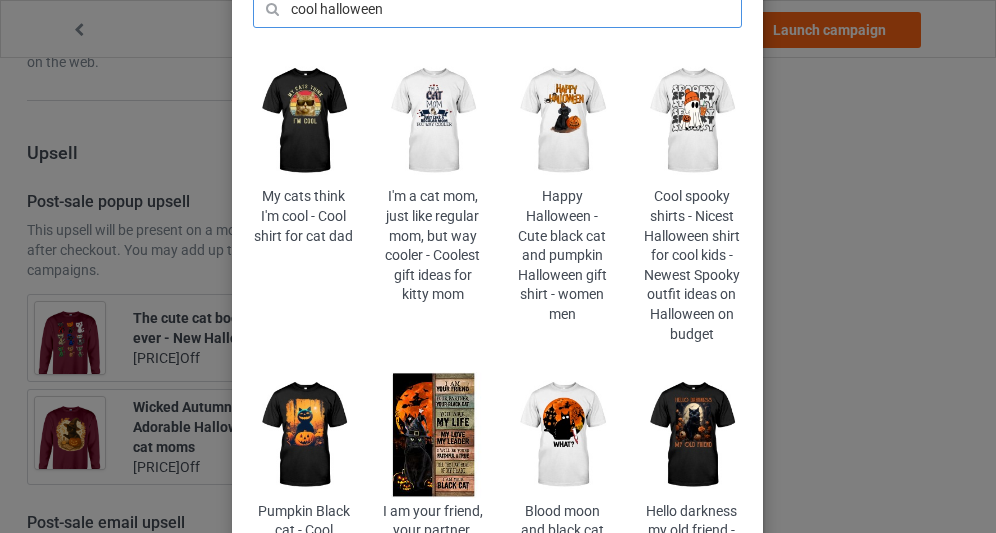 type on "cool halloween" 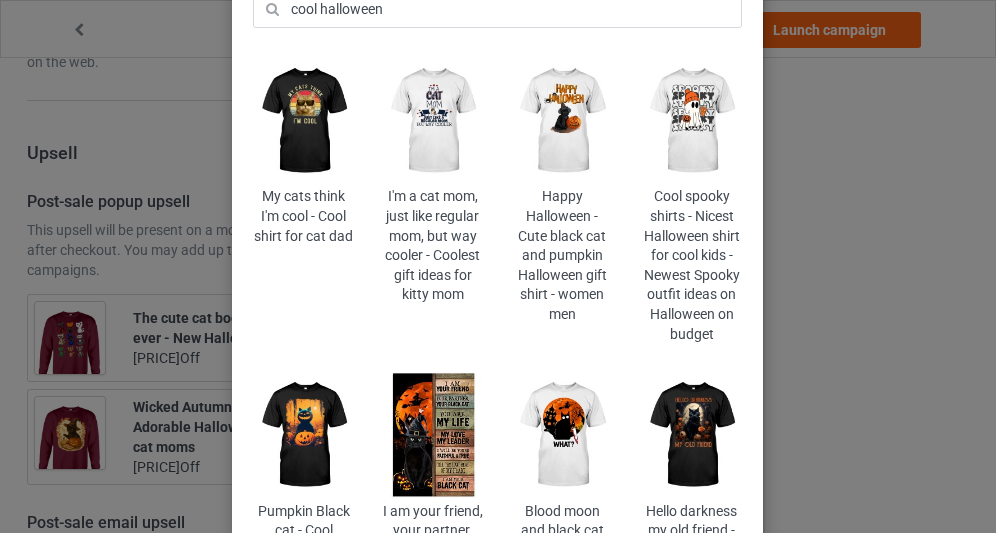 click at bounding box center [691, 435] 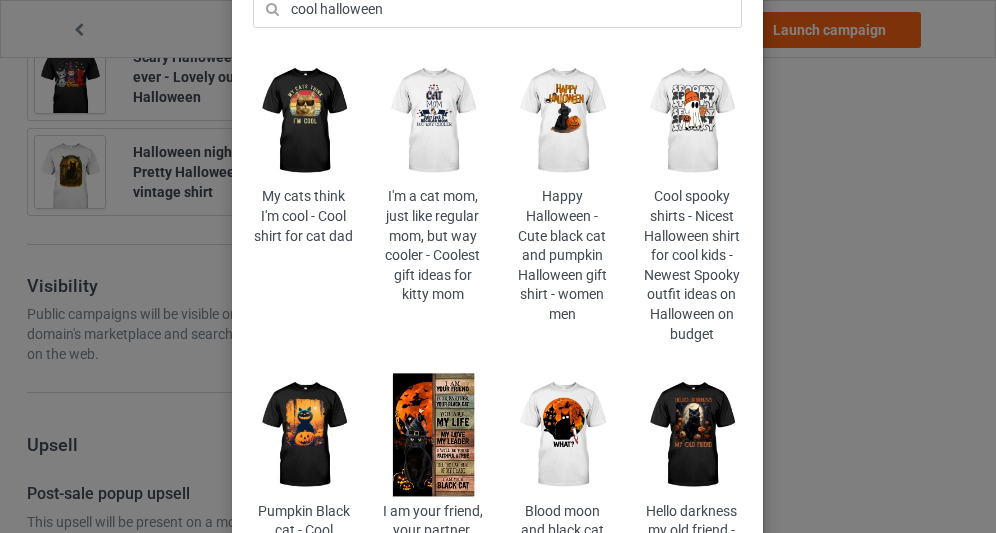 scroll, scrollTop: 0, scrollLeft: 0, axis: both 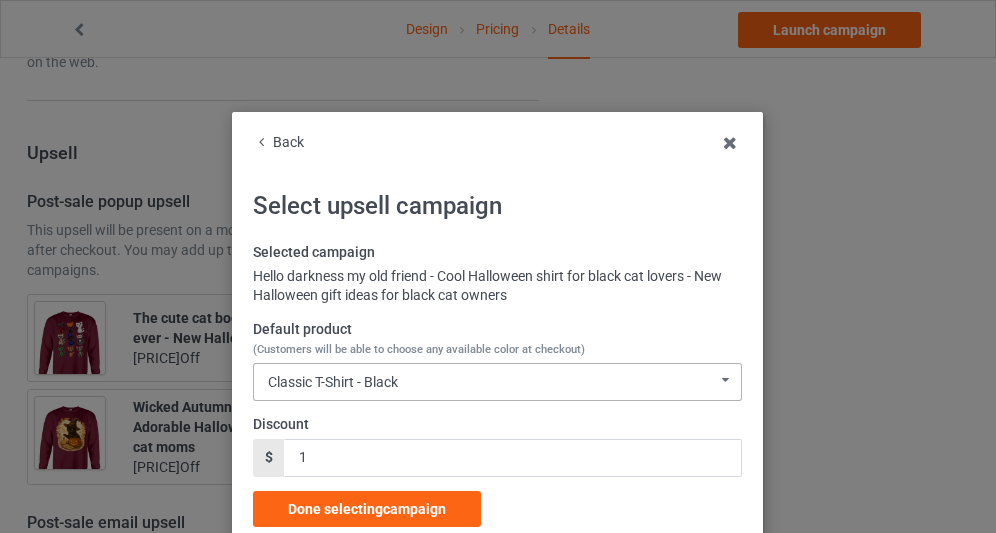 click on "Classic T-Shirt - Black Classic T-Shirt - Black Classic T-Shirt - Purple Classic T-Shirt - J Navy Classic T-Shirt - White Classic T-Shirt - Athletic Heather Classic T-Shirt - Classic Pink Ladies T-Shirt - Black Ladies T-Shirt - Purple Ladies T-Shirt - Navy Ladies T-Shirt - Sports Grey Ladies T-Shirt - White Ladies T-Shirt - Light Pink Hooded Sweatshirt - Black Hooded Sweatshirt - Purple Hooded Sweatshirt - Navy Hooded Sweatshirt - Sports Grey Hooded Sweatshirt - White Hooded Sweatshirt - Light Pink V-Neck T-Shirt - Black V-Neck T-Shirt - Brown V-Neck T-Shirt - Team Purple V-Neck T-Shirt - Navy V-Neck T-Shirt - White V-Neck T-Shirt - Kelly Long Sleeve Tee - Black Long Sleeve Tee - Purple Long Sleeve Tee - Navy Long Sleeve Tee - White Long Sleeve Tee - Sports Grey Long Sleeve Tee - Light Pink Crewneck Sweatshirt - Black Crewneck Sweatshirt - Purple Crewneck Sweatshirt - Navy Crewneck Sweatshirt - Sports Grey Crewneck Sweatshirt - White Crewneck Sweatshirt - Light Pink Ladies Flowy Tank - Black Tote Bag - Black" at bounding box center [497, 382] 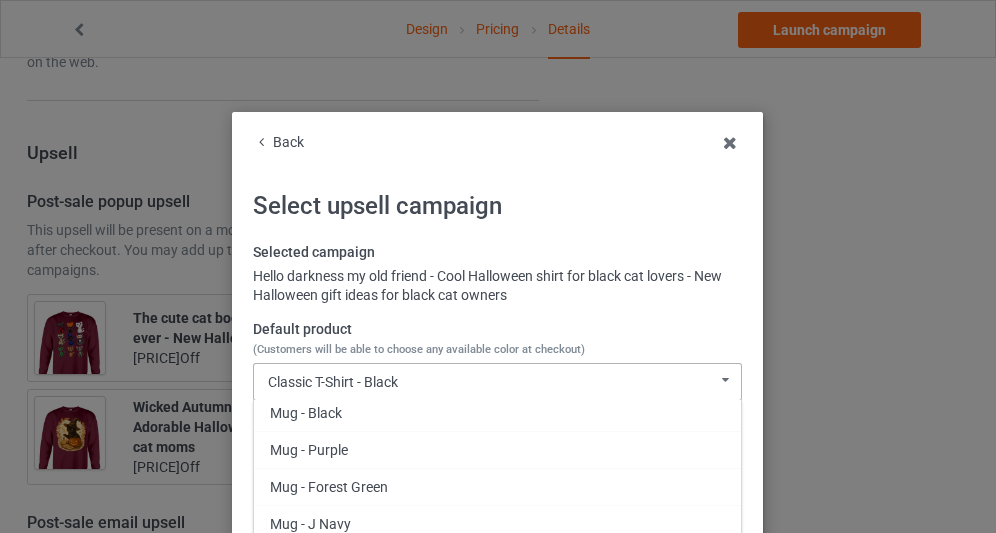 scroll, scrollTop: 1746, scrollLeft: 0, axis: vertical 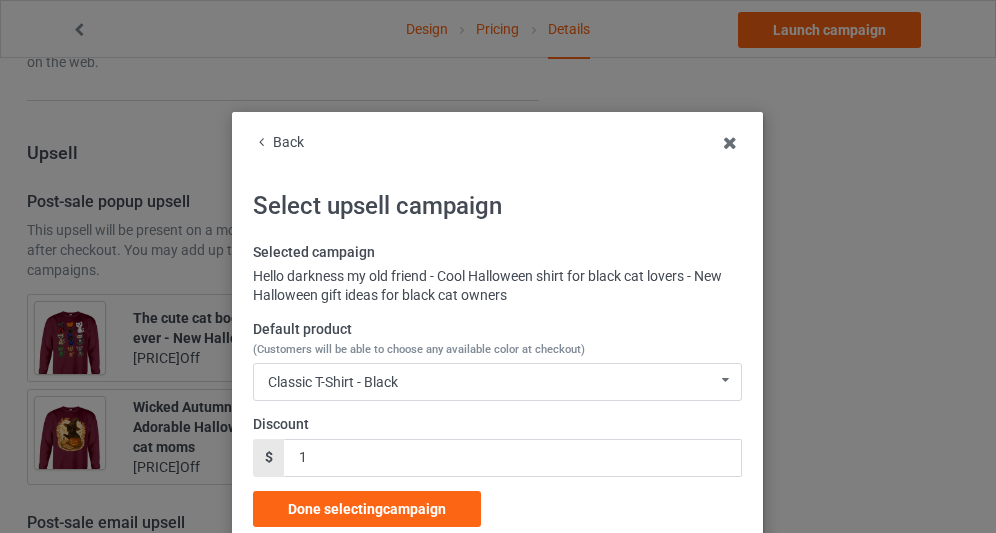 click on "Back" at bounding box center [497, 143] 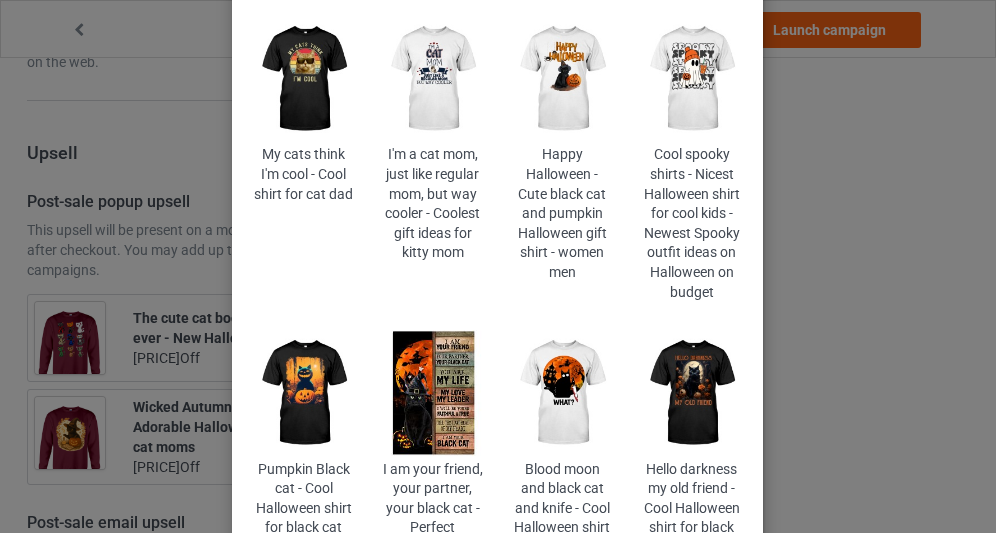 scroll, scrollTop: 400, scrollLeft: 0, axis: vertical 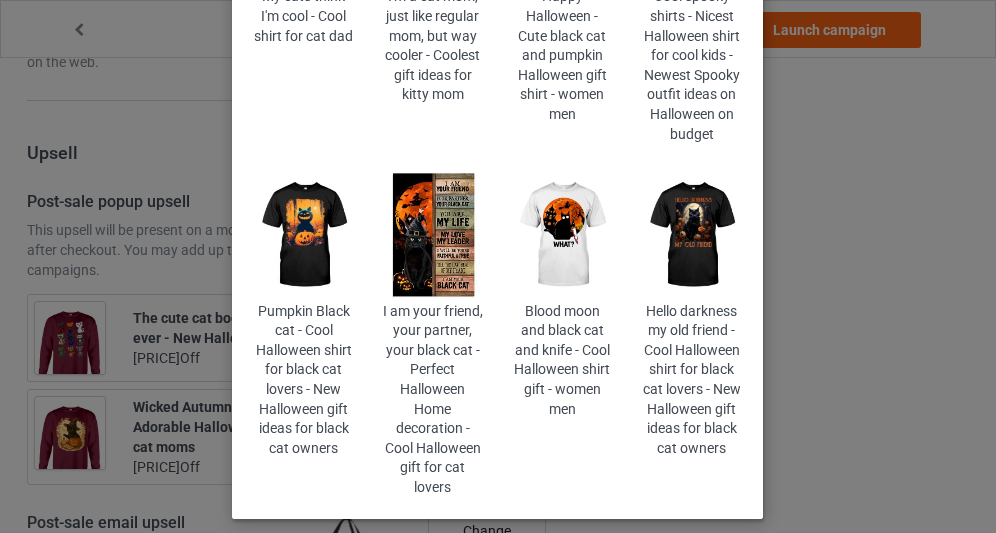 click at bounding box center [303, 235] 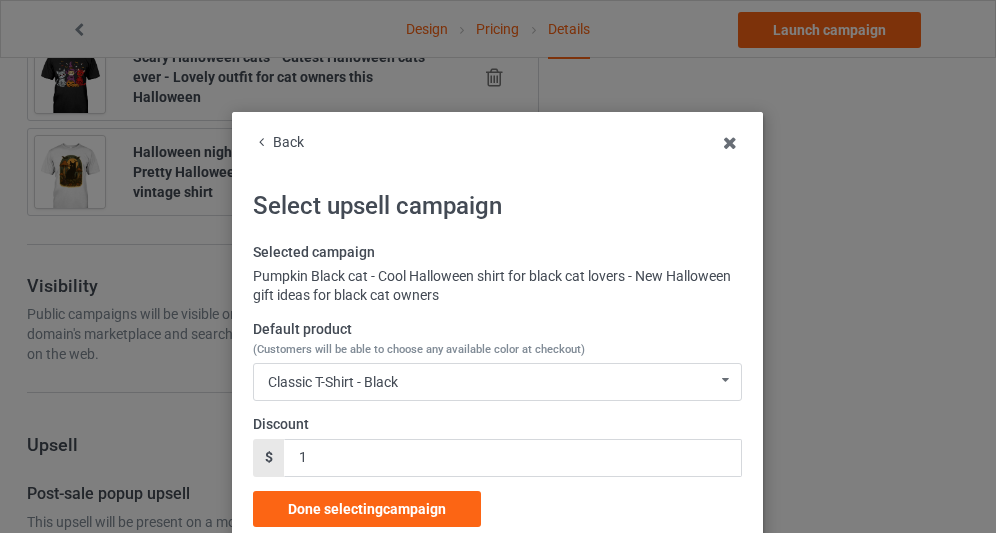 scroll, scrollTop: 2155, scrollLeft: 0, axis: vertical 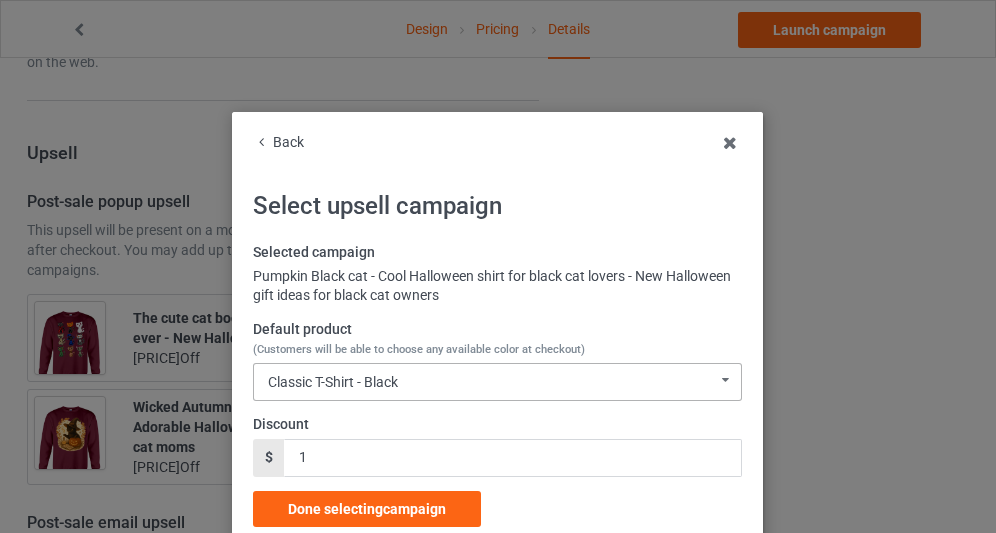 click on "Classic T-Shirt - Black Classic T-Shirt - Black Classic T-Shirt - Purple Classic T-Shirt - J Navy Classic T-Shirt - White Ladies T-Shirt - Black Ladies T-Shirt - Purple Ladies T-Shirt - Dark Chocolate Ladies T-Shirt - Navy Hooded Sweatshirt - Black Hooded Sweatshirt - Purple Hooded Sweatshirt - Dark Chocolate Hooded Sweatshirt - Navy V-Neck T-Shirt - Black V-Neck T-Shirt - Brown V-Neck T-Shirt - Team Purple V-Neck T-Shirt - Navy Long Sleeve Tee - Black Long Sleeve Tee - Purple Long Sleeve Tee - Dark Chocolate Long Sleeve Tee - Navy Crewneck Sweatshirt - Black Crewneck Sweatshirt - Purple Crewneck Sweatshirt - Maroon Crewneck Sweatshirt - Navy Ladies Flowy Tank - Black Ladies Flowy Tank - Athletic Heather Ladies Flowy Tank - Royal Blue Tote Bag - Black Tote Bag - Purple Tote Bag - Forest Tote Bag - Navy Drawstring Bag - Black Mug - Black Mug - Chocolate Mug - Purple Mug - Forest Green Mug - J Navy Color Changing Mug - Black Color Changing Mug - Chocolate Color Changing Mug - Purple Color Changing Mug - J Navy" at bounding box center [497, 382] 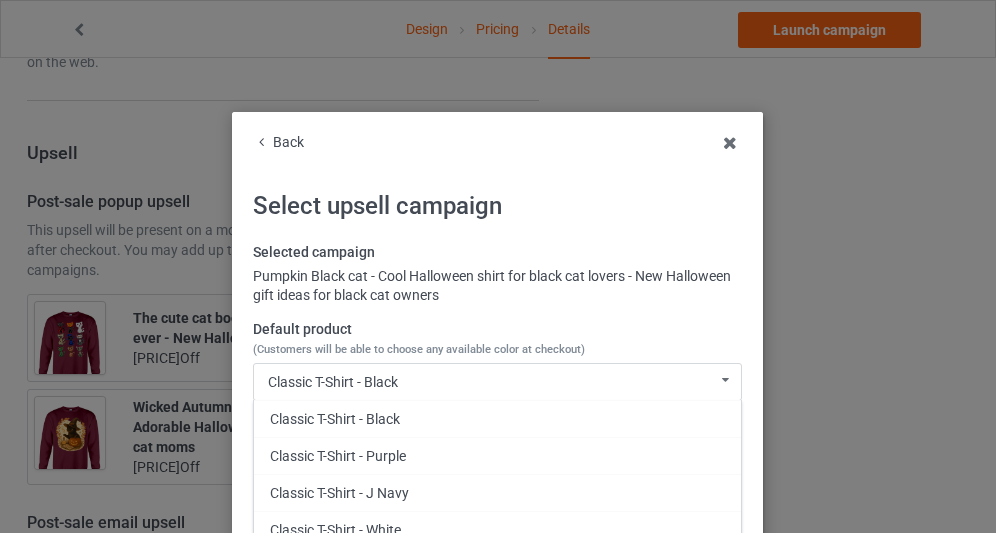 scroll, scrollTop: 644, scrollLeft: 0, axis: vertical 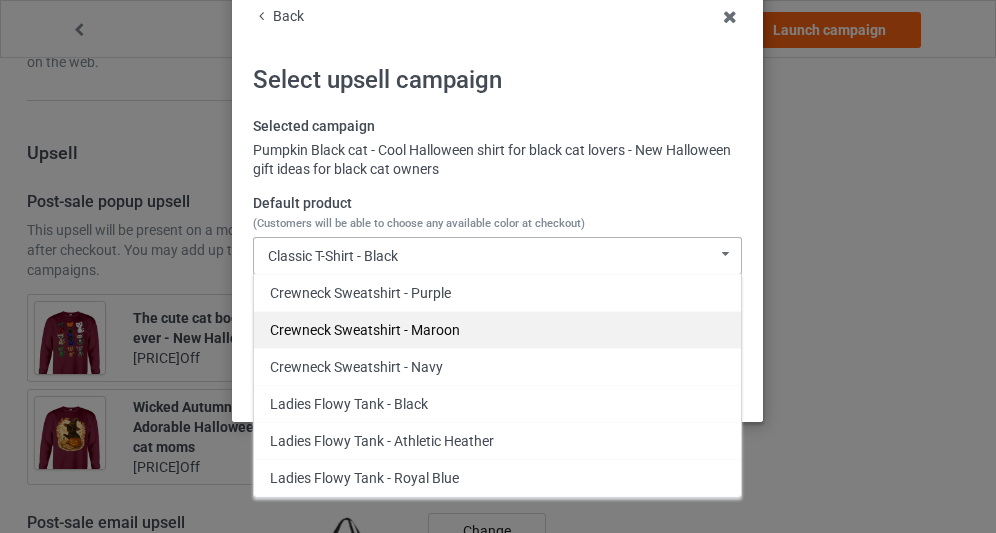 drag, startPoint x: 449, startPoint y: 347, endPoint x: 463, endPoint y: 314, distance: 35.846897 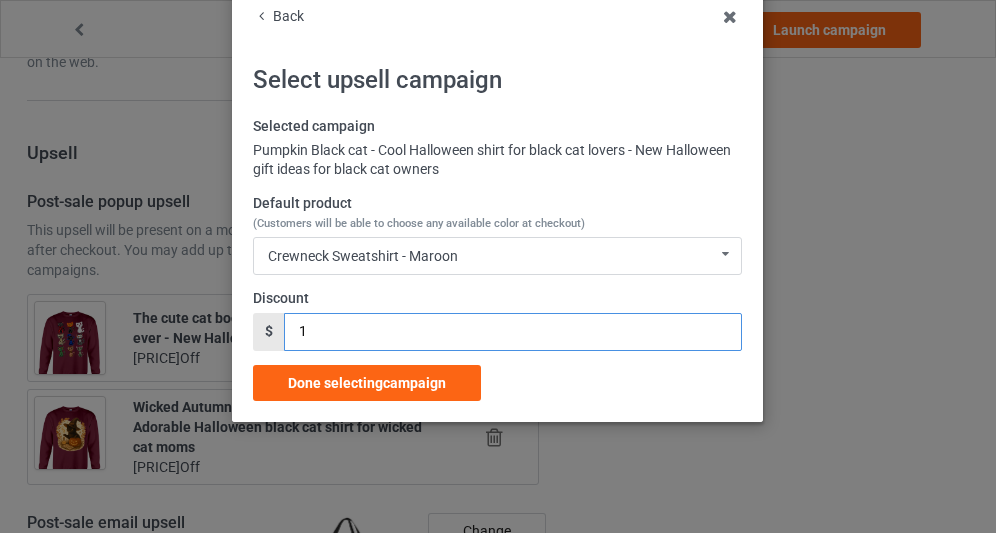 drag, startPoint x: 298, startPoint y: 321, endPoint x: 125, endPoint y: 323, distance: 173.01157 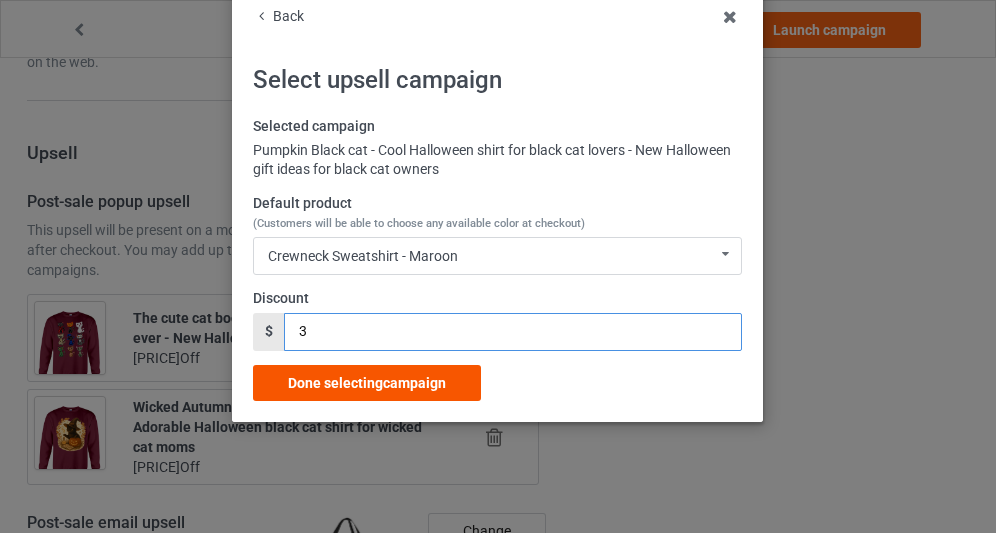 type on "3" 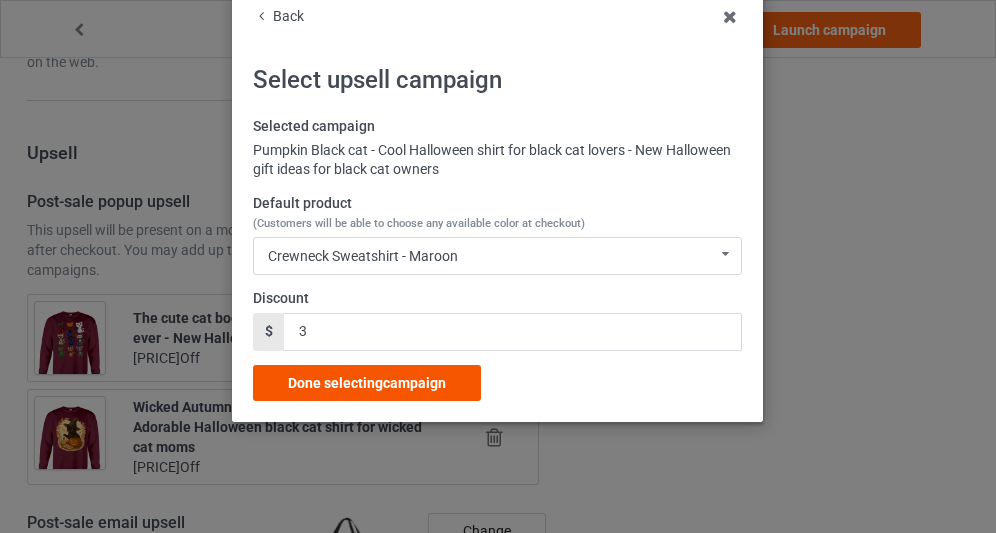 click on "Done selecting  campaign" at bounding box center (367, 383) 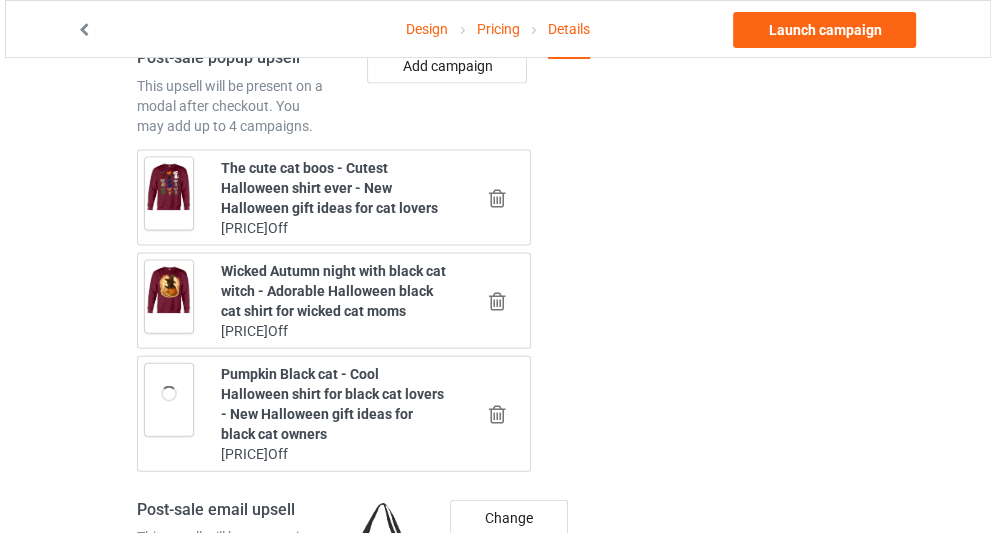 scroll, scrollTop: 2688, scrollLeft: 0, axis: vertical 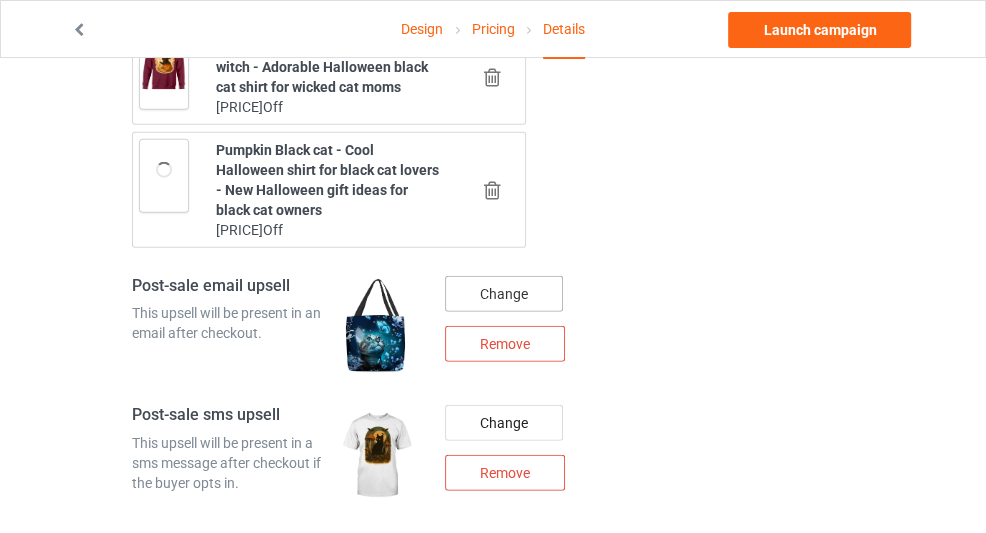 click on "Change" at bounding box center [504, 294] 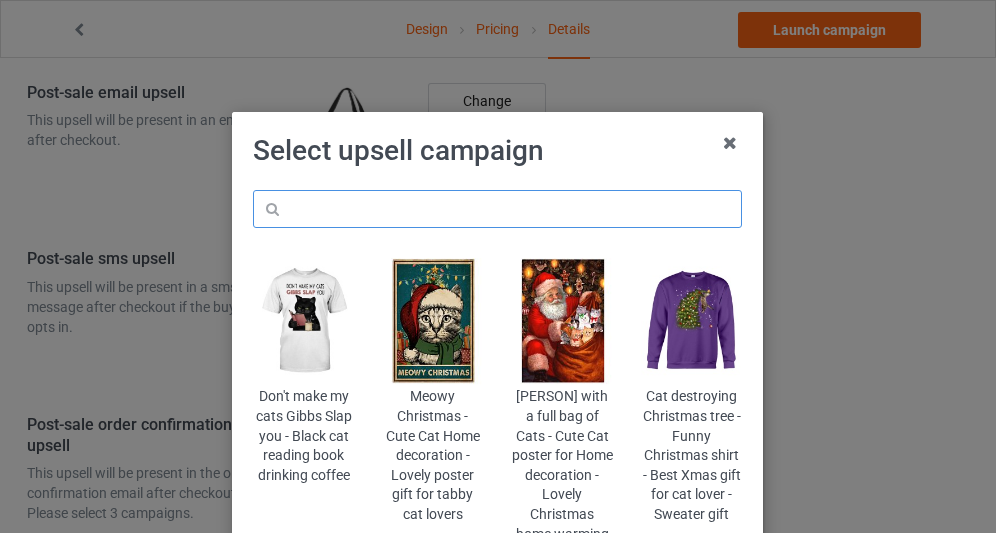click at bounding box center (497, 209) 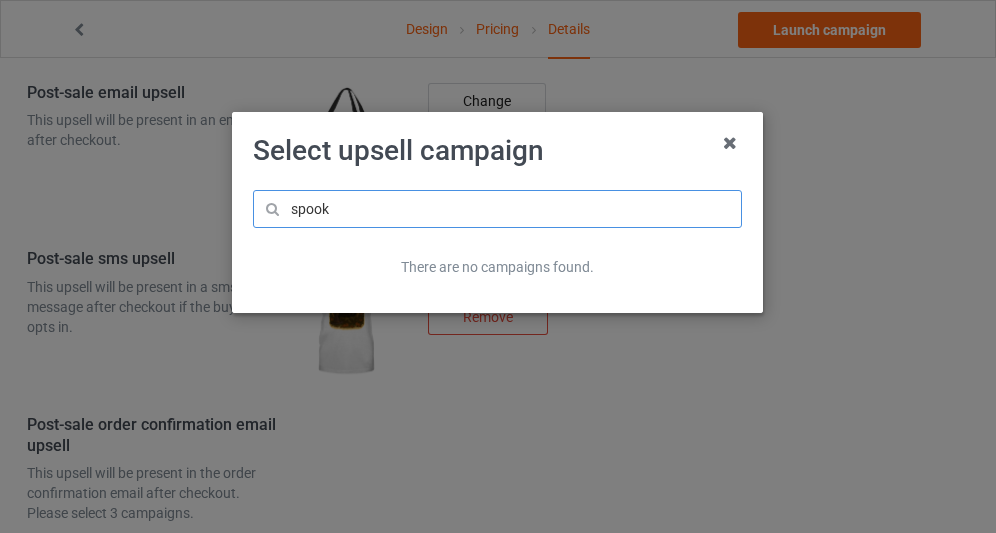 type on "spook" 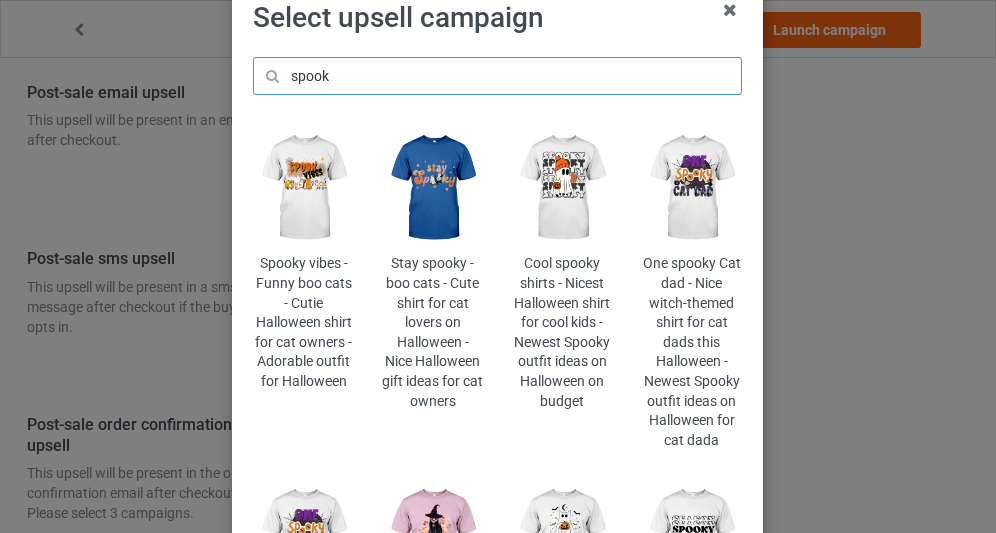 scroll, scrollTop: 266, scrollLeft: 0, axis: vertical 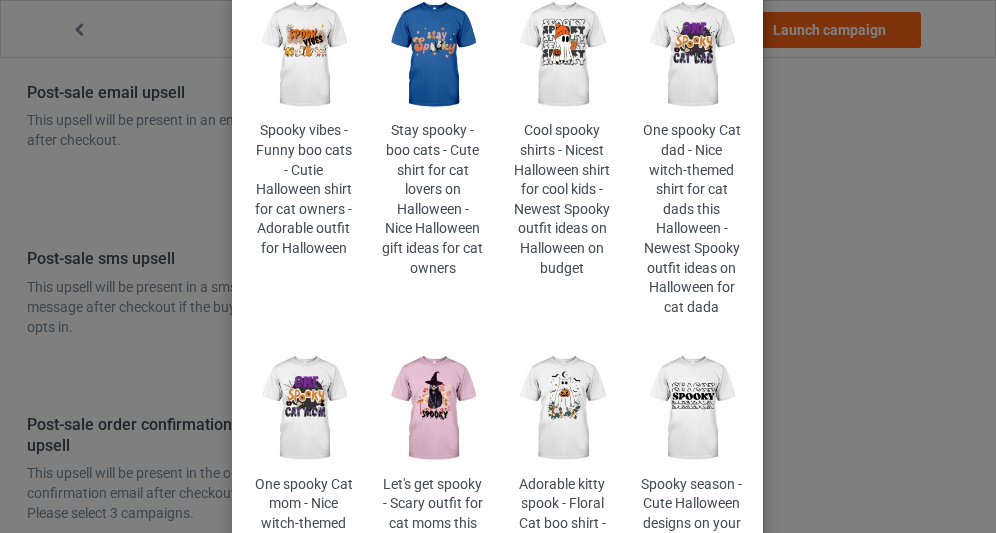 click at bounding box center (303, 408) 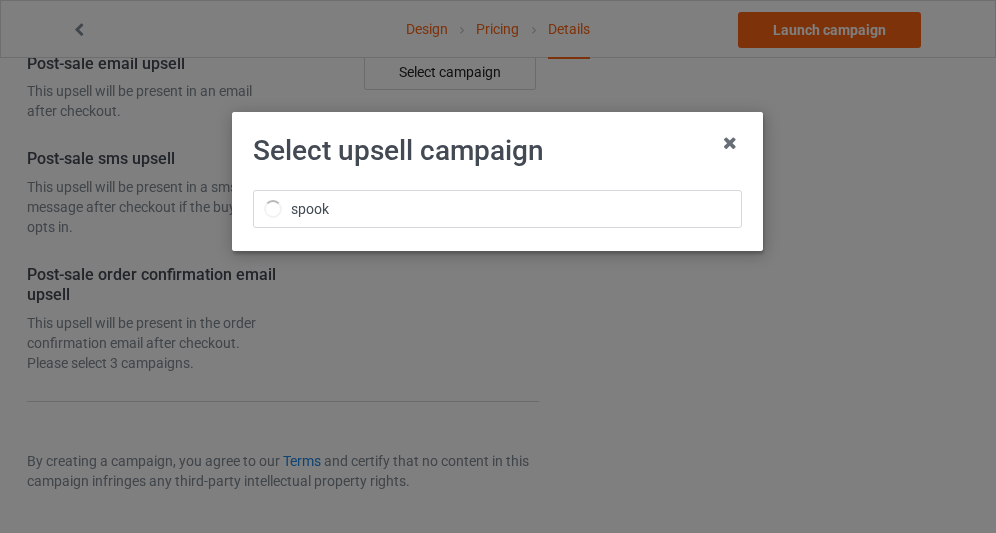 scroll, scrollTop: 2113, scrollLeft: 0, axis: vertical 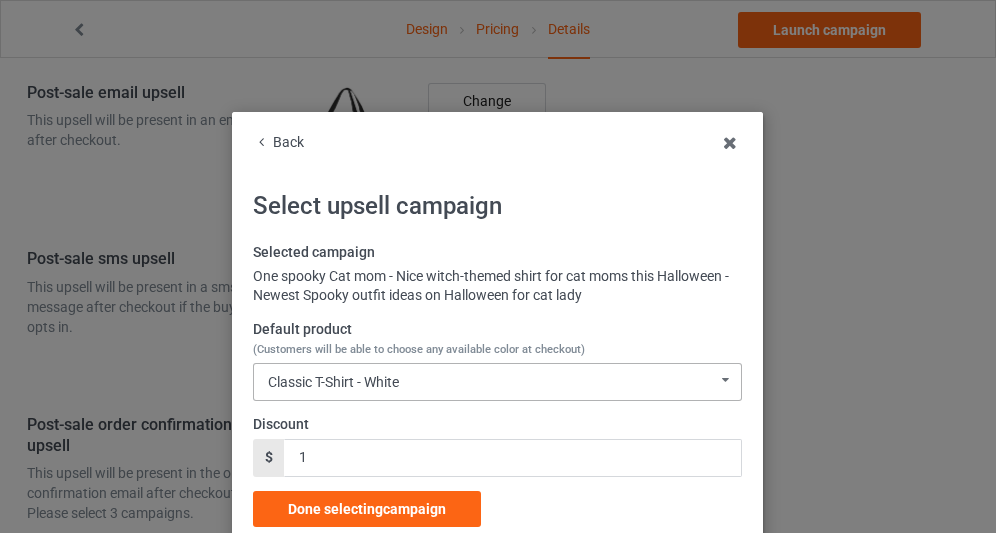 click on "Classic T-Shirt - White" at bounding box center [333, 382] 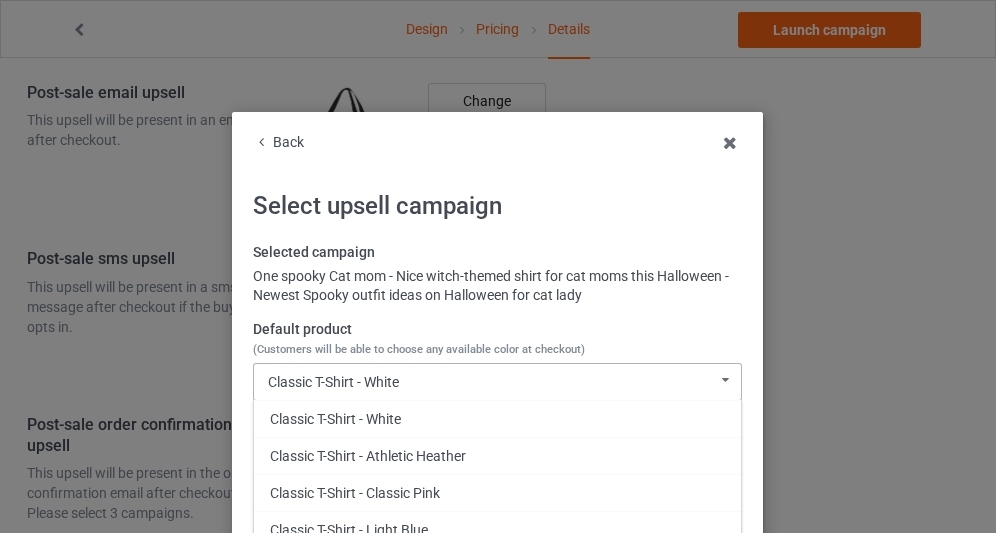 scroll, scrollTop: 201, scrollLeft: 0, axis: vertical 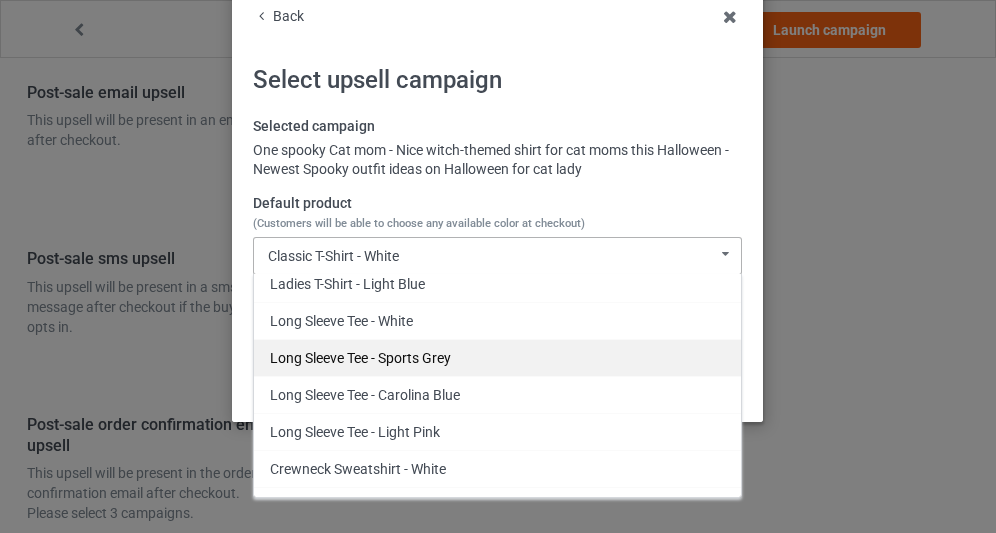 click on "Long Sleeve Tee - Sports Grey" at bounding box center (497, 357) 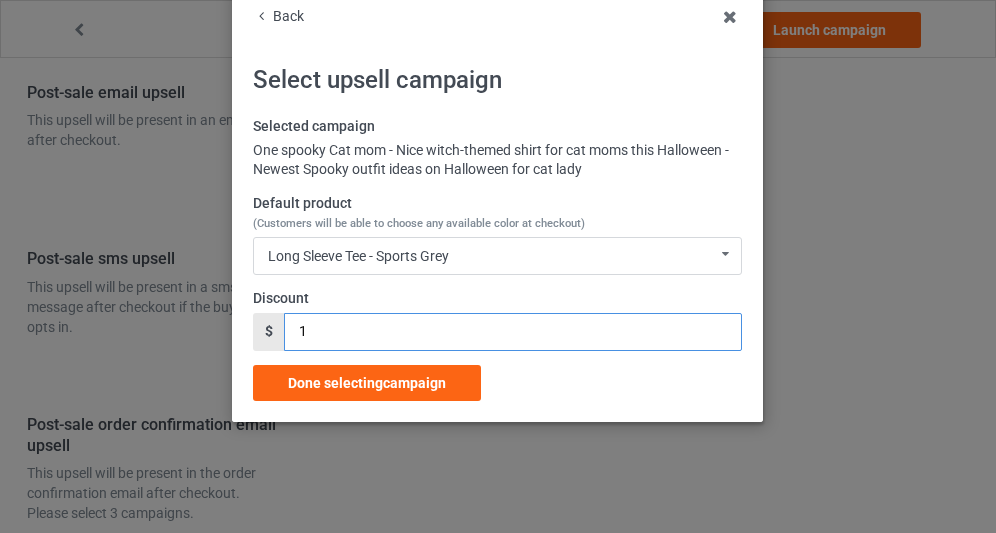 drag, startPoint x: 307, startPoint y: 334, endPoint x: 191, endPoint y: 337, distance: 116.03879 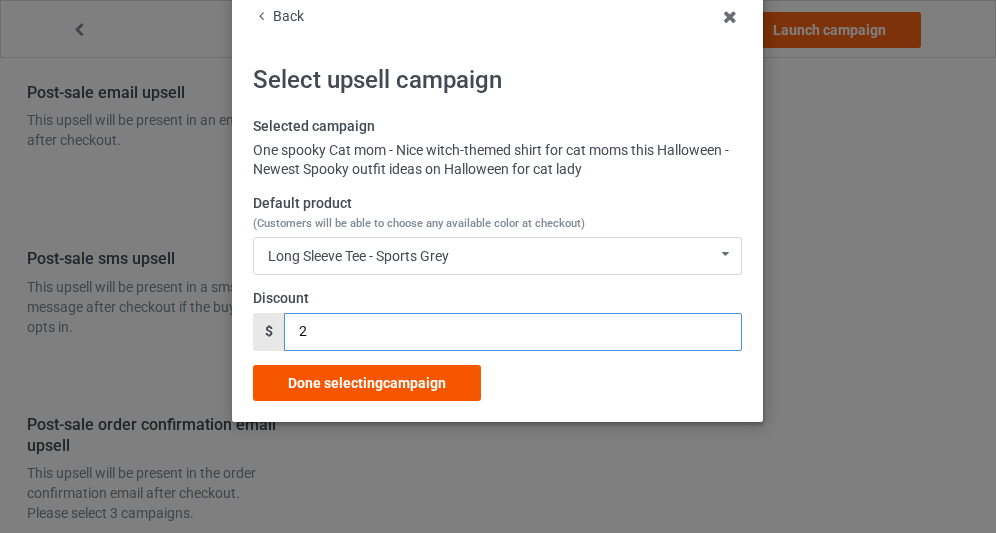 type on "2" 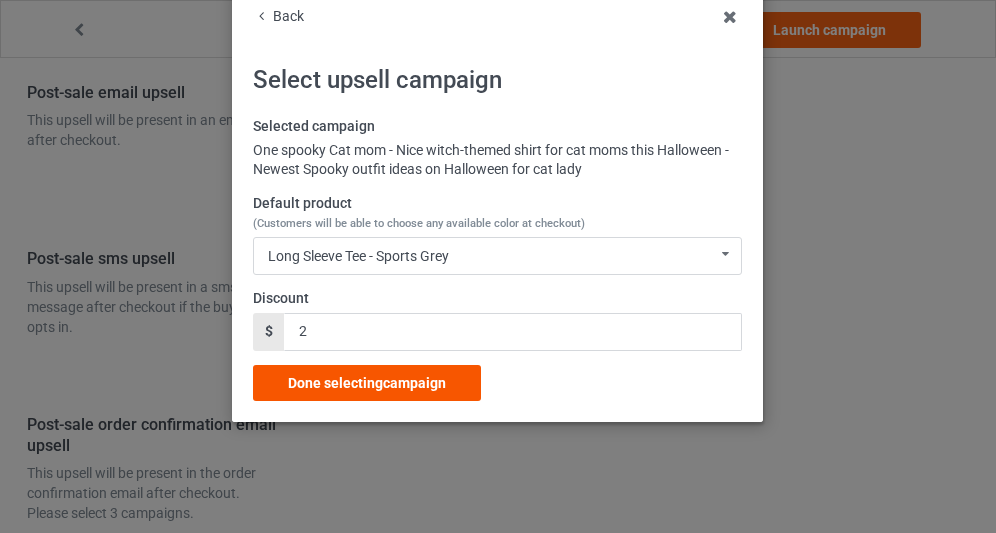 click on "Done selecting  campaign" at bounding box center [367, 383] 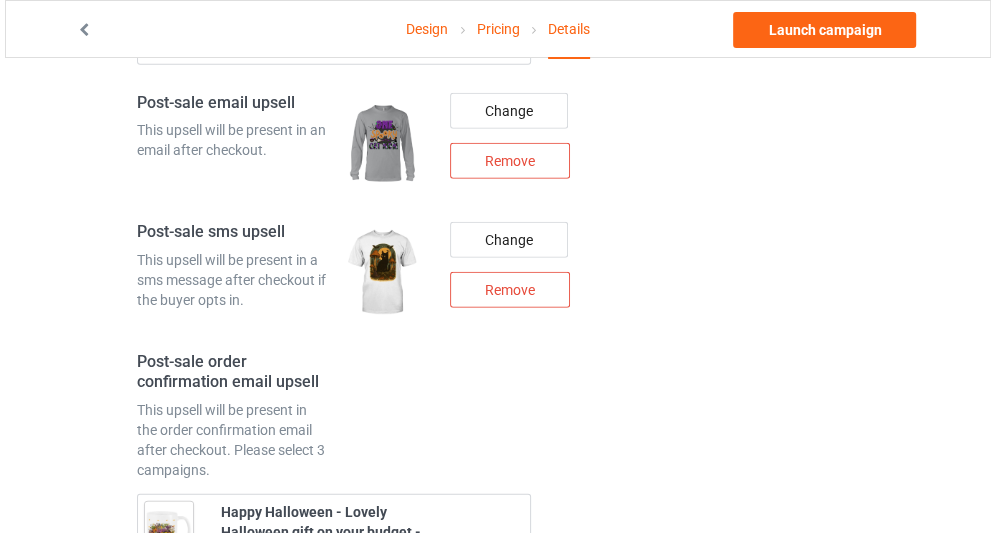 scroll, scrollTop: 2671, scrollLeft: 0, axis: vertical 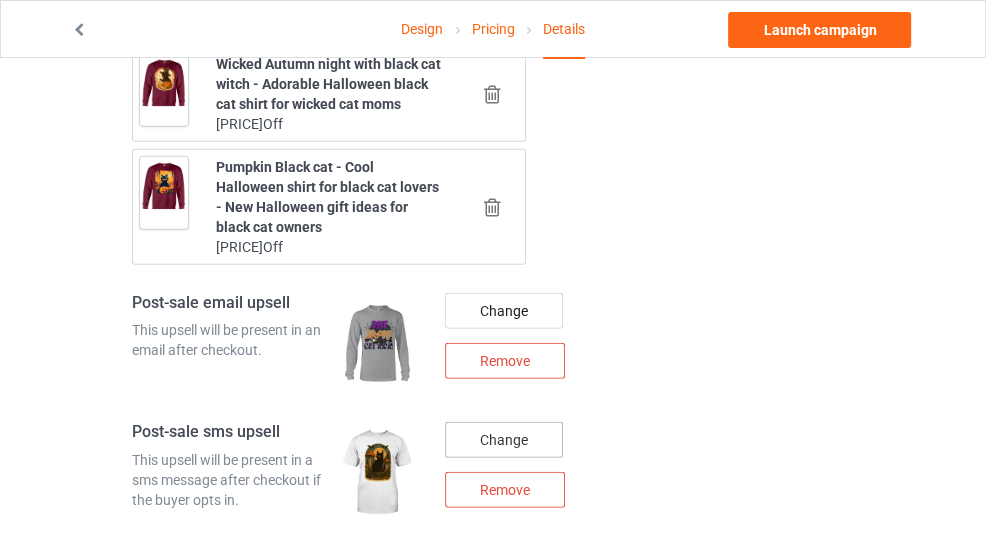 click on "Change" at bounding box center [504, 440] 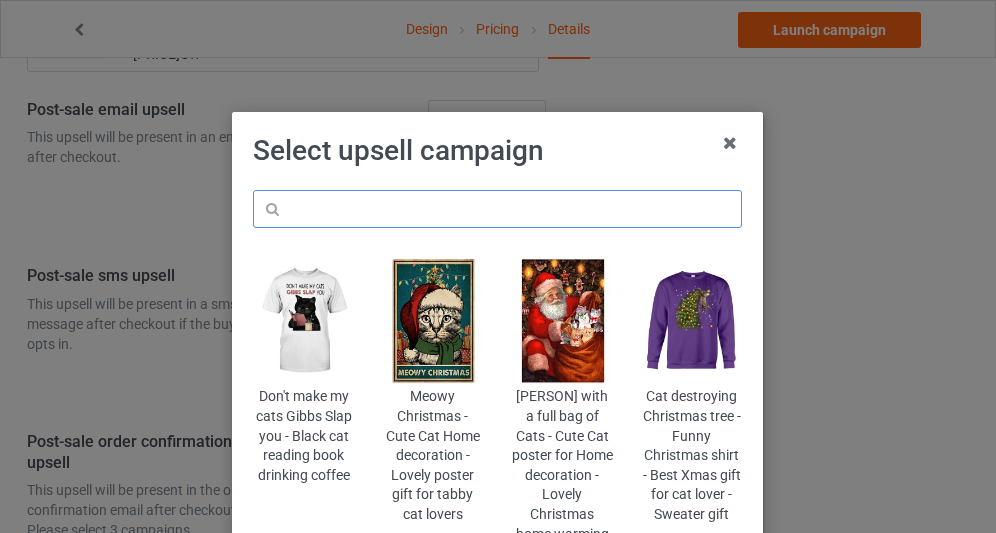 click at bounding box center (497, 209) 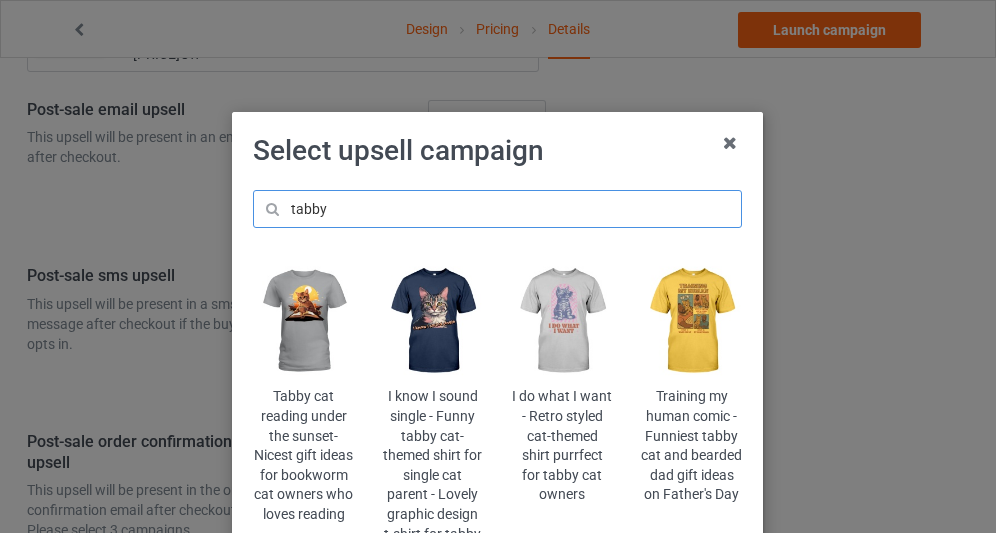 type on "tabby" 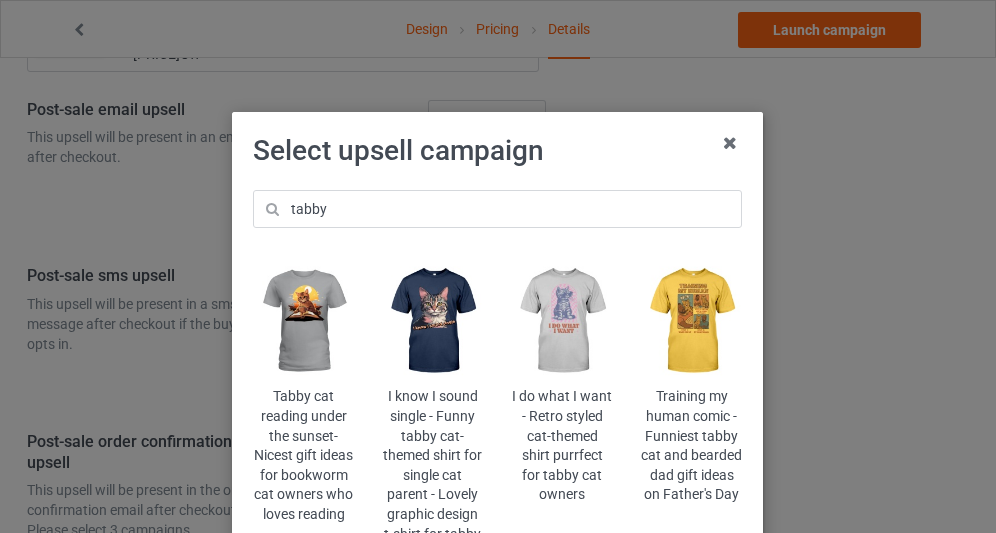 click at bounding box center (562, 321) 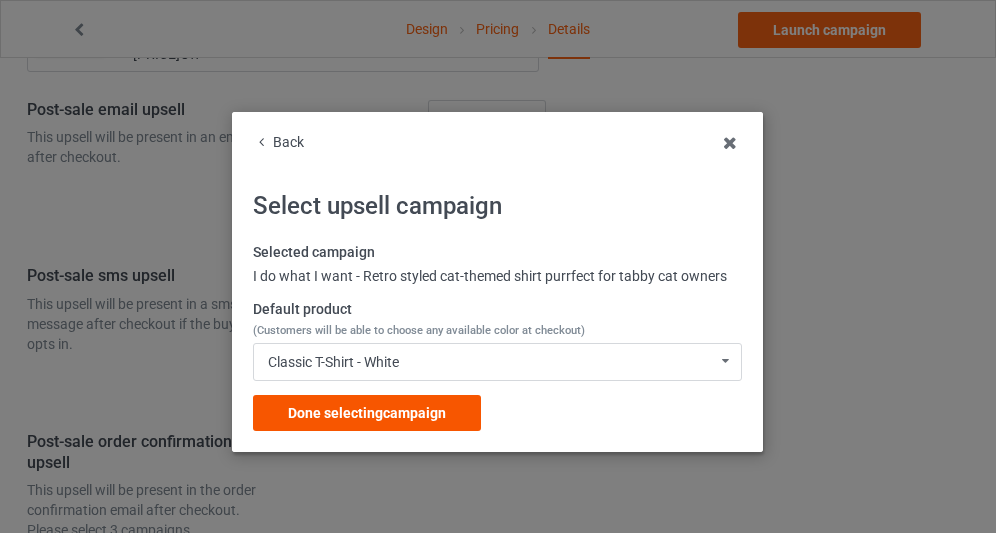 click on "Done selecting  campaign" at bounding box center (367, 413) 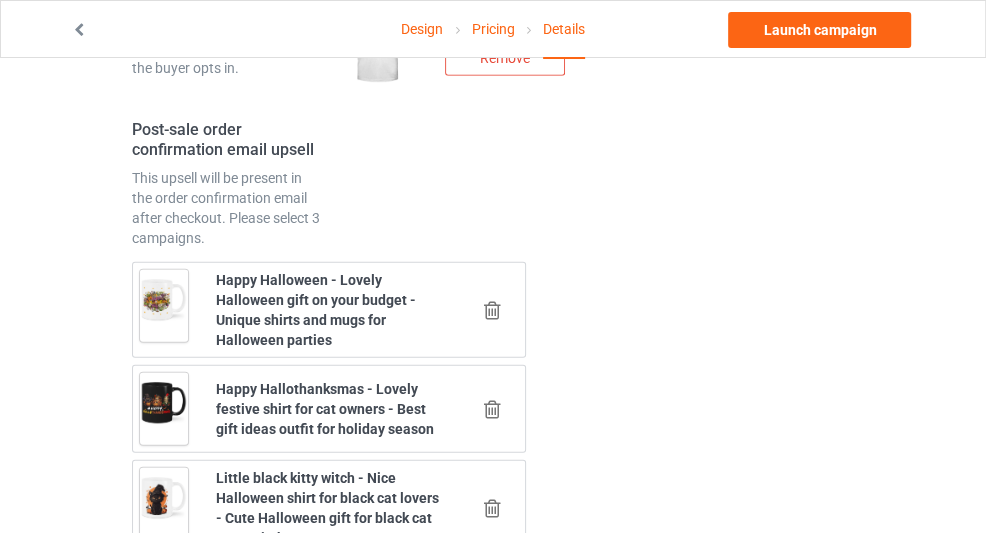 scroll, scrollTop: 3124, scrollLeft: 0, axis: vertical 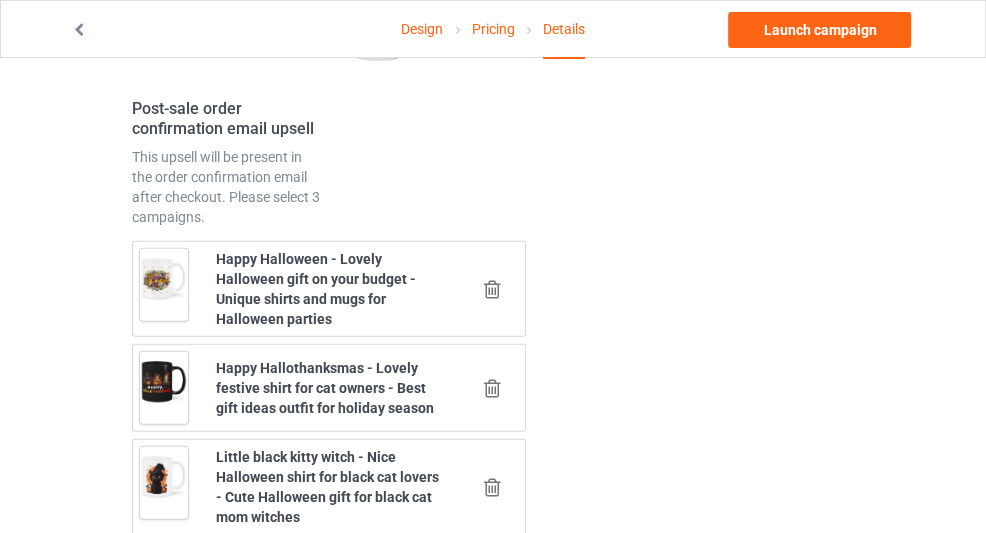 click at bounding box center (492, 388) 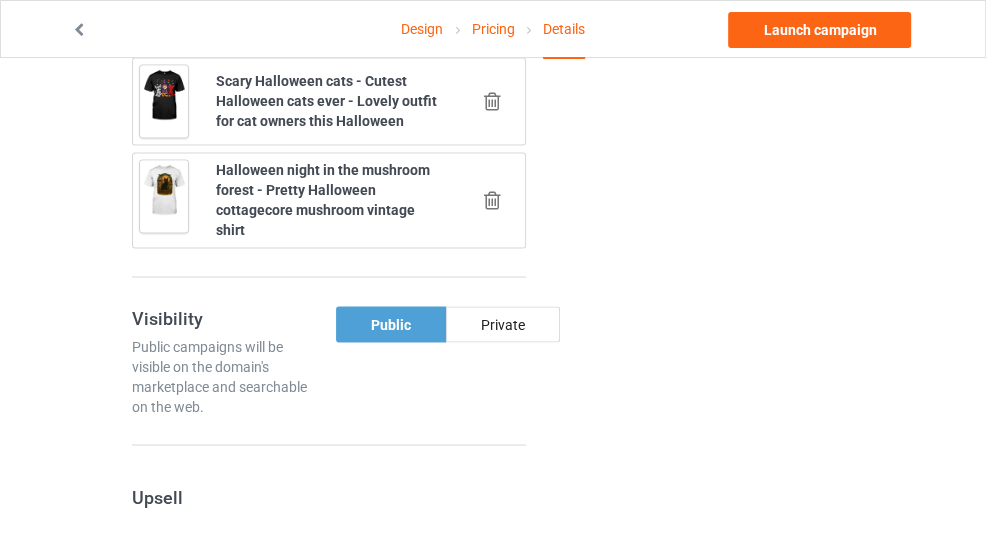 scroll, scrollTop: 3029, scrollLeft: 0, axis: vertical 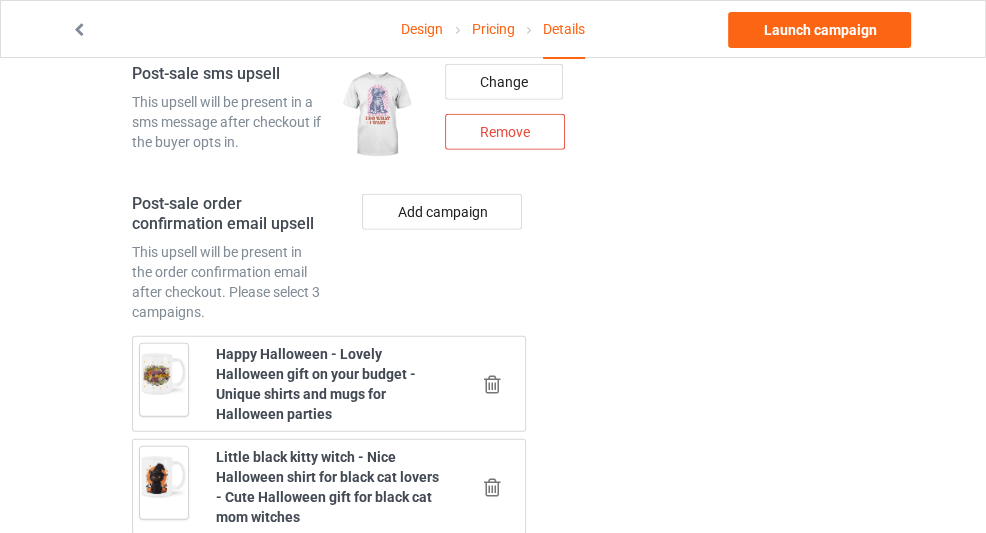 click at bounding box center [492, 384] 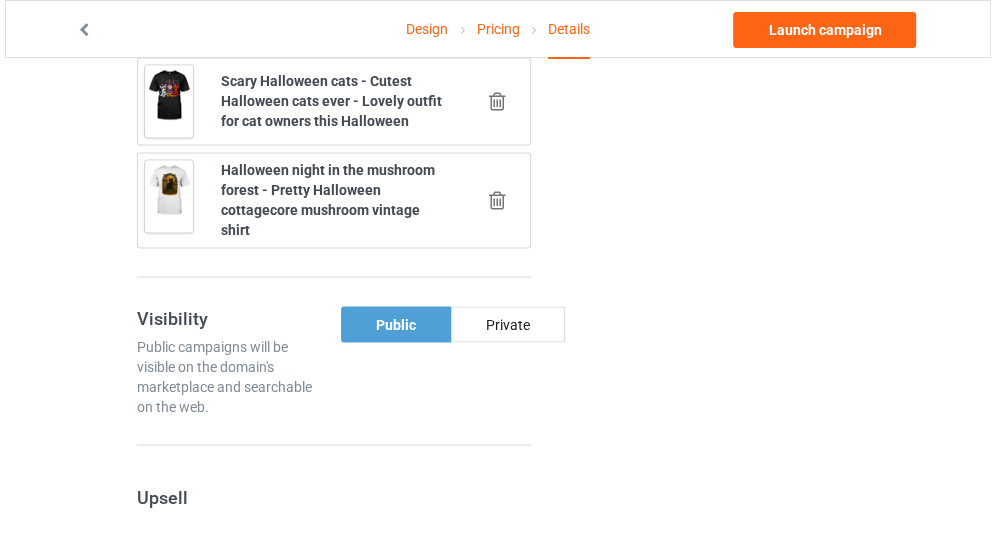 scroll, scrollTop: 2935, scrollLeft: 0, axis: vertical 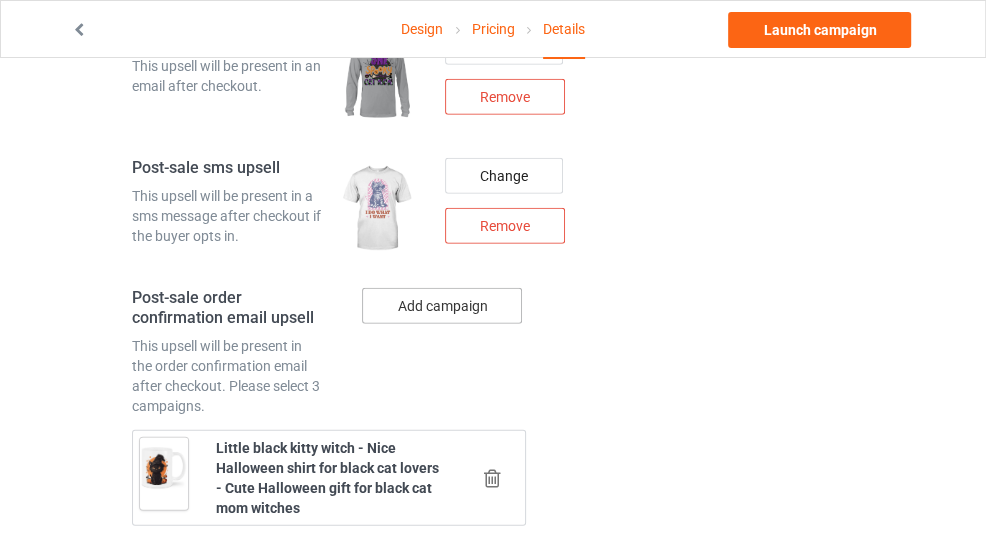 click on "Add campaign" at bounding box center [442, 306] 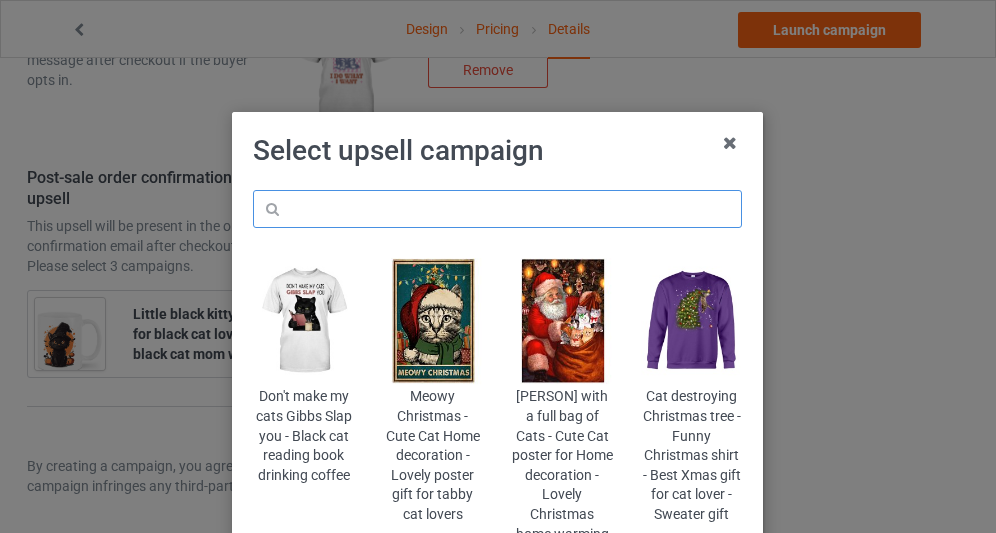 click at bounding box center [497, 209] 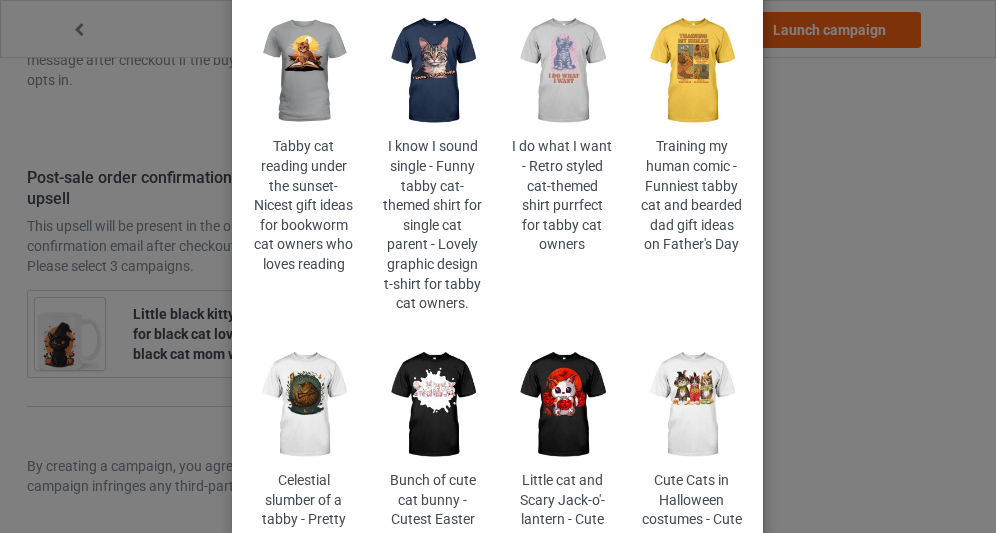 scroll, scrollTop: 266, scrollLeft: 0, axis: vertical 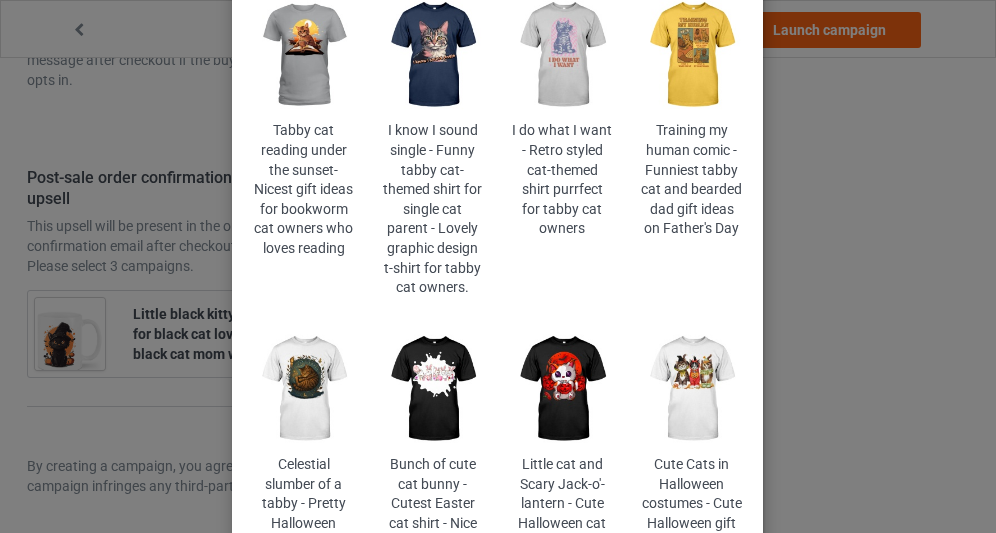type on "tabby cute" 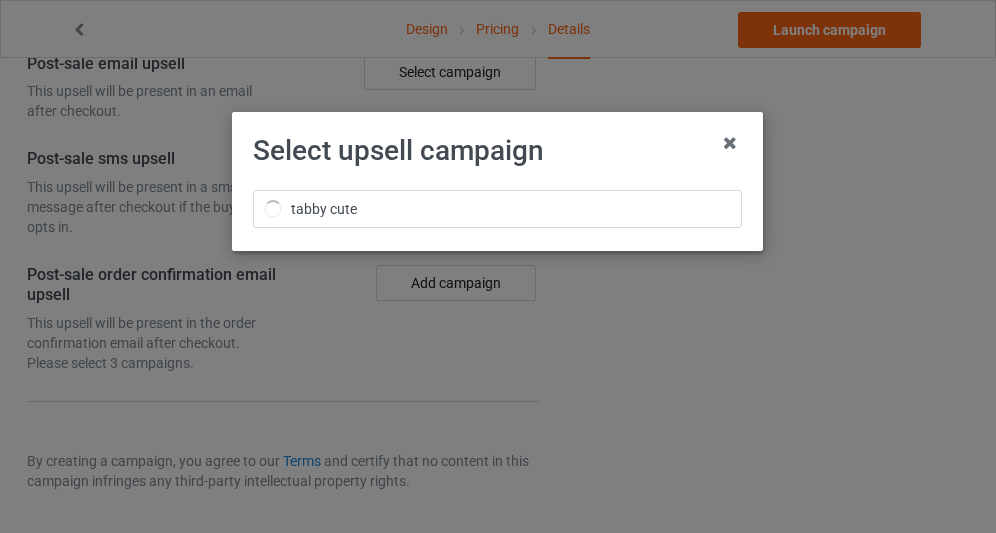 scroll, scrollTop: 2113, scrollLeft: 0, axis: vertical 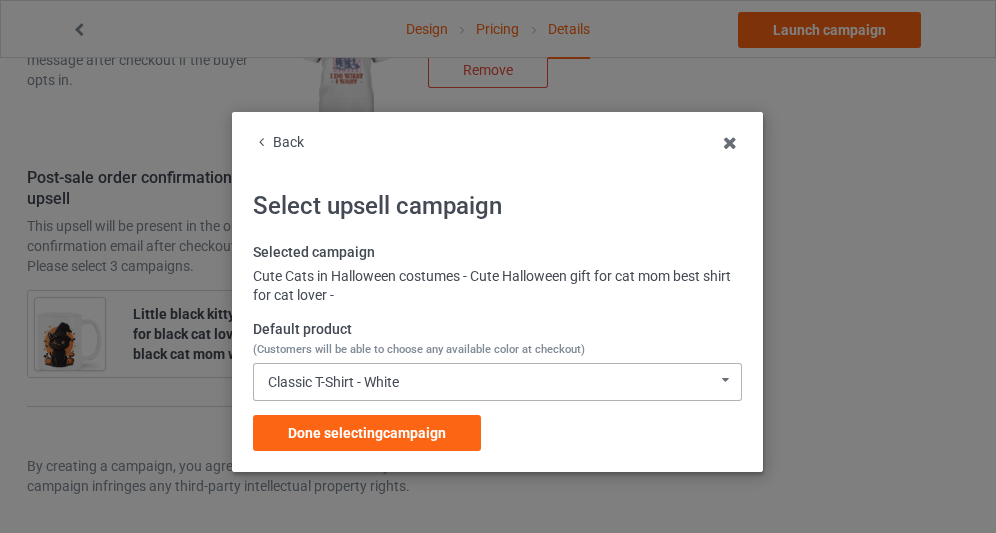 click on "Classic T-Shirt - White Classic T-Shirt - Black Classic T-Shirt - Burnt Orange Classic T-Shirt - Athletic Heather Classic T-Shirt - Forest Green Classic T-Shirt - Gold Classic T-Shirt - Light Blue Classic T-Shirt - Royal Classic T-Shirt - Classic Pink Ladies T-Shirt - White Ladies T-Shirt - Black Ladies T-Shirt - Orange Ladies T-Shirt - Sports Grey Ladies T-Shirt - Royal Blue Ladies T-Shirt - Light Blue Ladies T-Shirt - Light Pink Ladies T-Shirt - Forest Green Ladies T-Shirt - Daisy Hooded Sweatshirt - White Hooded Sweatshirt - Black Hooded Sweatshirt - Orange Hooded Sweatshirt - Sports Grey Hooded Sweatshirt - Forest Green Hooded Sweatshirt - Royal Blue Hooded Sweatshirt - Carolina Blue Hooded Sweatshirt - Light Pink Hooded Sweatshirt - Gold V-Neck T-Shirt - White V-Neck T-Shirt - Black V-Neck T-Shirt - Asphalt V-Neck T-Shirt - Royal Blue Long Sleeve Tee - White Long Sleeve Tee - Black Long Sleeve Tee - Orange Long Sleeve Tee - Gold Long Sleeve Tee - Sports Grey Baseball Tee - Black" at bounding box center [497, 382] 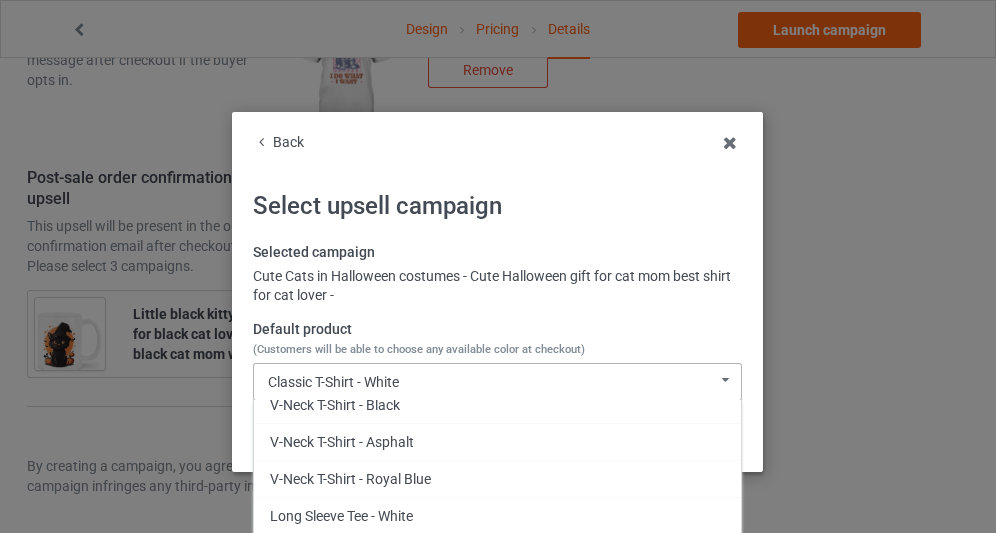 scroll, scrollTop: 2857, scrollLeft: 0, axis: vertical 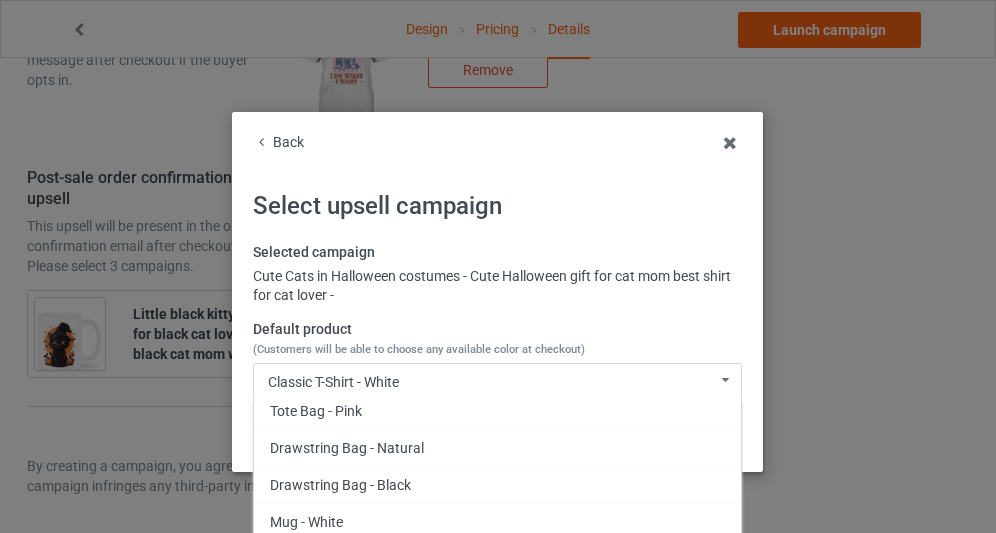 click on "Mug - White" at bounding box center [497, 521] 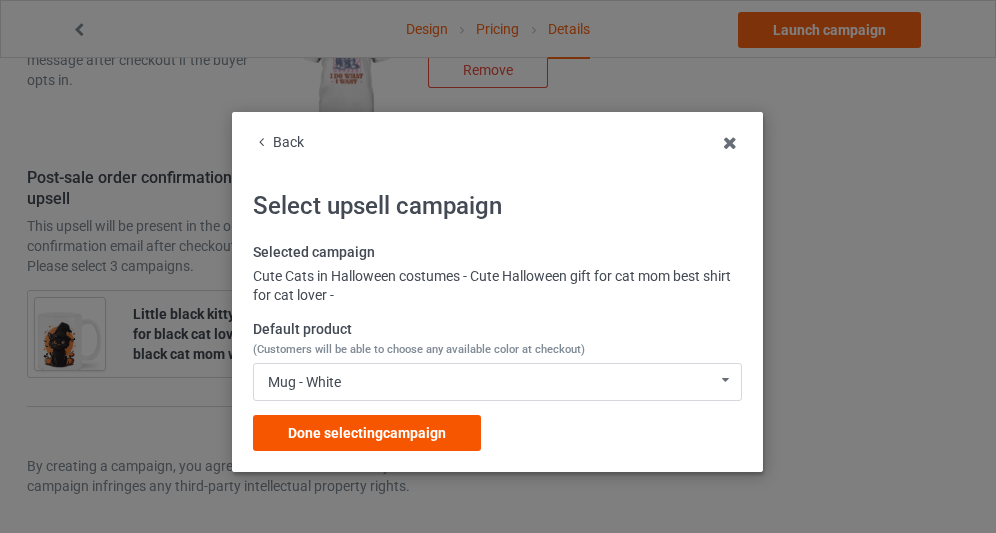 click on "Done selecting  campaign" at bounding box center (367, 433) 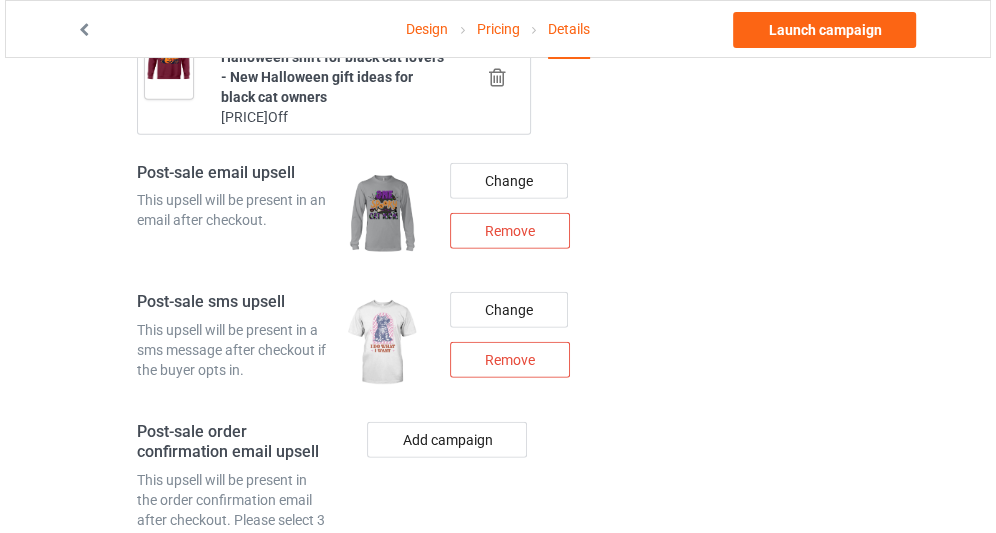scroll, scrollTop: 3029, scrollLeft: 0, axis: vertical 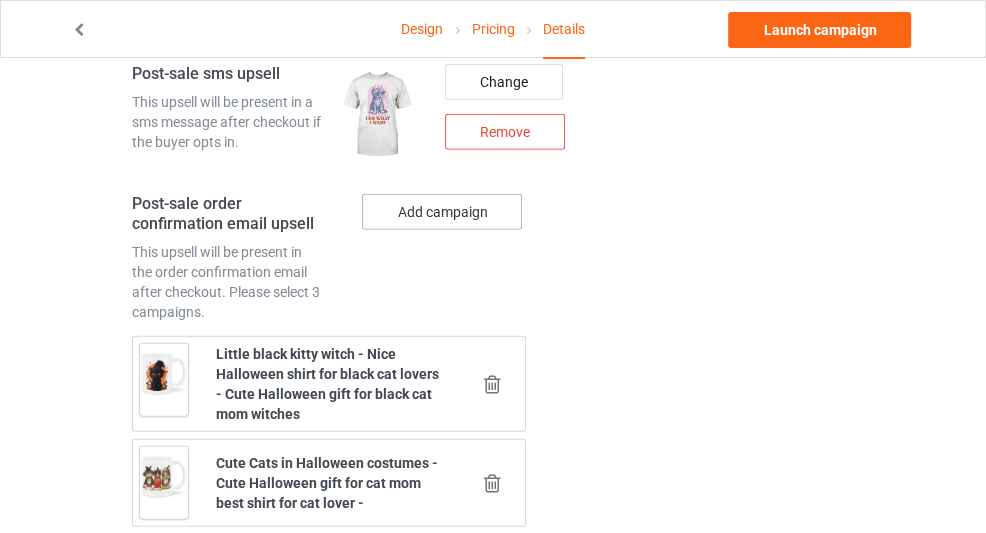 click on "Add campaign" at bounding box center [442, 212] 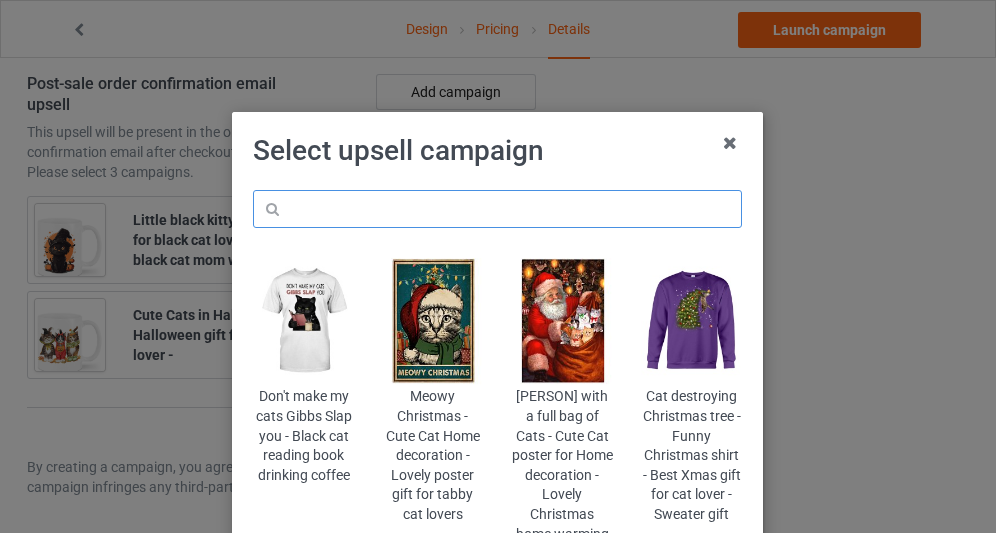 click at bounding box center [497, 209] 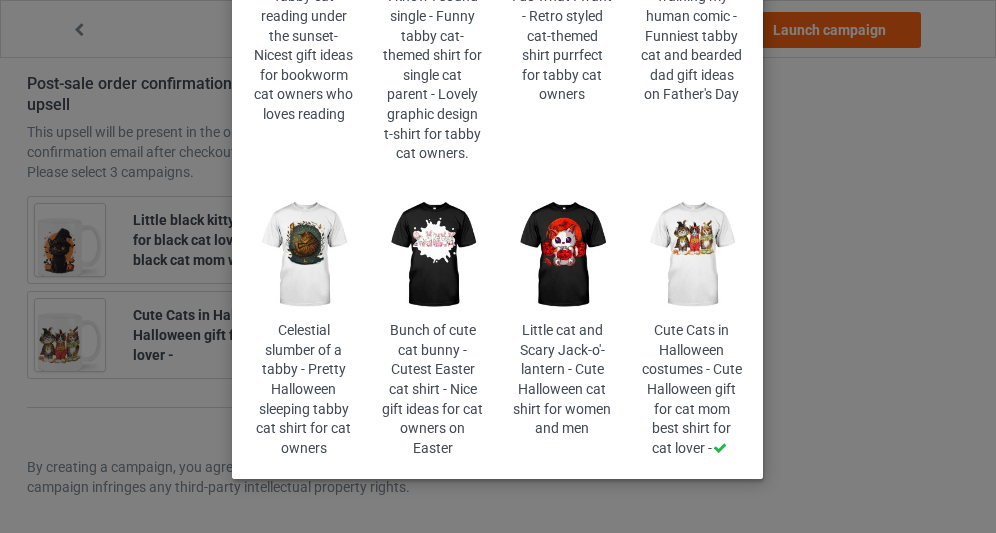 scroll, scrollTop: 0, scrollLeft: 0, axis: both 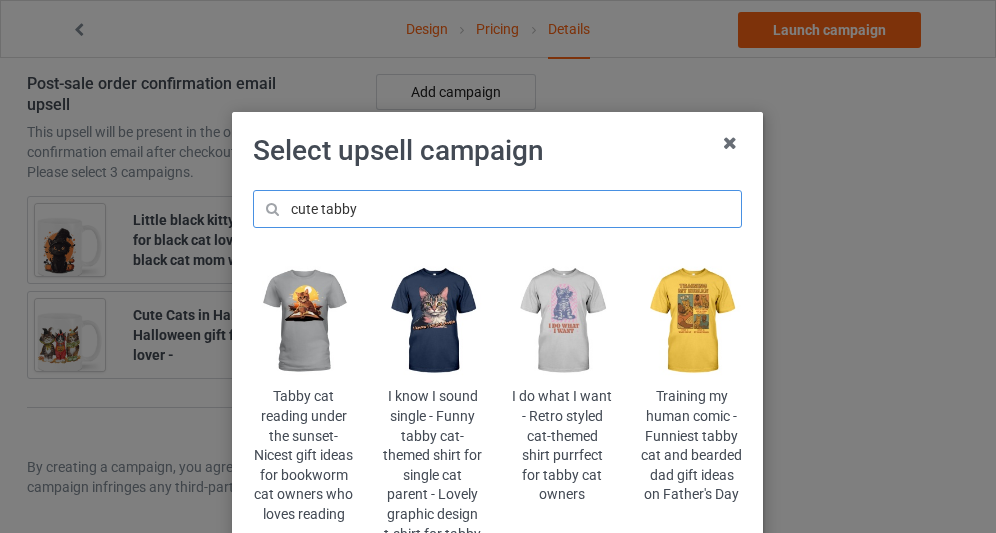 drag, startPoint x: 397, startPoint y: 212, endPoint x: 317, endPoint y: 206, distance: 80.224686 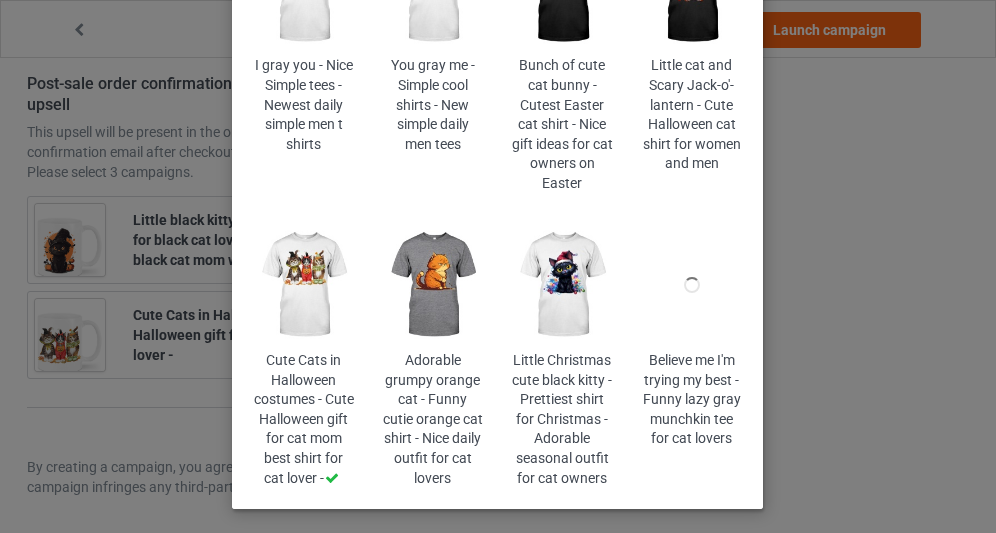 scroll, scrollTop: 333, scrollLeft: 0, axis: vertical 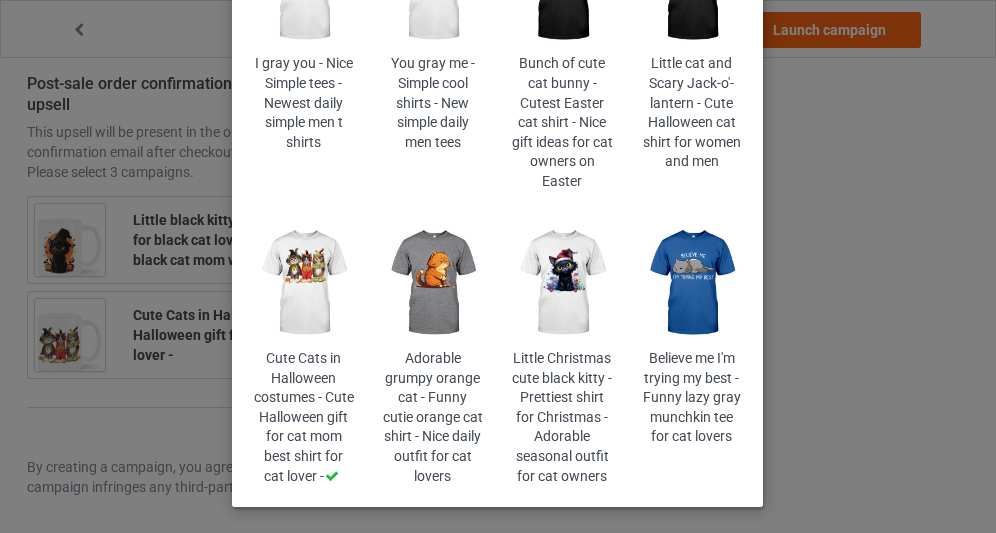 type on "cute gray" 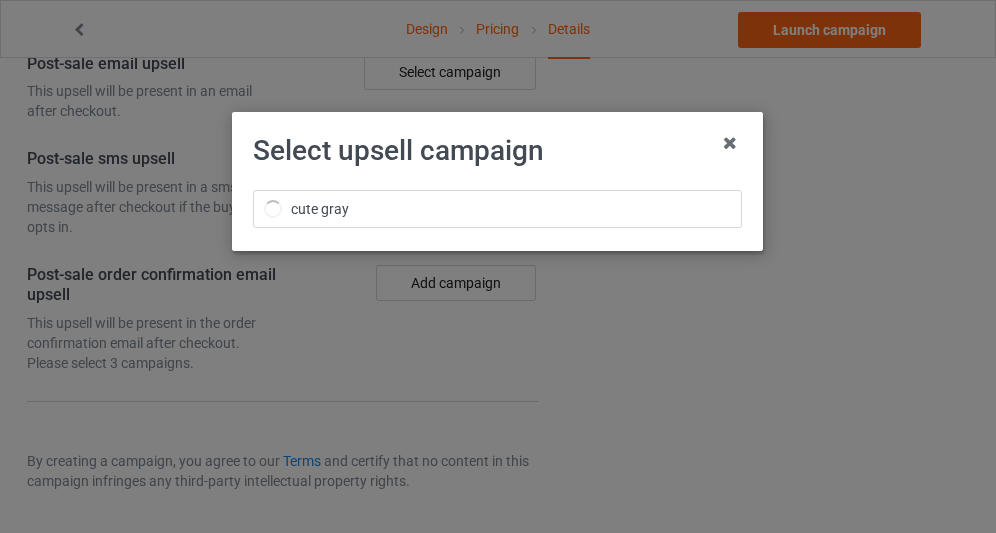 scroll, scrollTop: 2113, scrollLeft: 0, axis: vertical 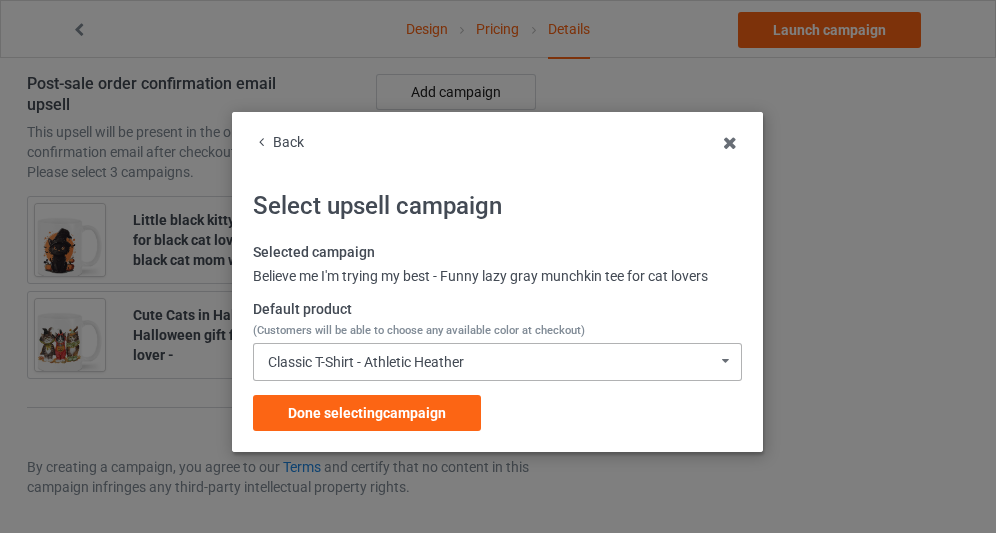 click on "Classic T-Shirt - Athletic Heather" at bounding box center (366, 362) 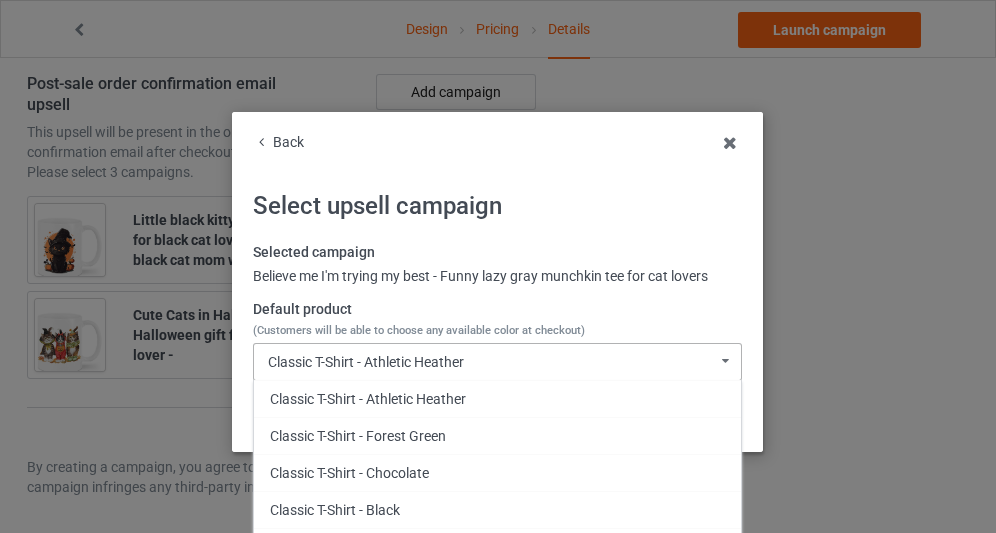 scroll, scrollTop: 976, scrollLeft: 0, axis: vertical 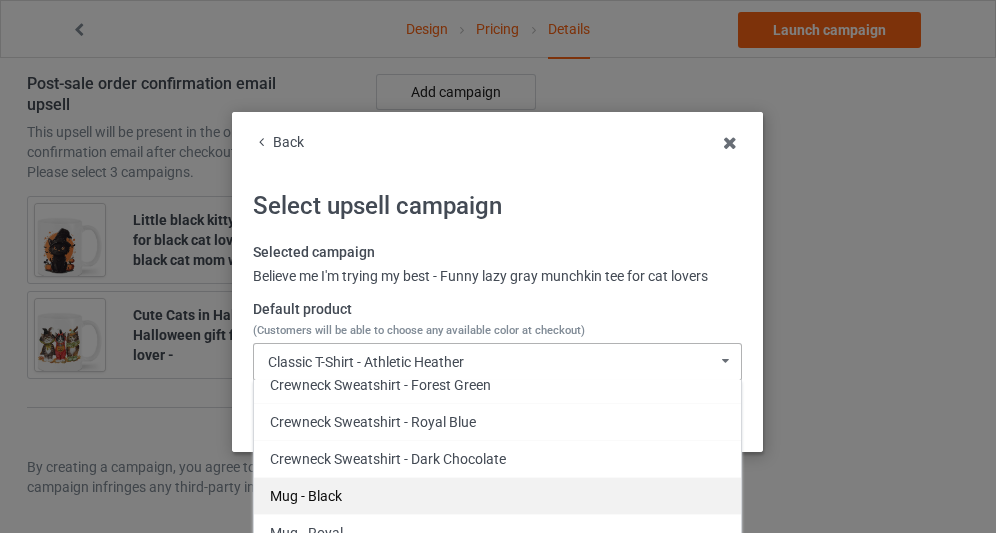 click on "Mug - Black" at bounding box center (497, 495) 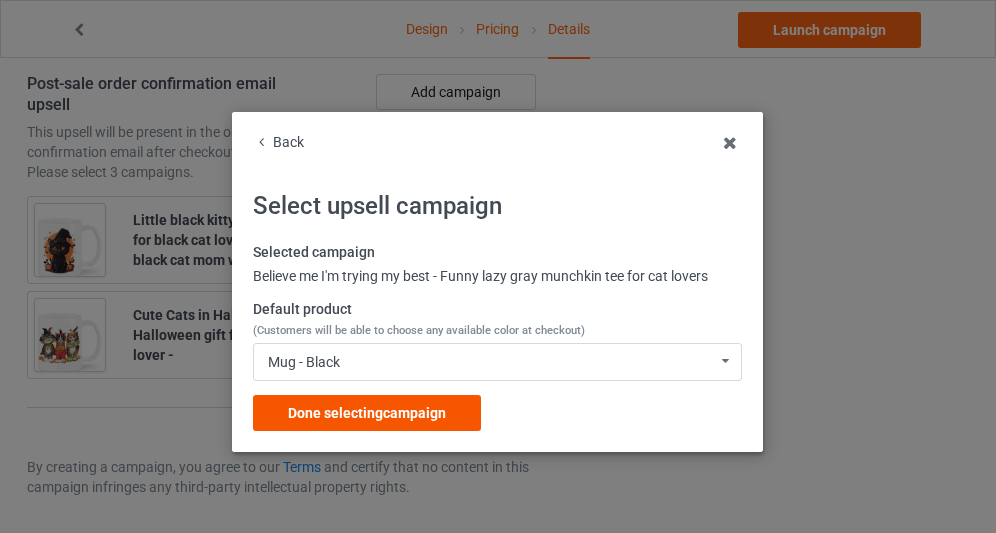 click on "Done selecting  campaign" at bounding box center [367, 413] 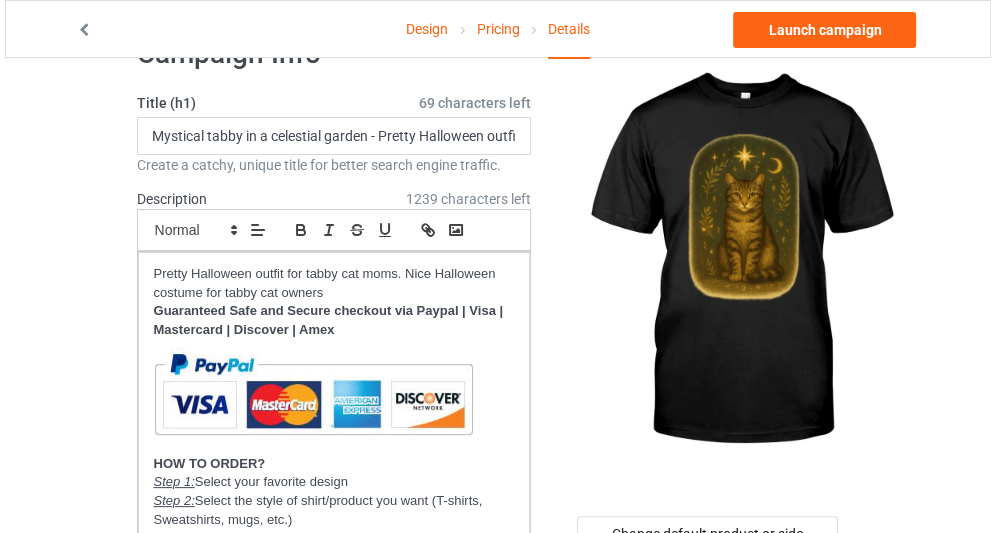 scroll, scrollTop: 0, scrollLeft: 0, axis: both 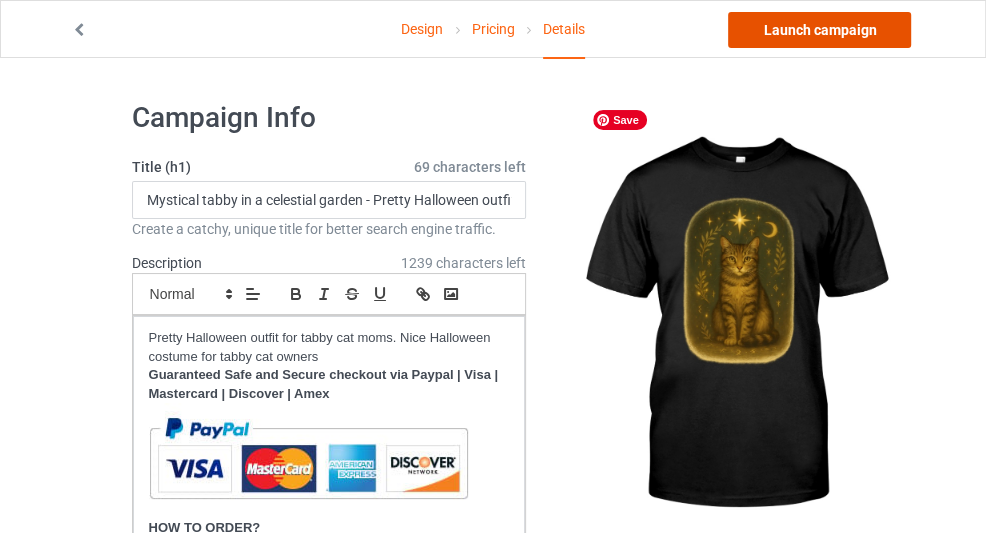 click on "Launch campaign" at bounding box center [819, 30] 